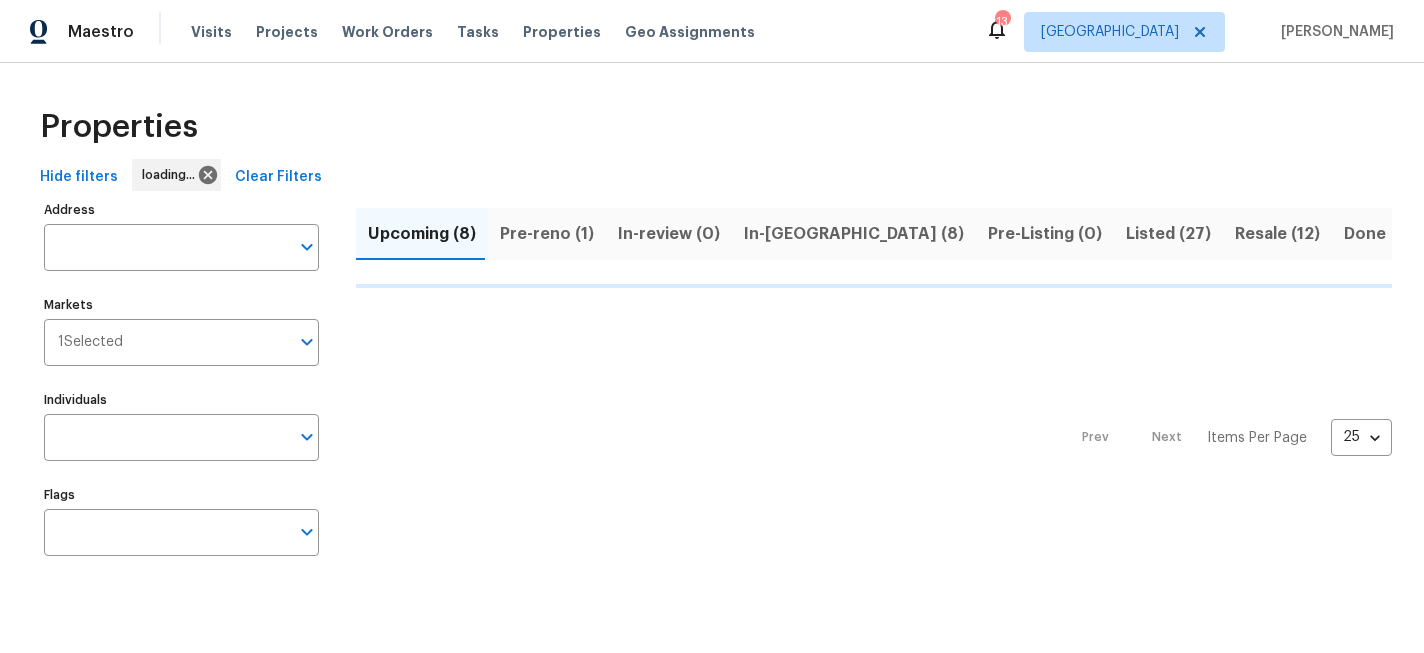 scroll, scrollTop: 0, scrollLeft: 0, axis: both 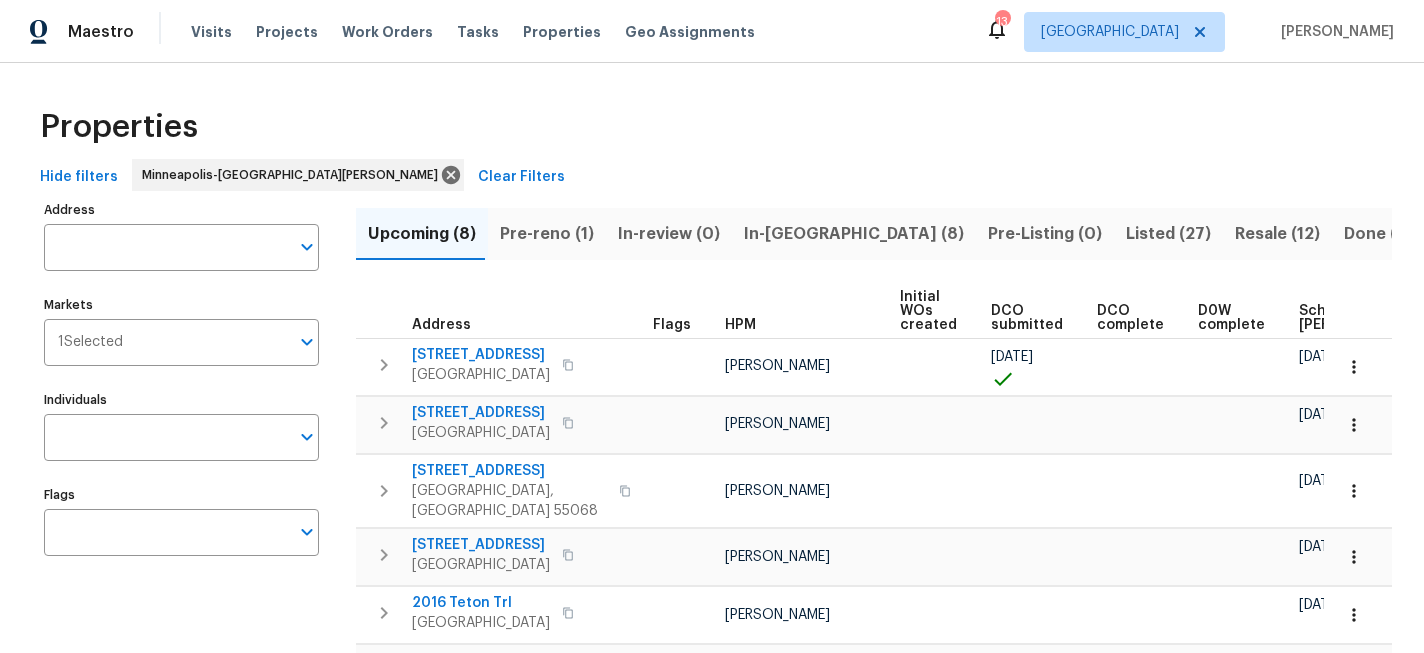 click on "In-[GEOGRAPHIC_DATA] (8)" at bounding box center (854, 234) 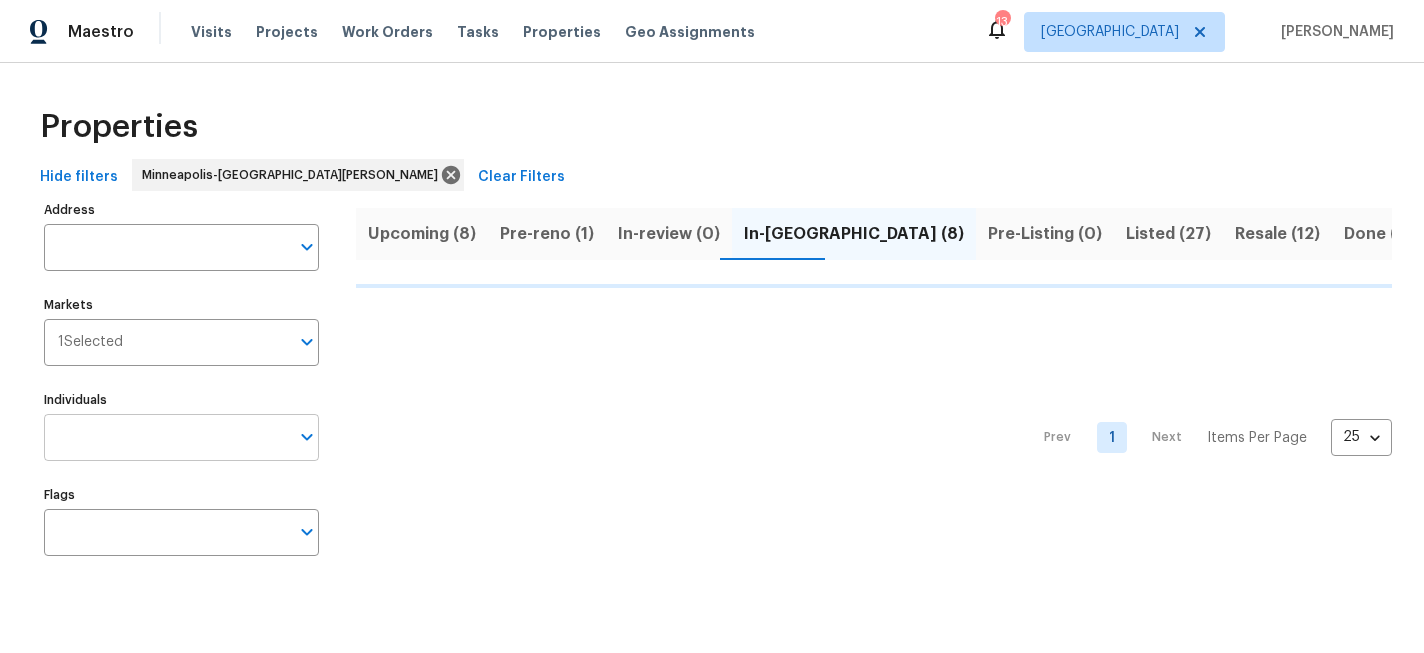 click on "Individuals" at bounding box center (166, 437) 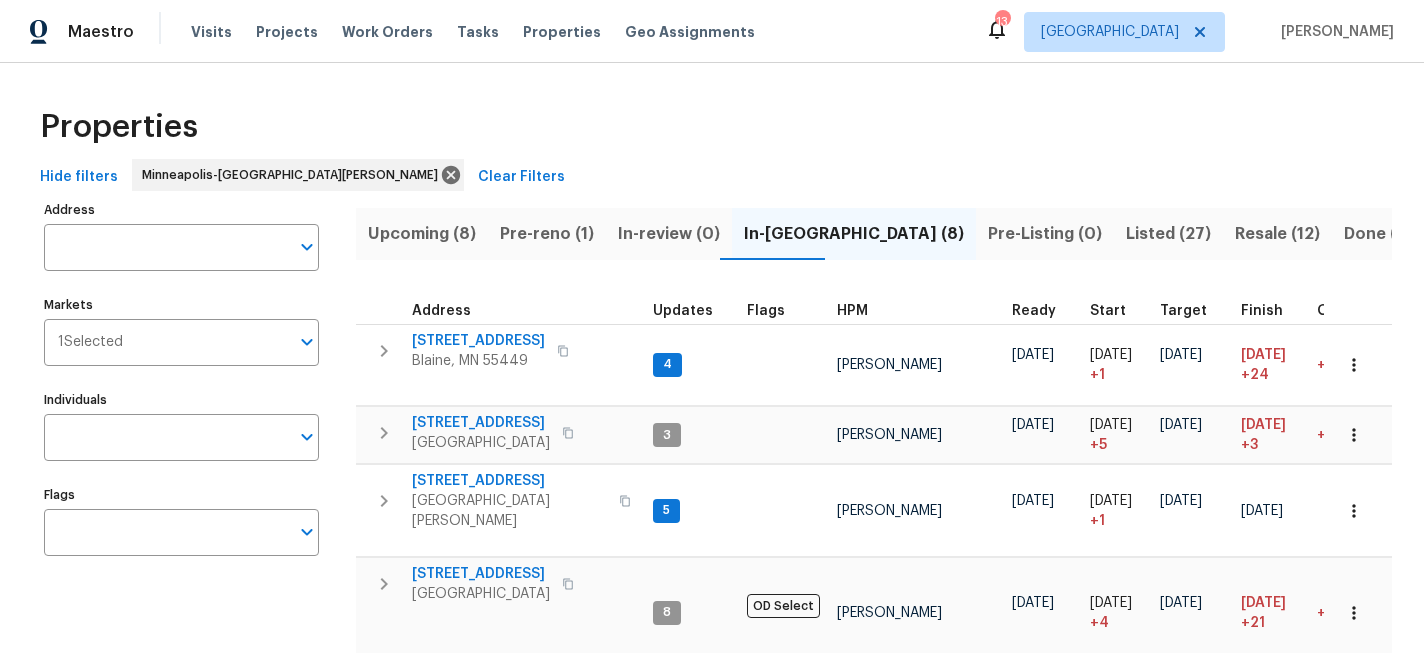 click on "Individuals" at bounding box center (166, 437) 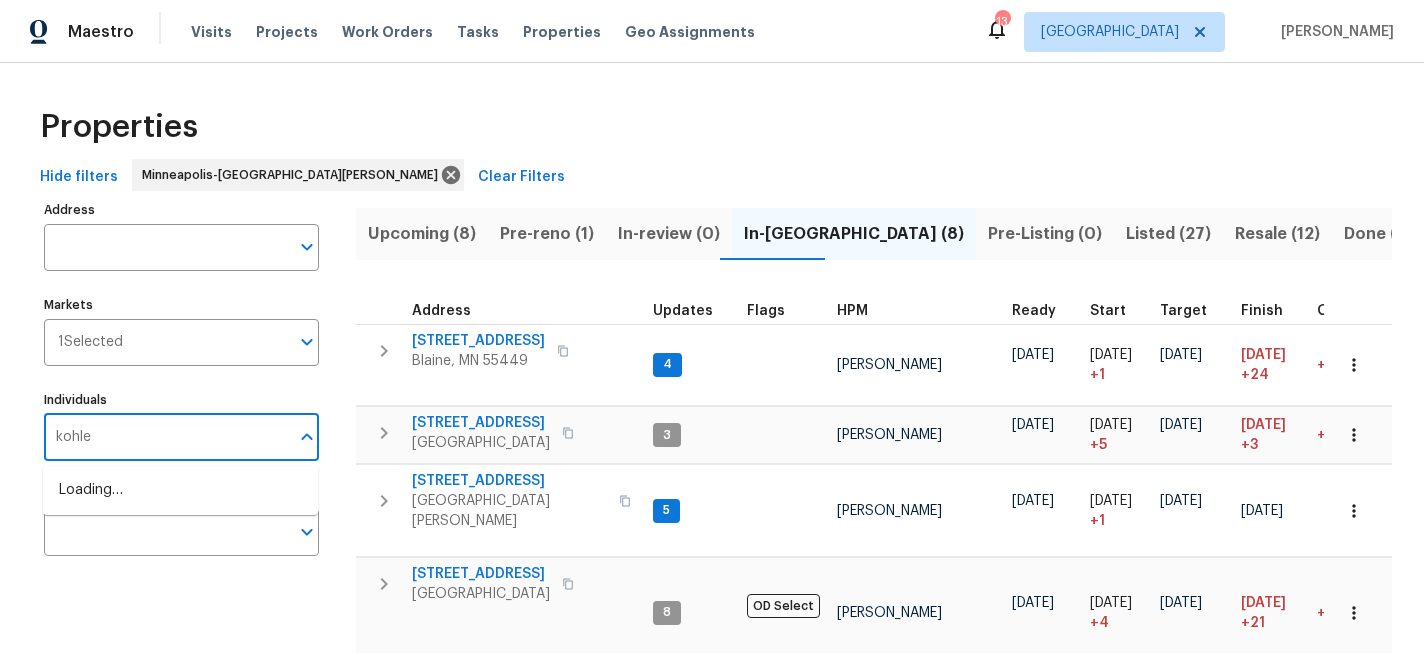 type on "kohler" 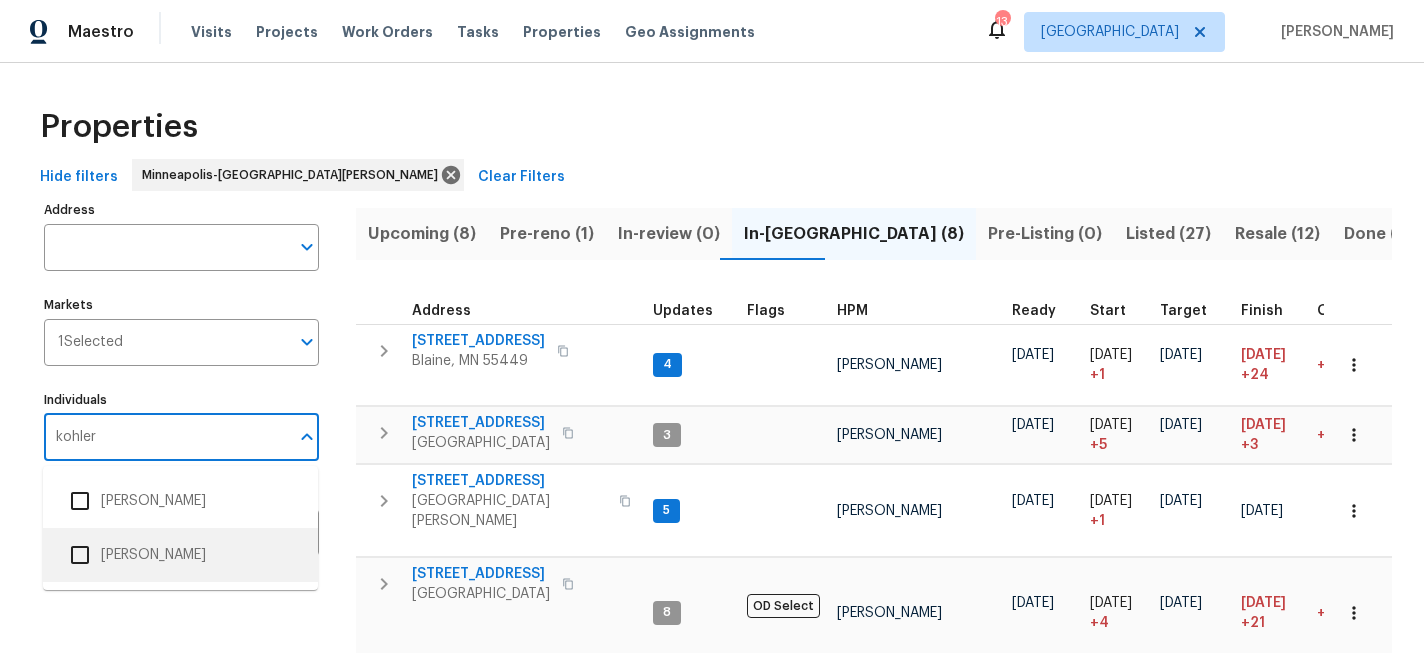 click on "[PERSON_NAME]" at bounding box center (180, 555) 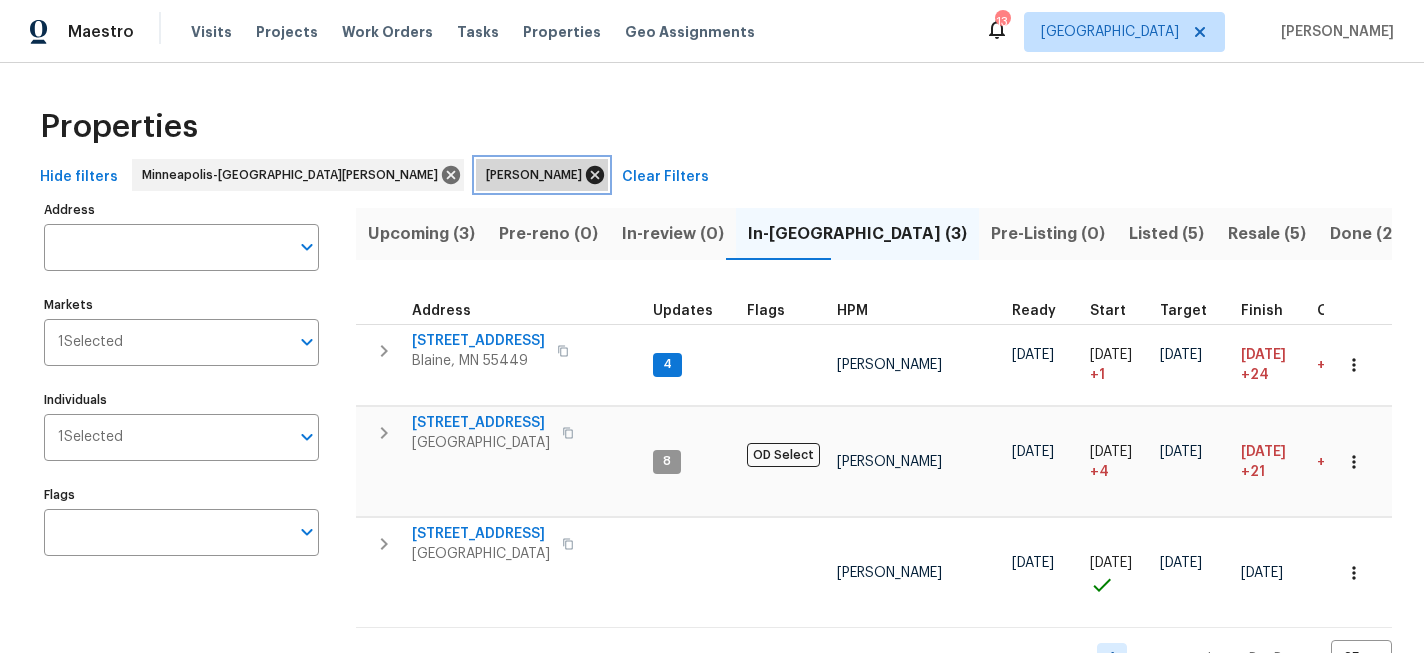 click 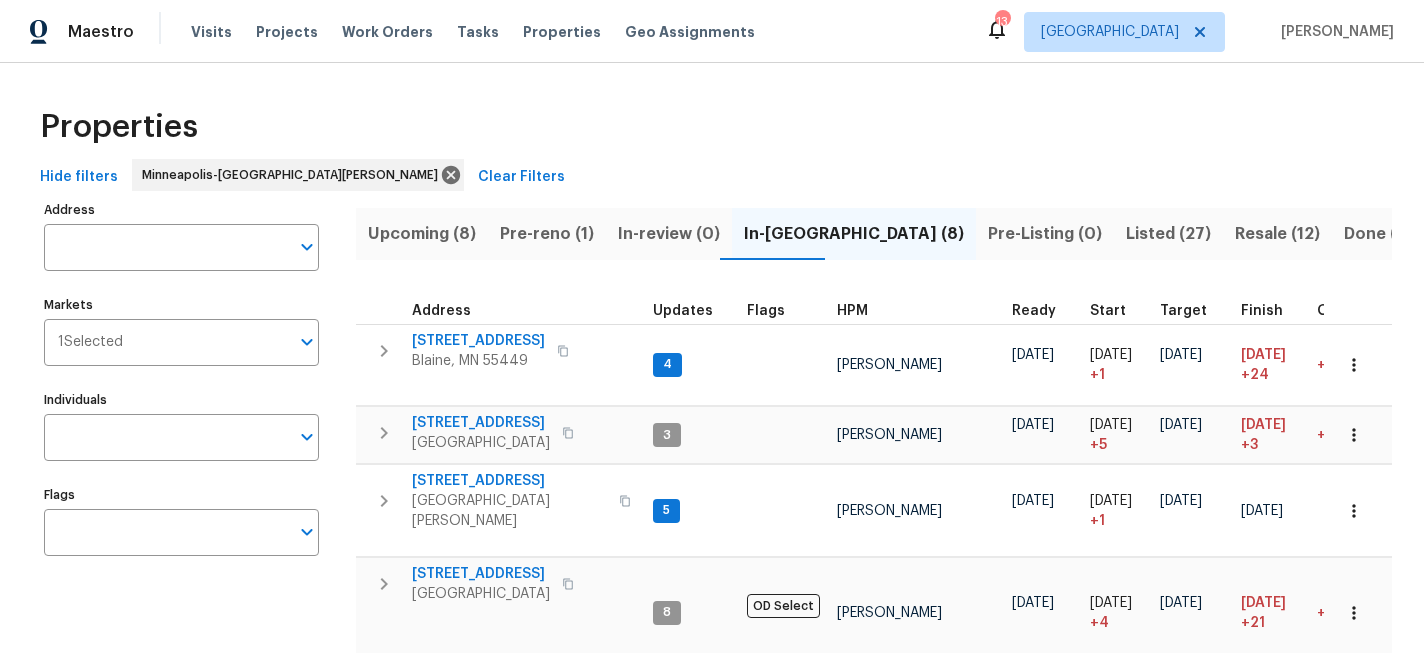 click on "Pre-reno (1)" at bounding box center [547, 234] 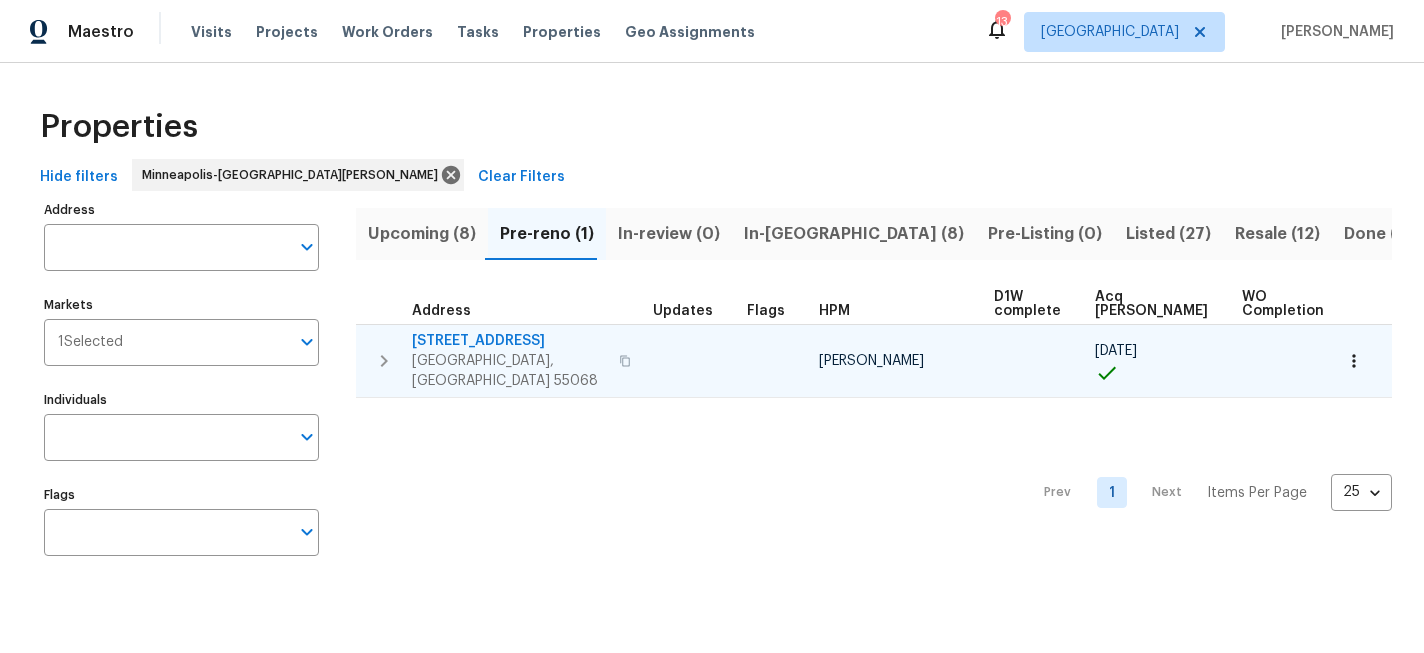click on "1430 139th St E" at bounding box center (509, 341) 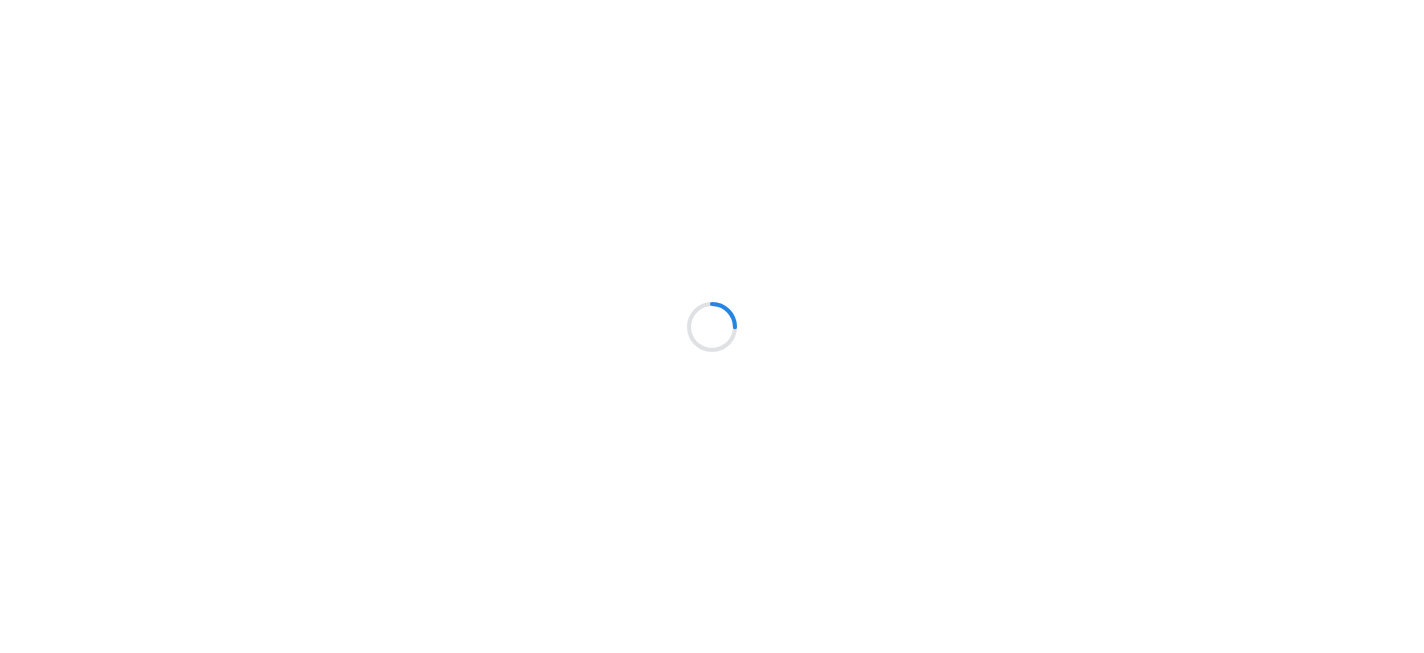 scroll, scrollTop: 0, scrollLeft: 0, axis: both 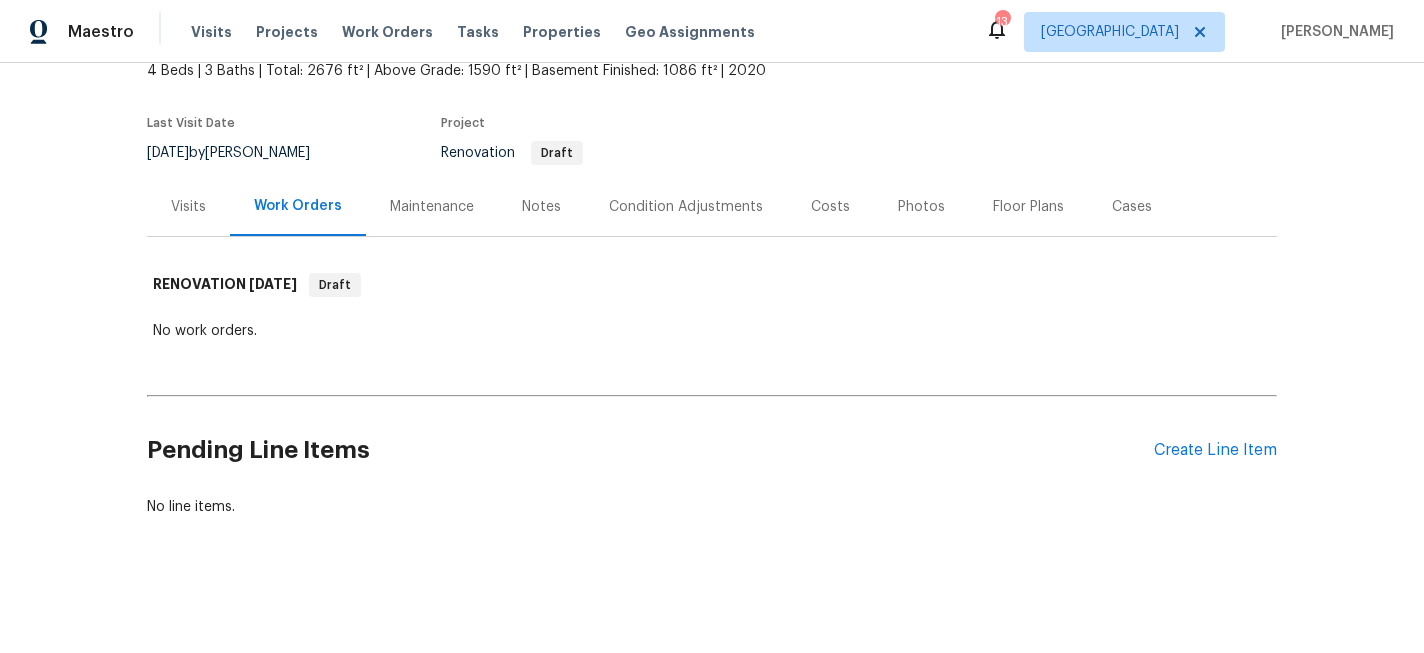 click on "Notes" at bounding box center [541, 207] 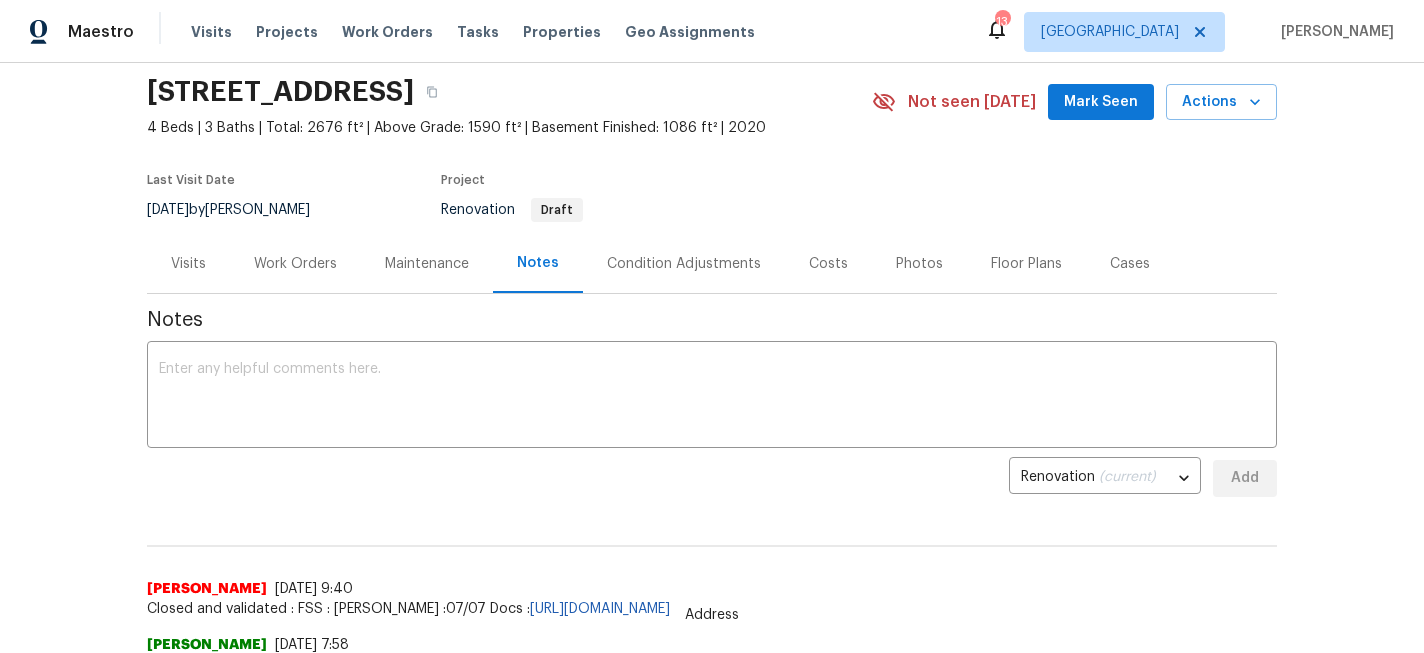 scroll, scrollTop: 68, scrollLeft: 0, axis: vertical 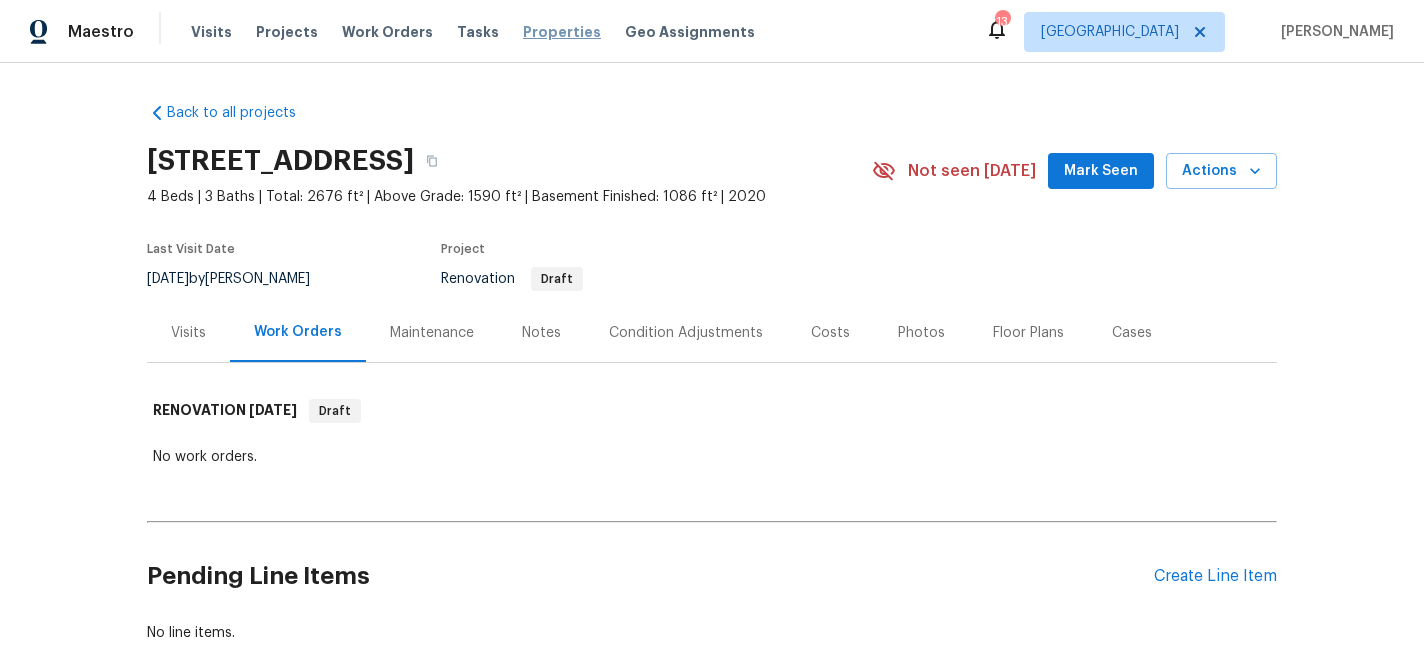 click on "Properties" at bounding box center [562, 32] 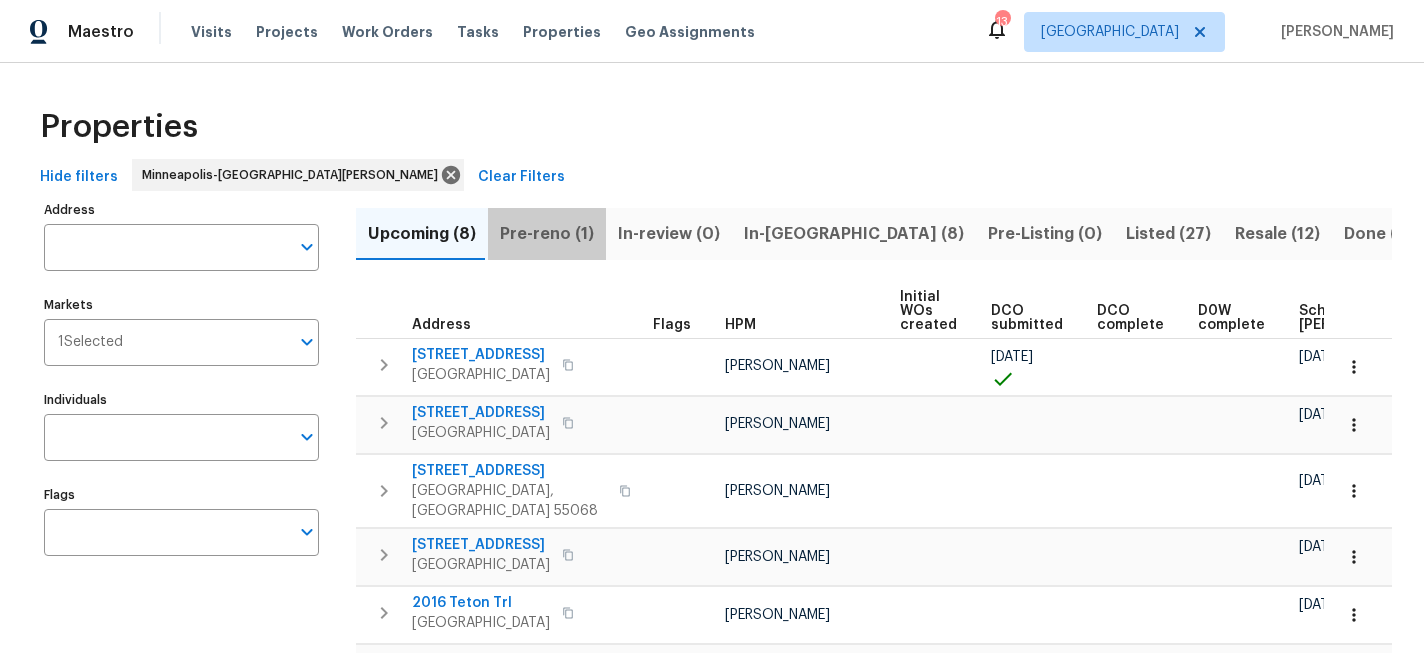 click on "Pre-reno (1)" at bounding box center (547, 234) 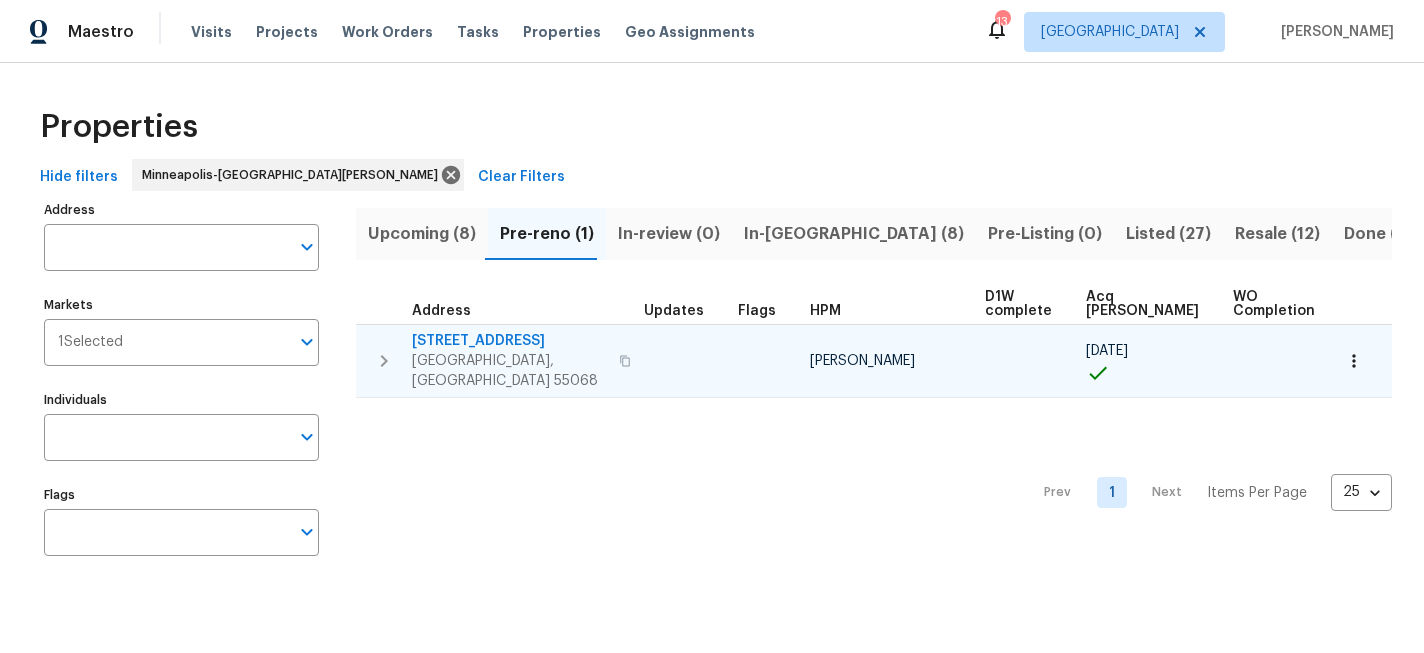 scroll, scrollTop: 11, scrollLeft: 0, axis: vertical 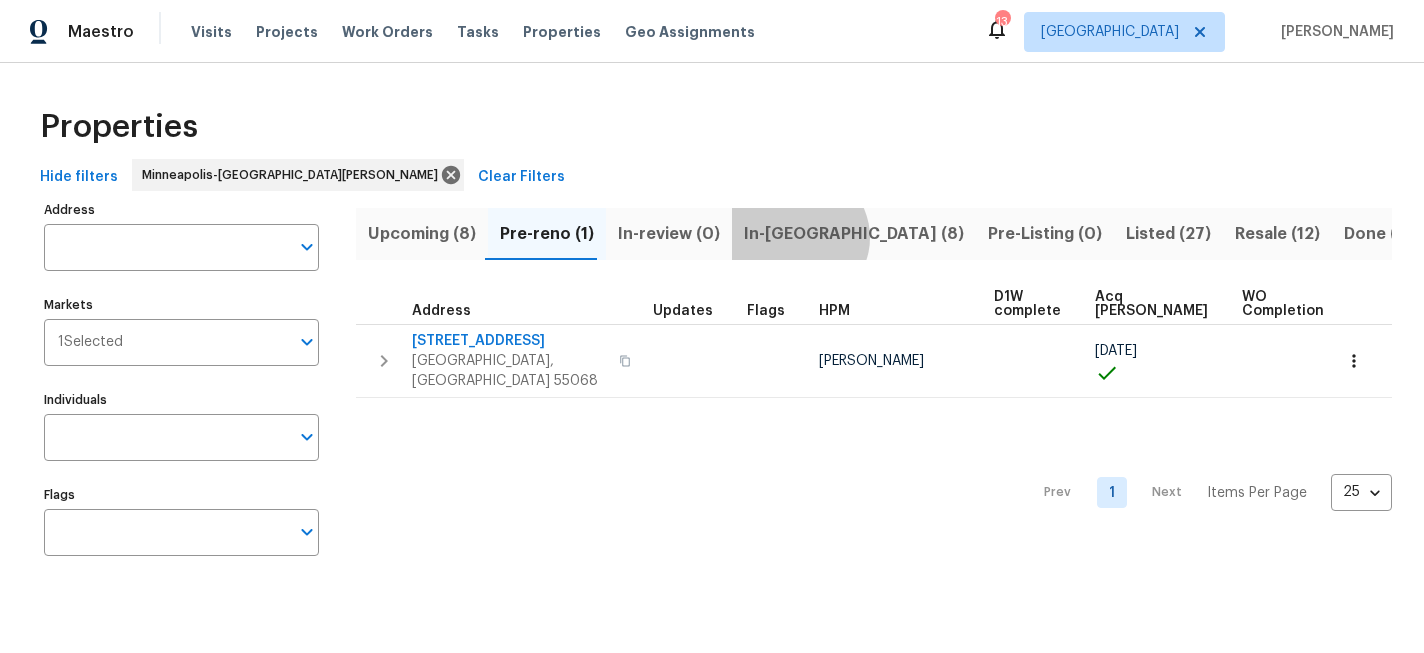 click on "In-reno (8)" at bounding box center [854, 234] 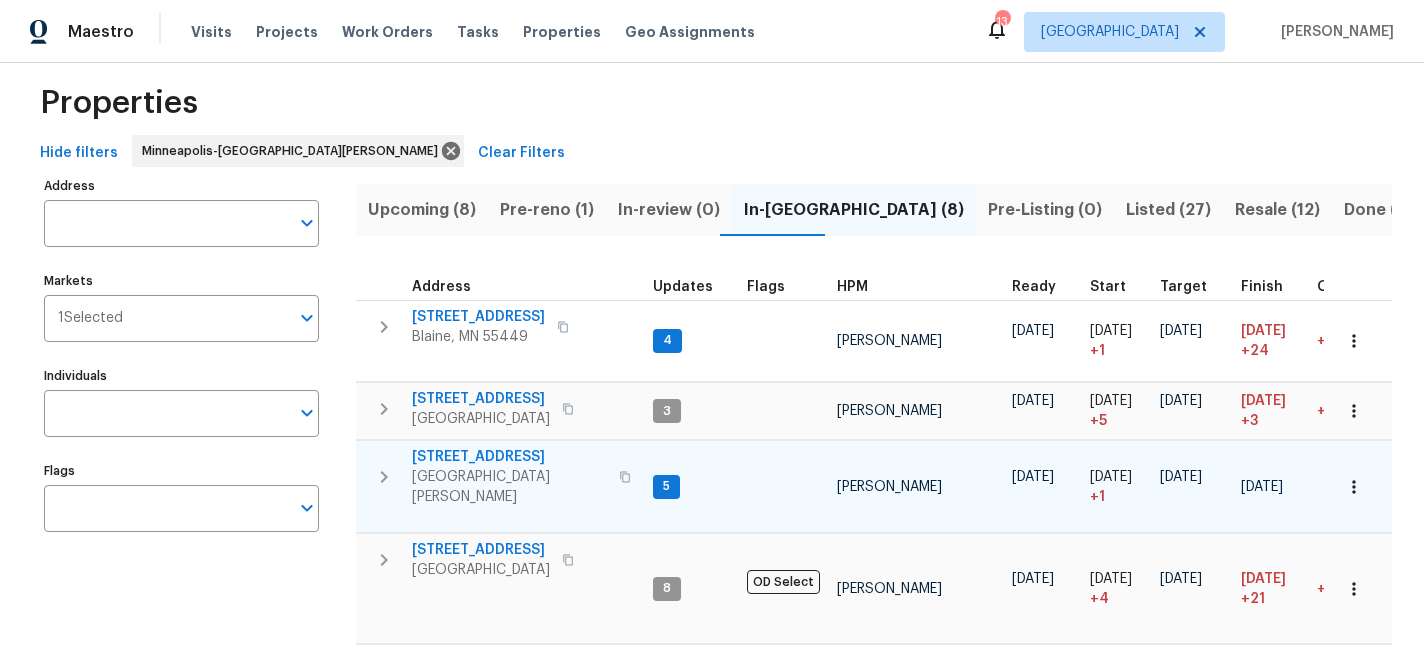 scroll, scrollTop: 0, scrollLeft: 0, axis: both 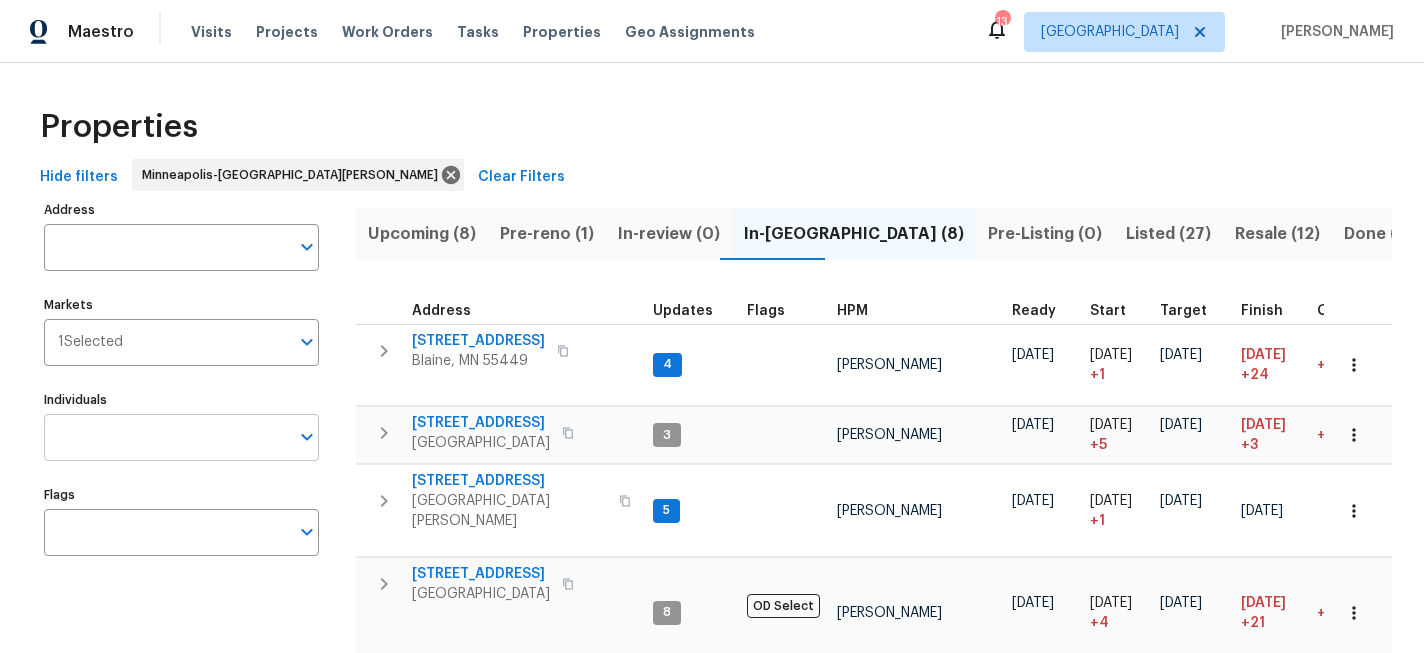 click on "Individuals" at bounding box center (166, 437) 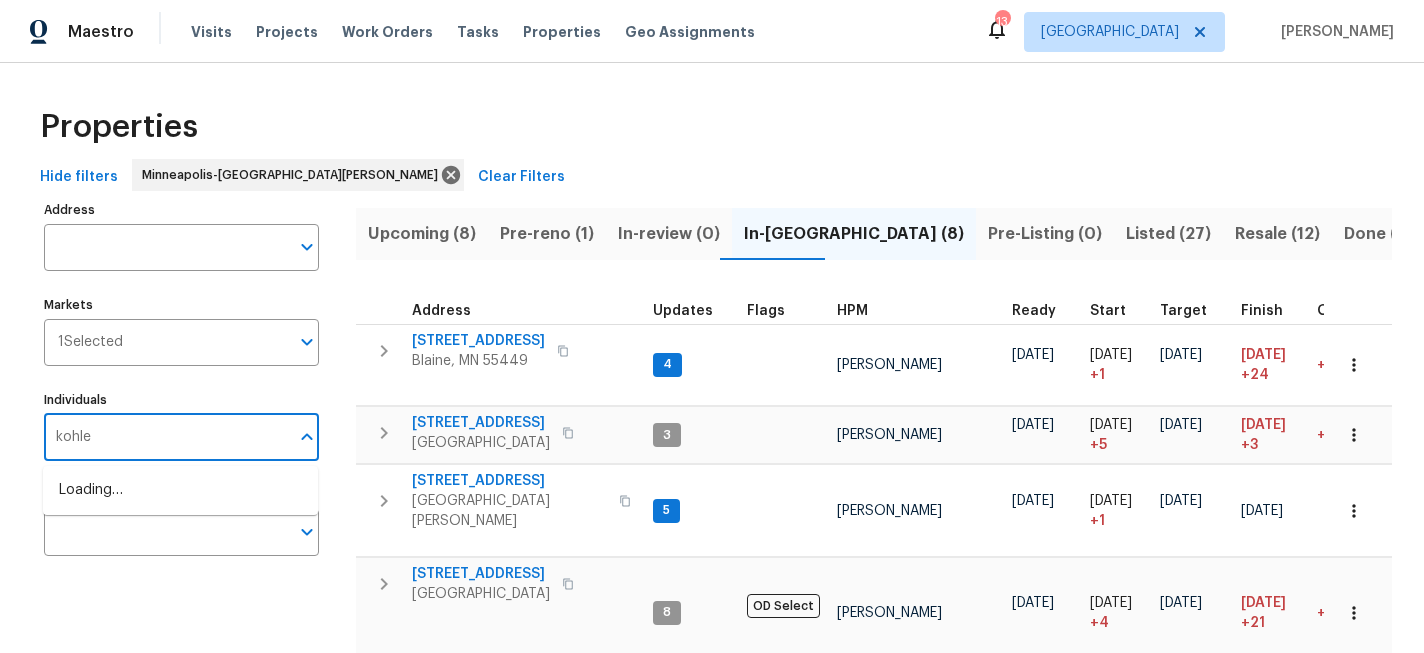 type on "kohler" 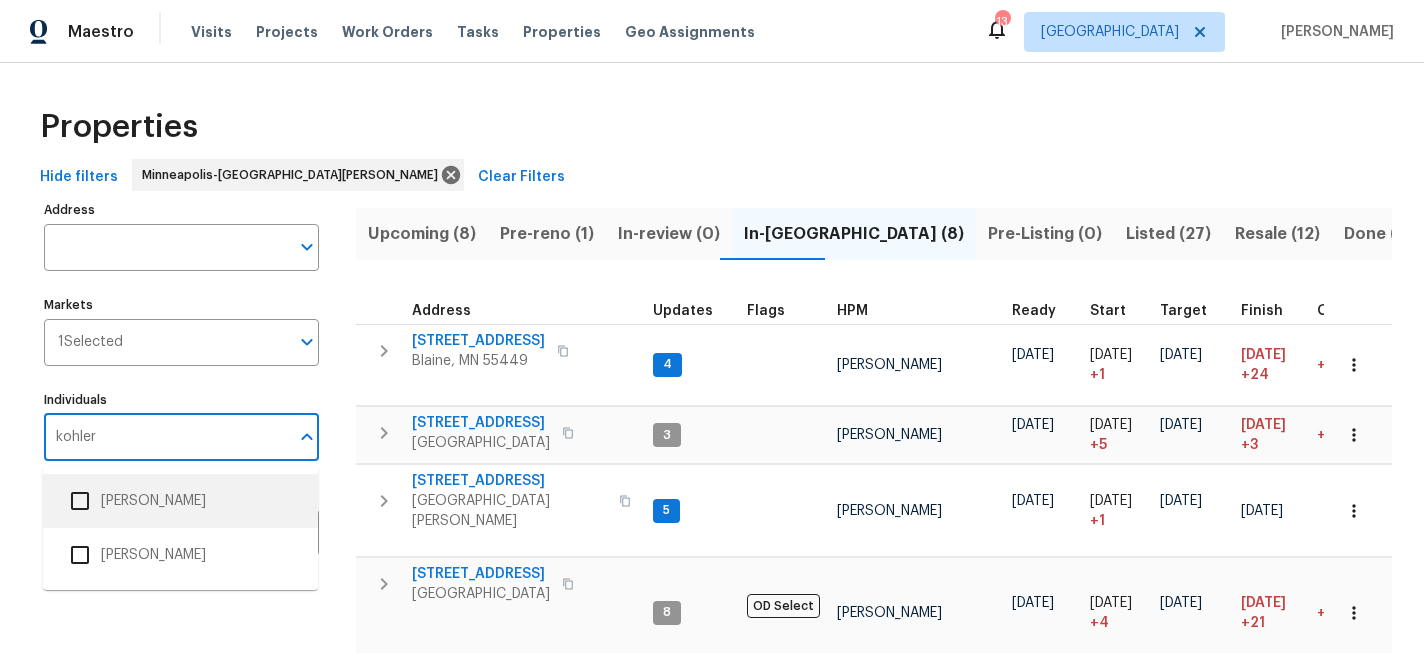 click at bounding box center (80, 555) 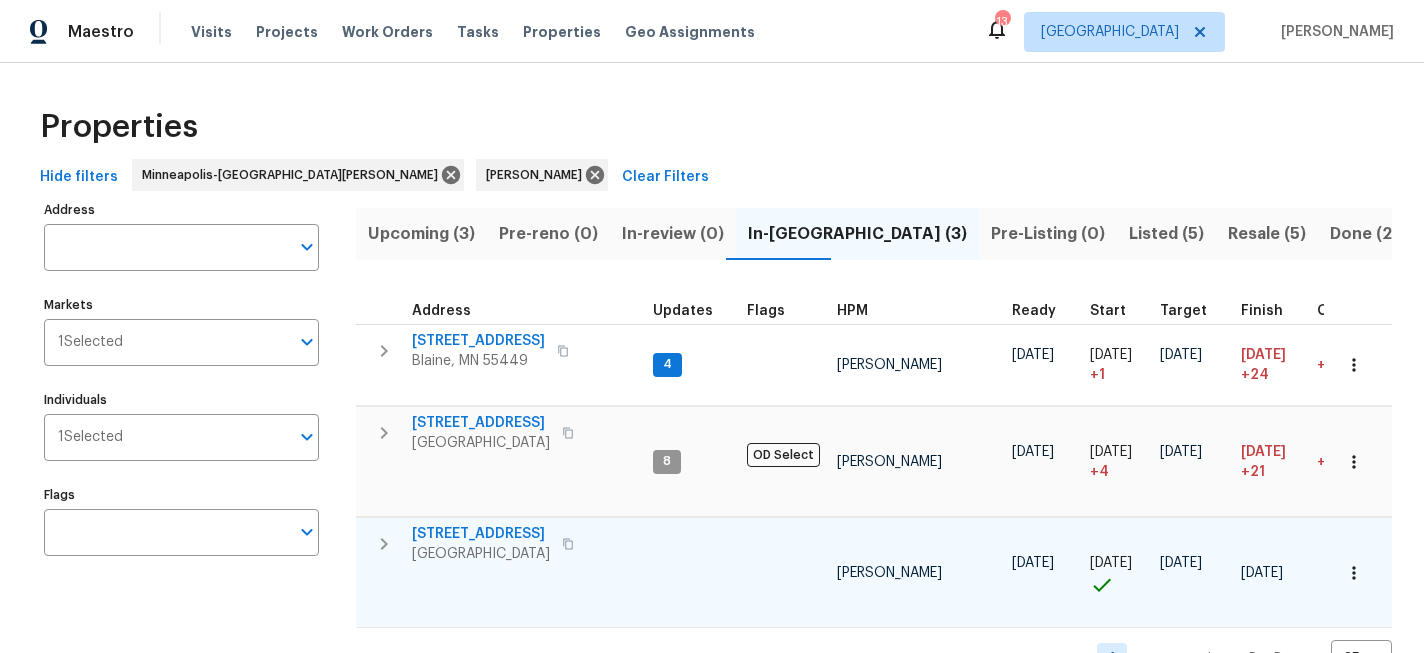 scroll, scrollTop: 56, scrollLeft: 0, axis: vertical 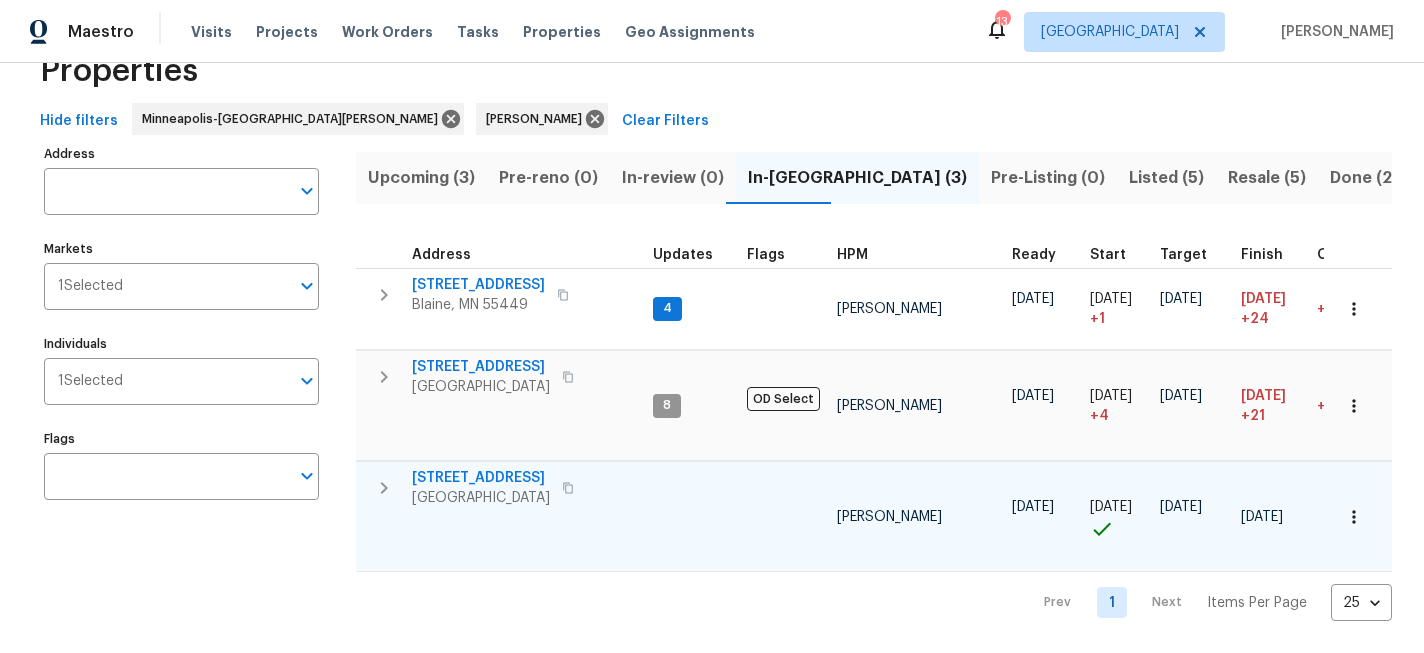 click on "13343 91st Pl N" at bounding box center [481, 478] 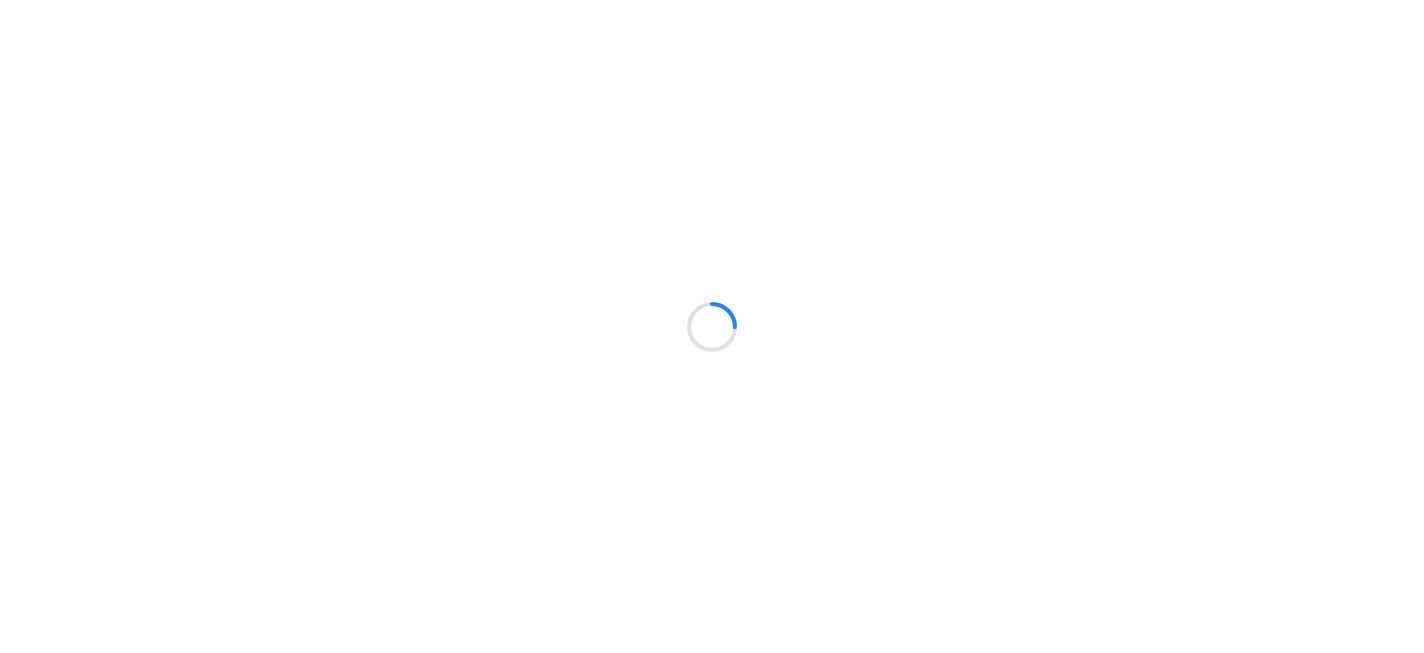 scroll, scrollTop: 0, scrollLeft: 0, axis: both 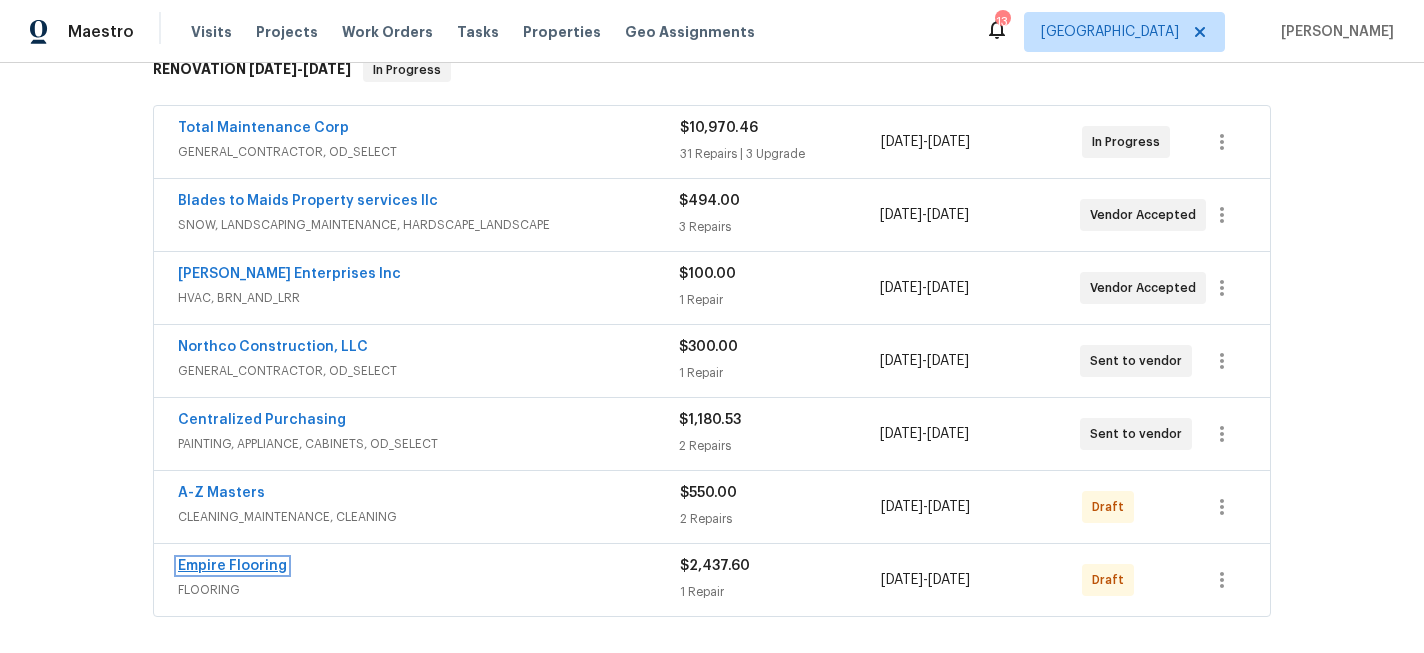 click on "Empire Flooring" at bounding box center [232, 566] 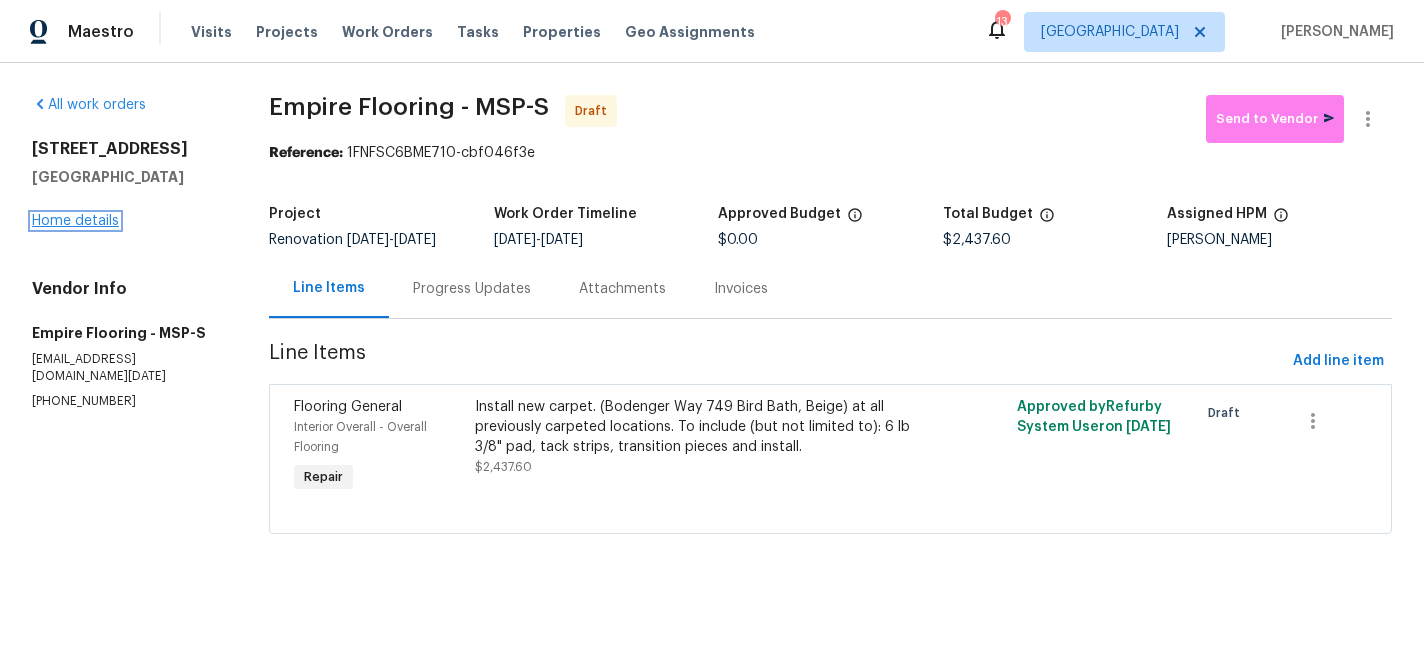 click on "Home details" at bounding box center [75, 221] 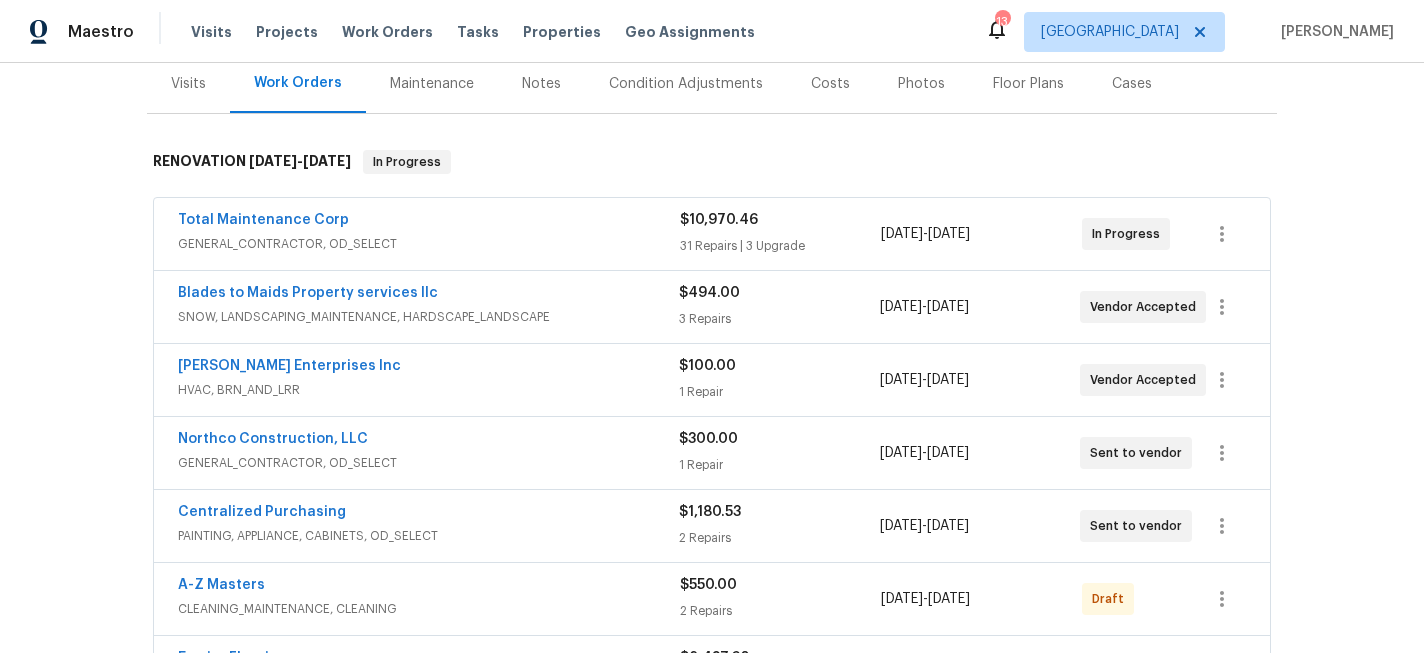 scroll, scrollTop: 398, scrollLeft: 0, axis: vertical 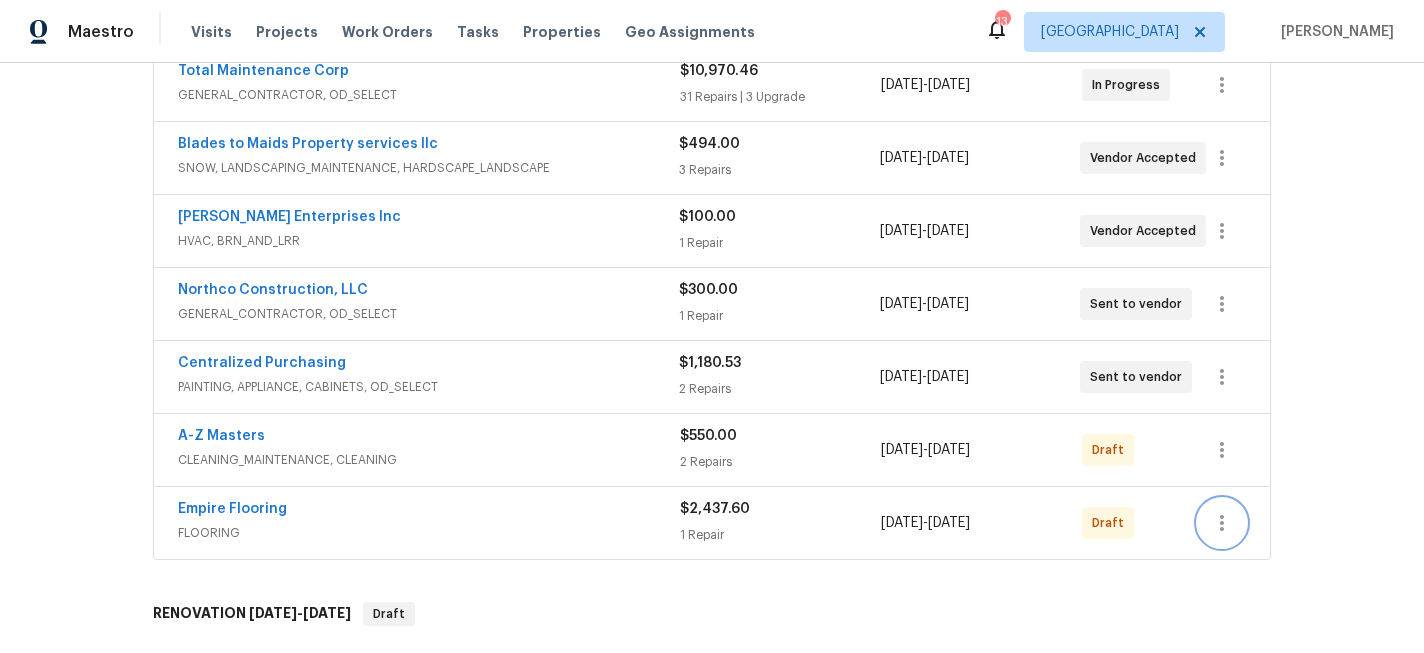 click 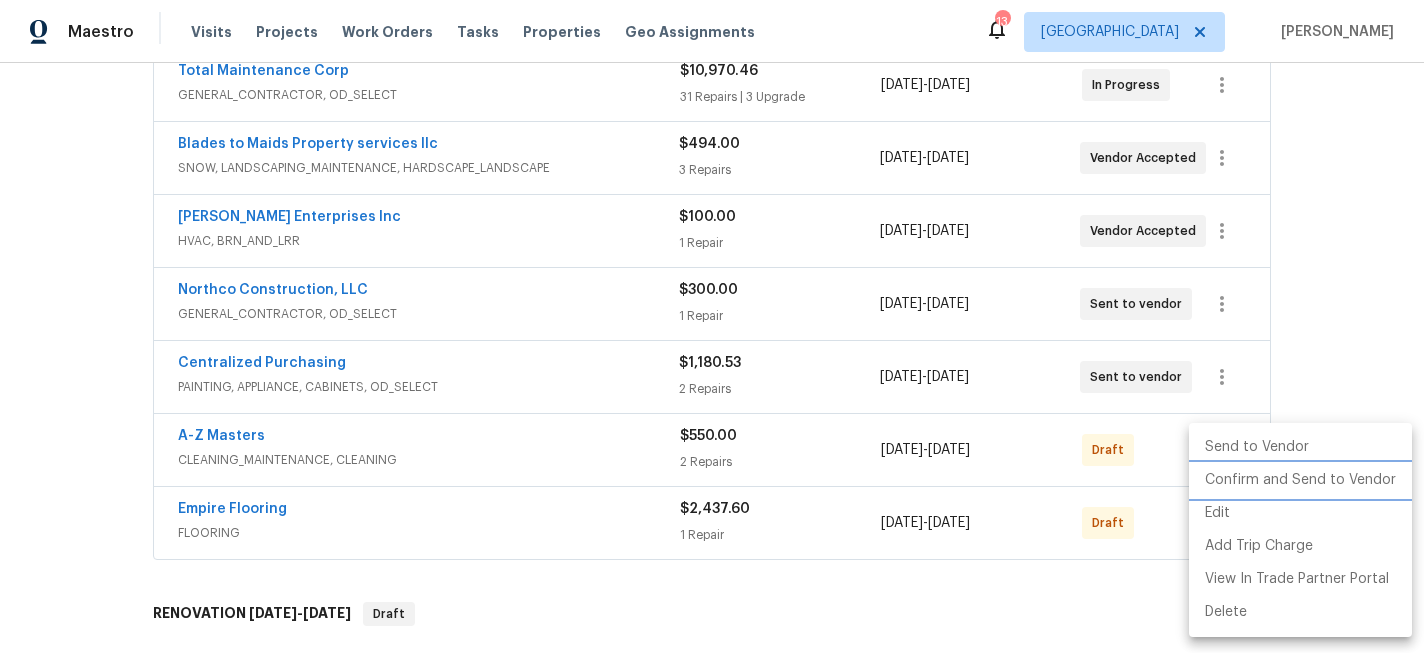 click on "Confirm and Send to Vendor" at bounding box center [1300, 480] 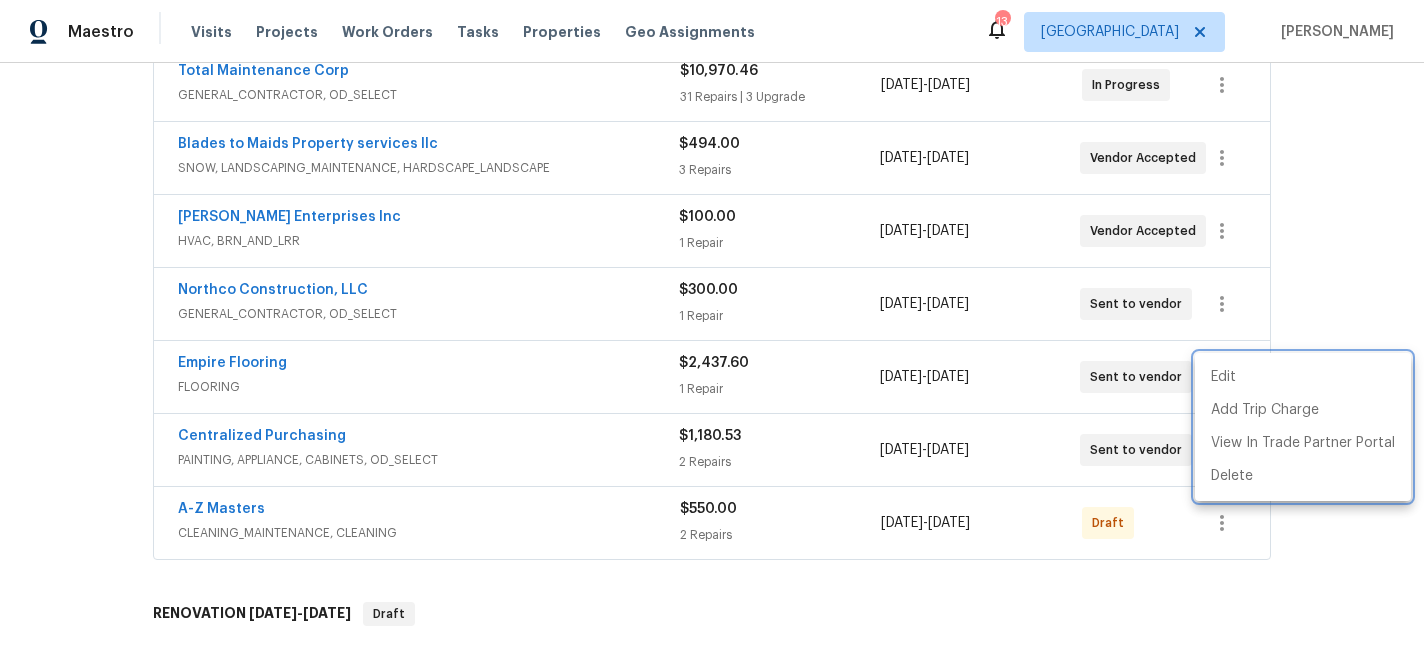 click at bounding box center [712, 326] 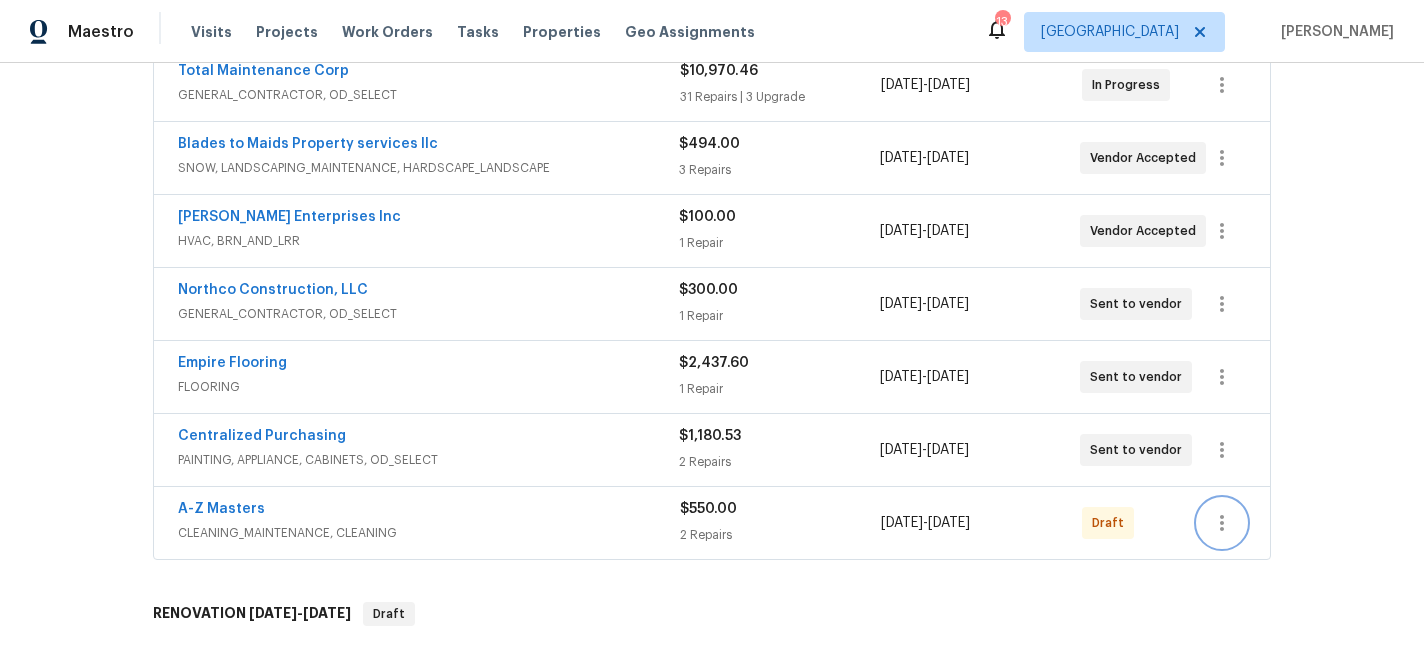 click 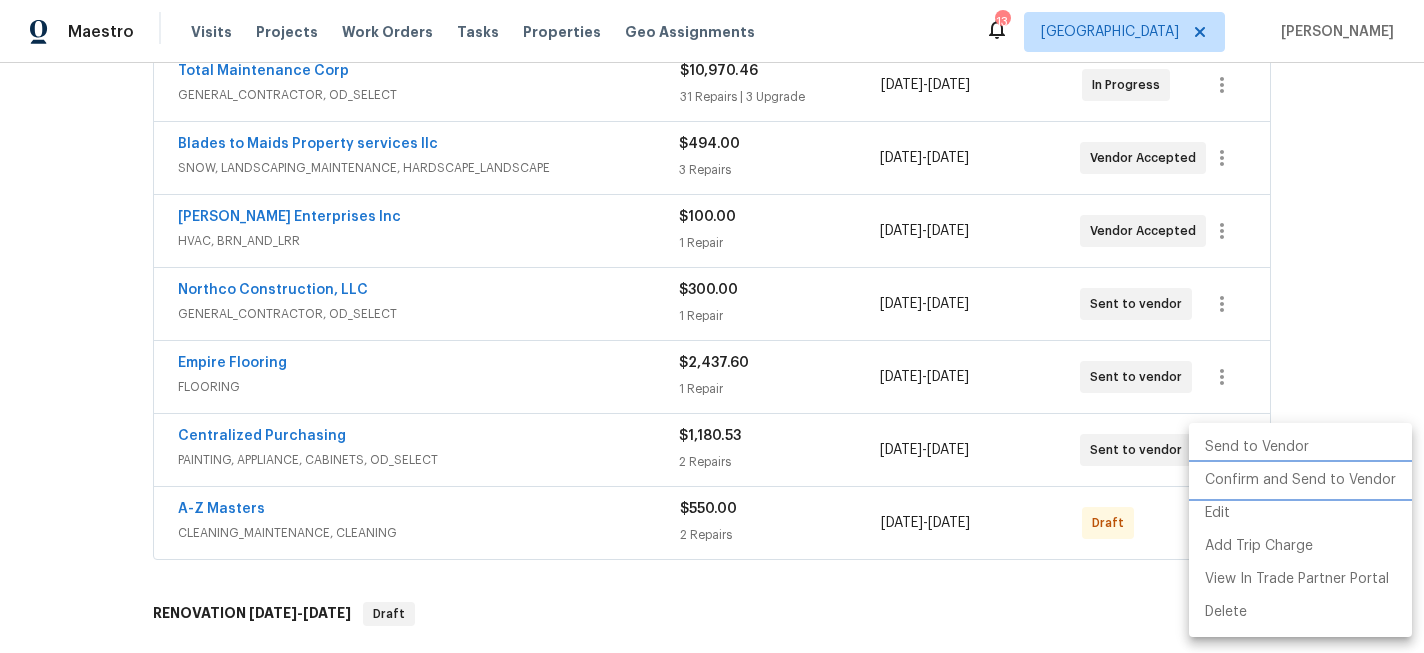 click on "Confirm and Send to Vendor" at bounding box center [1300, 480] 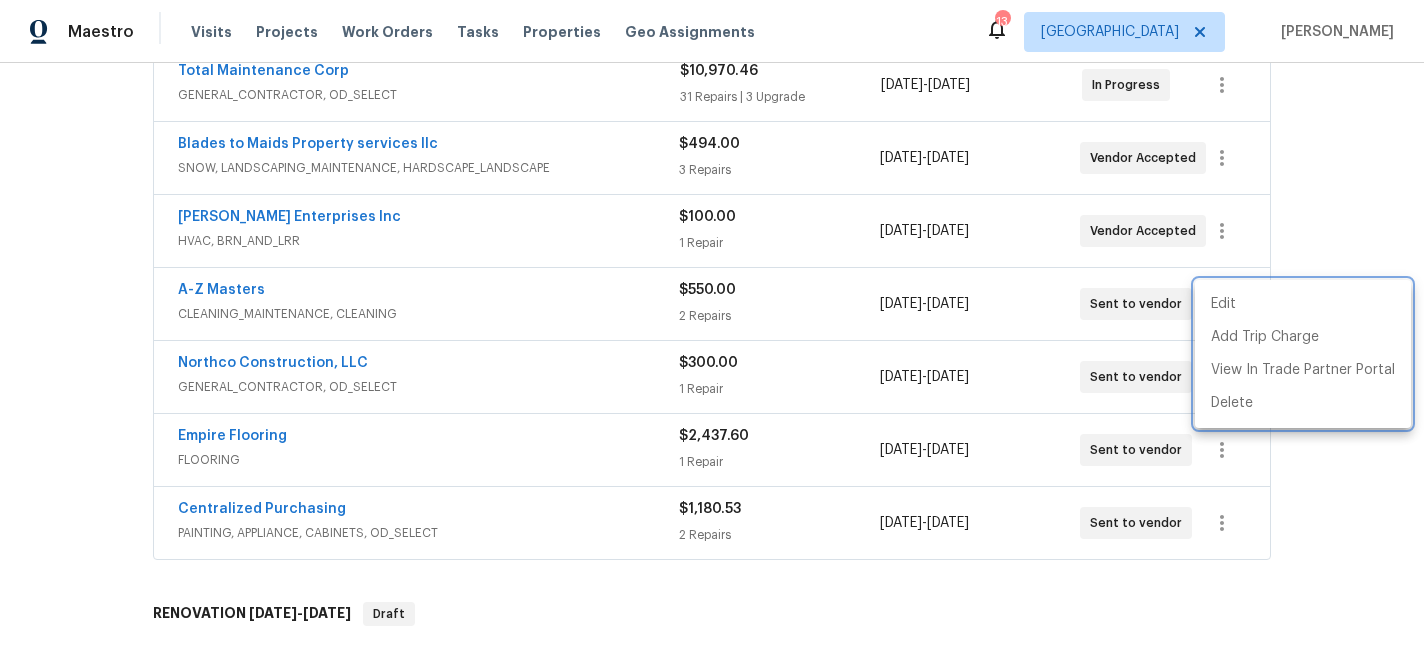 click at bounding box center [712, 326] 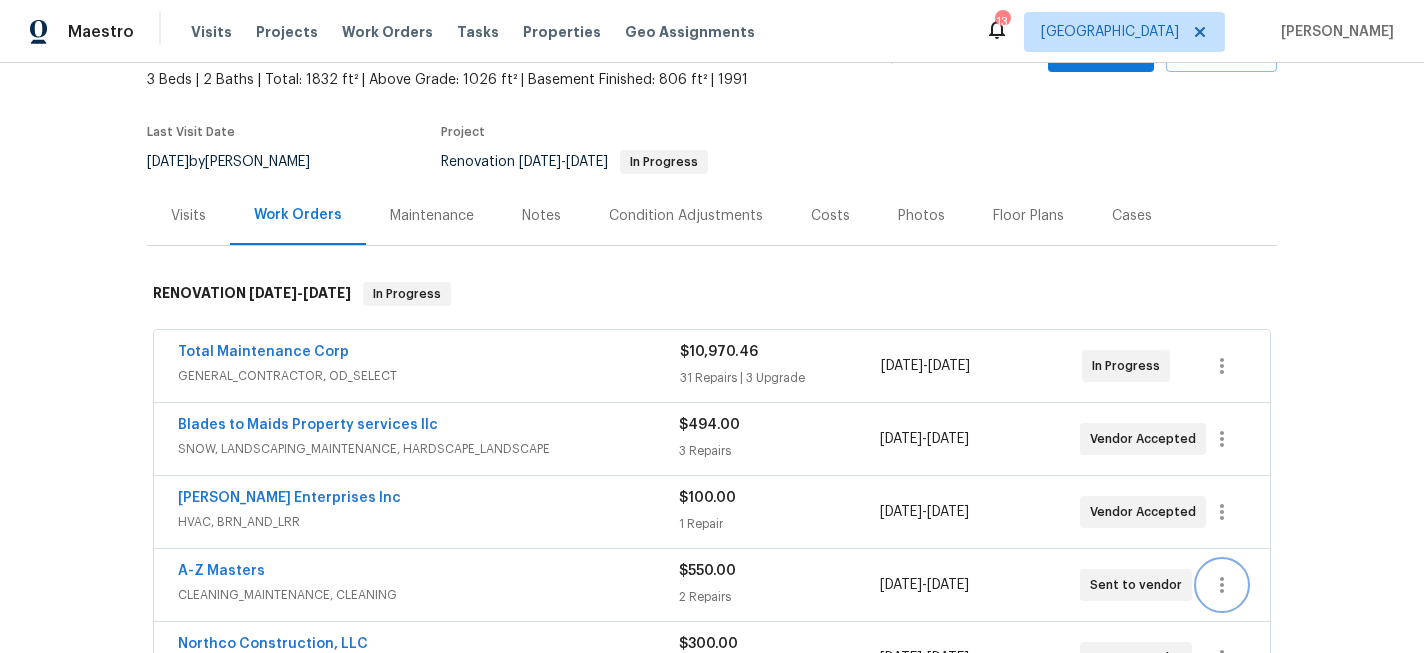 scroll, scrollTop: 132, scrollLeft: 0, axis: vertical 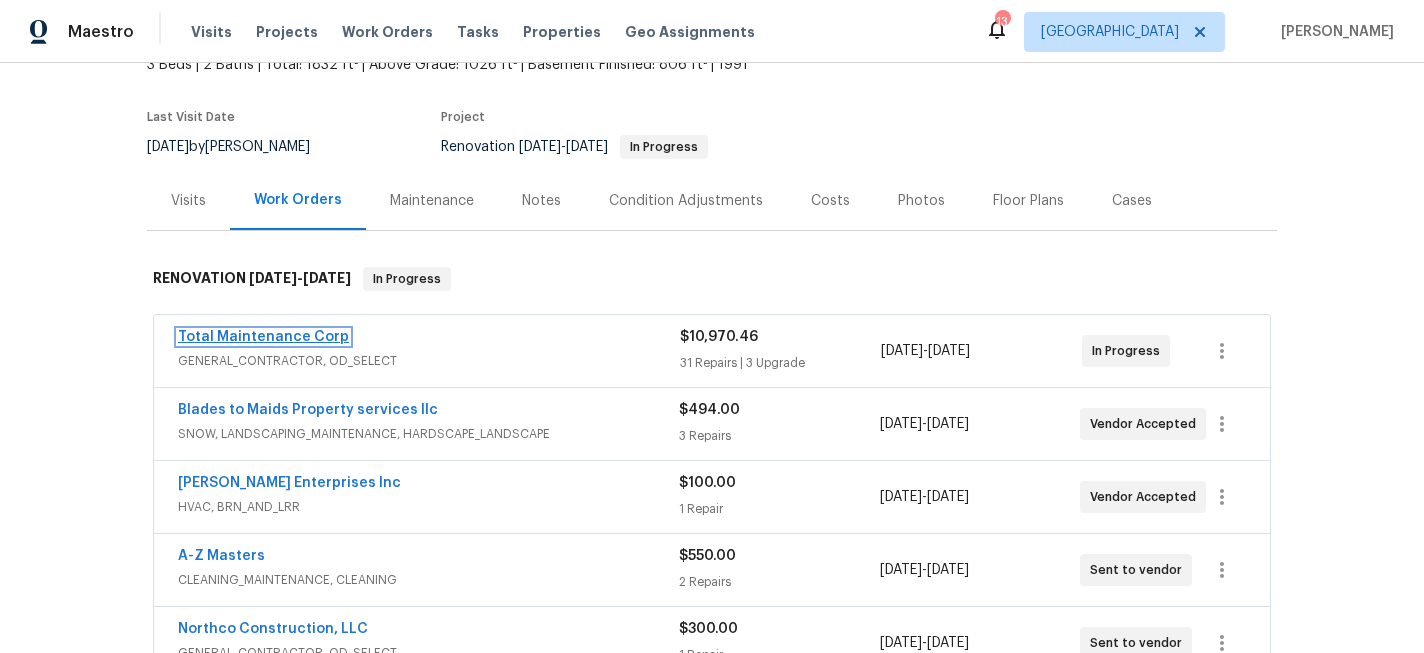 click on "Total Maintenance Corp" at bounding box center (263, 337) 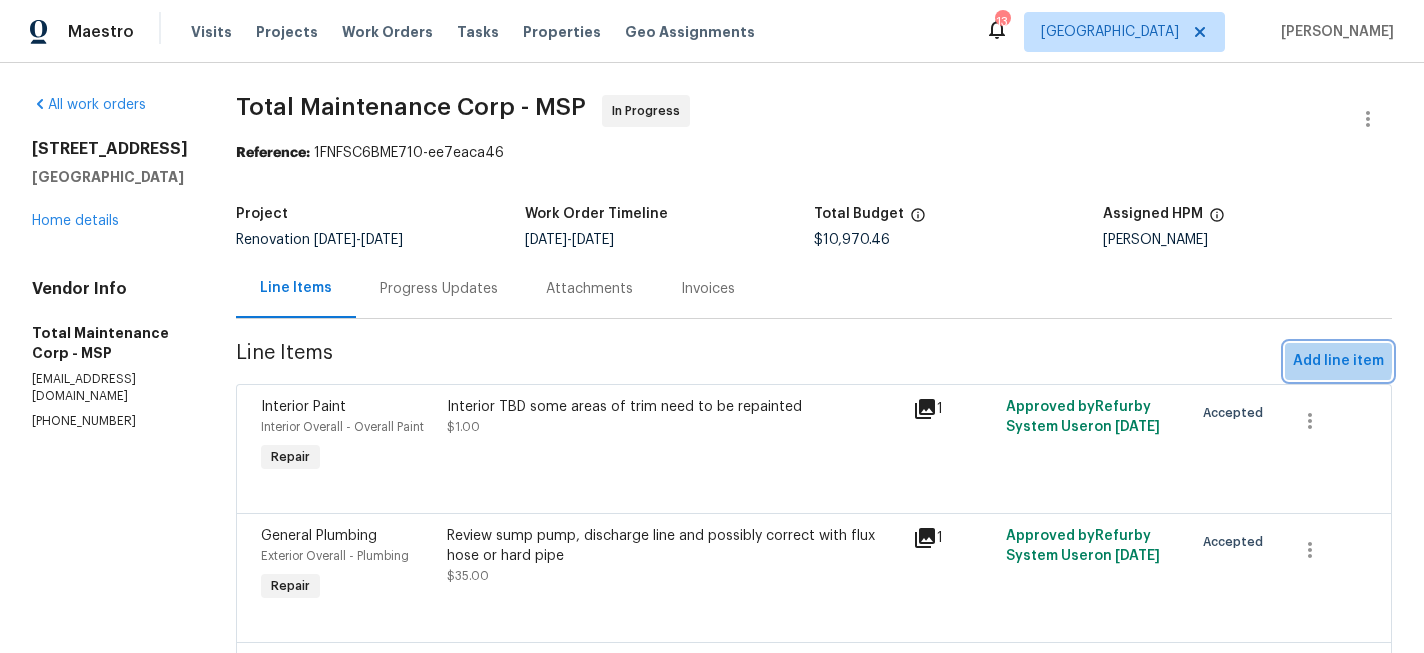 click on "Add line item" at bounding box center [1338, 361] 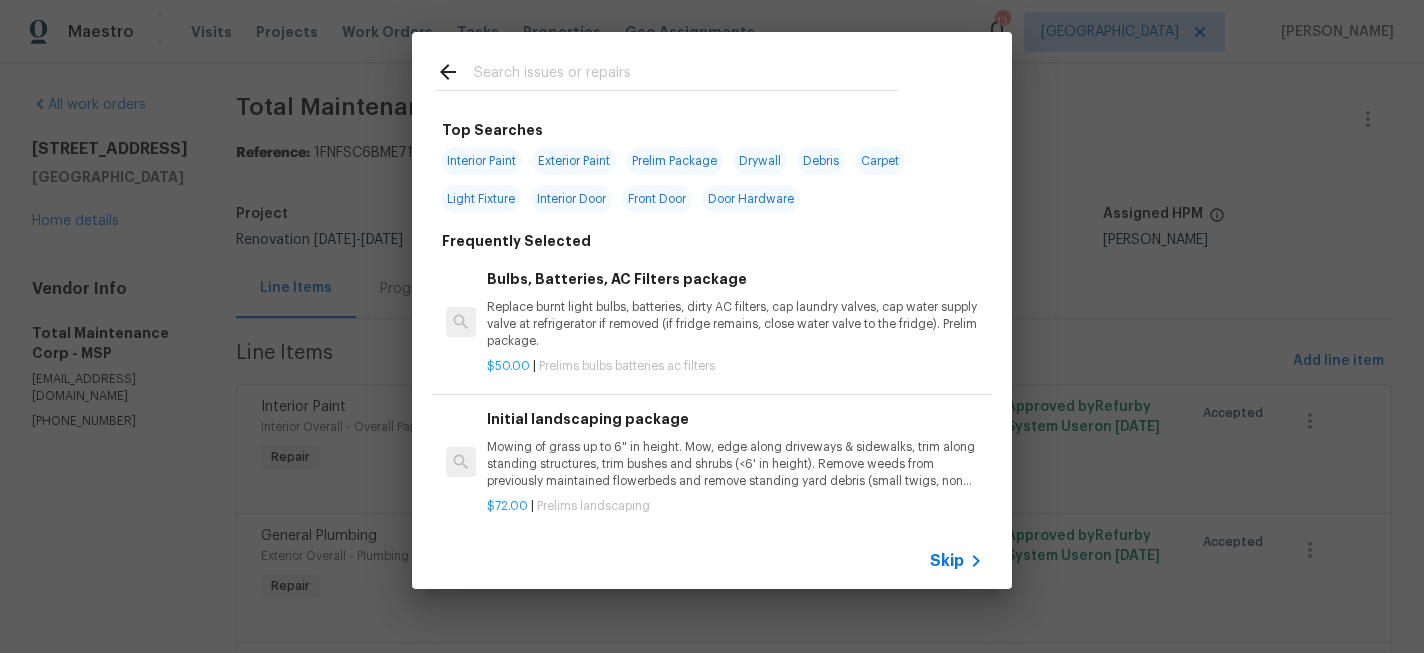 click at bounding box center (686, 75) 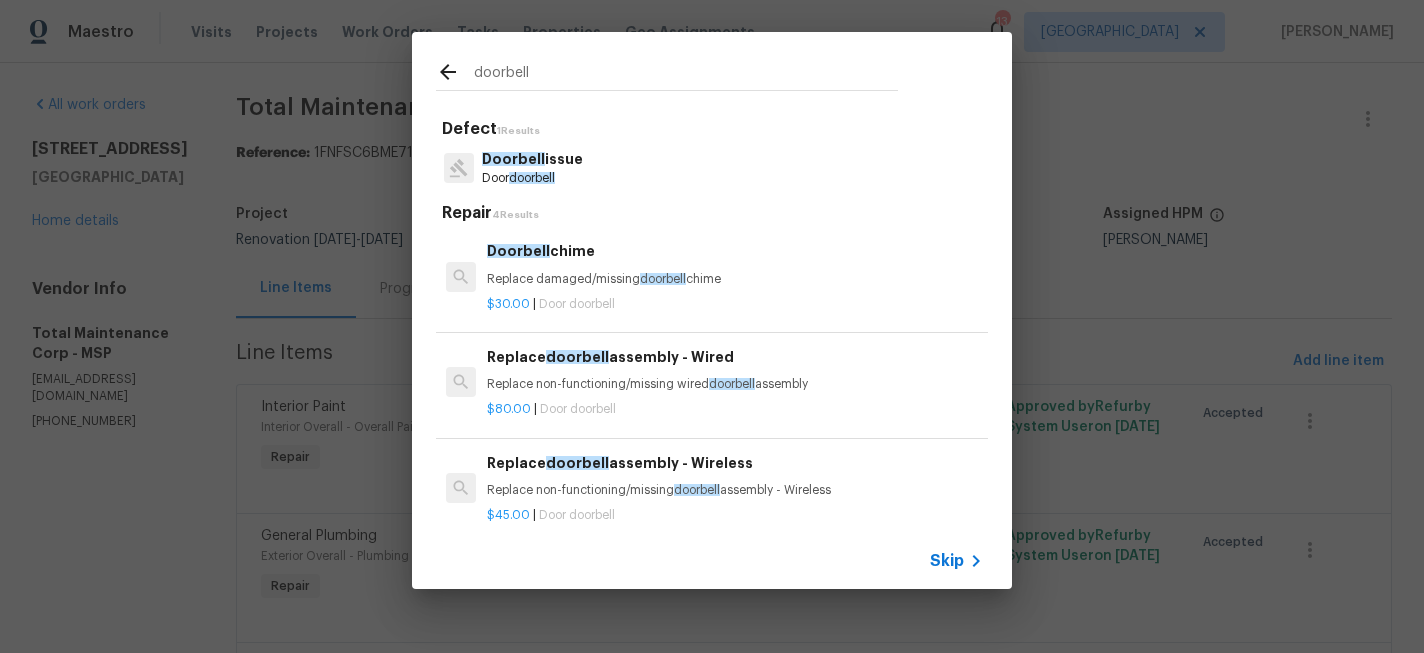 type on "doorbell" 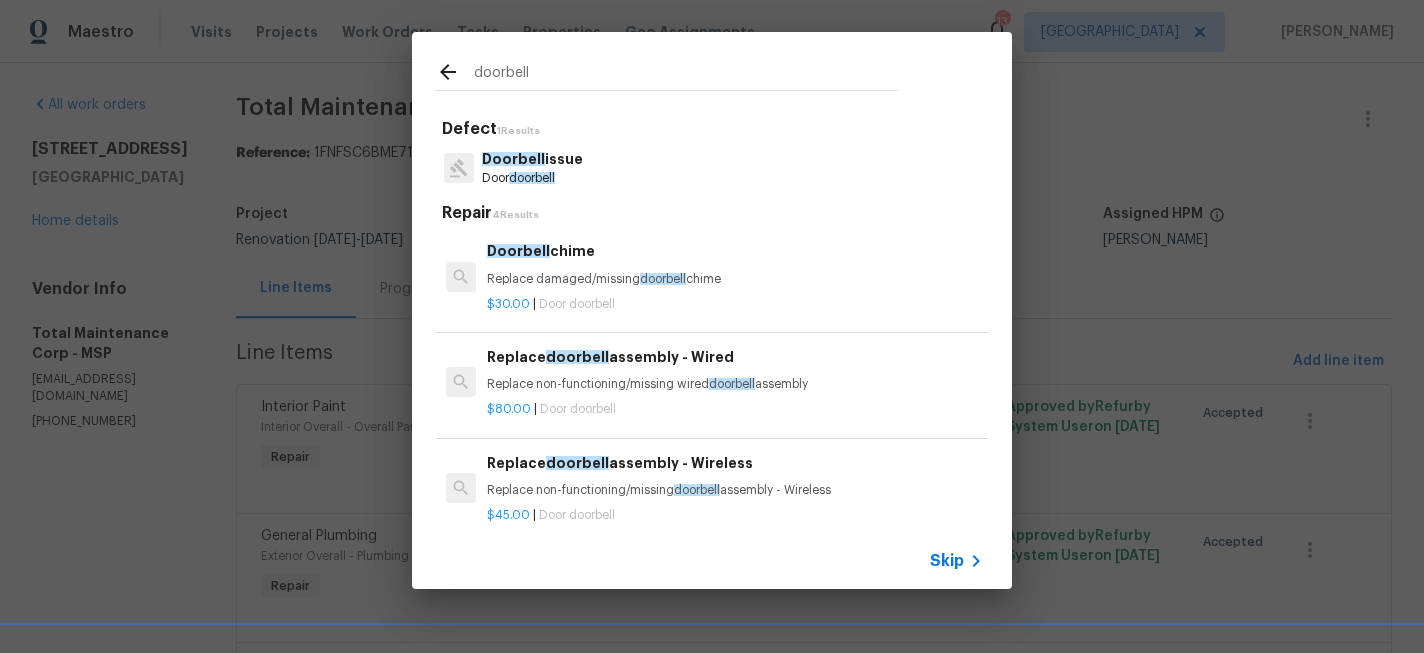 click on "Replace  doorbell  assembly - Wireless" at bounding box center (735, 463) 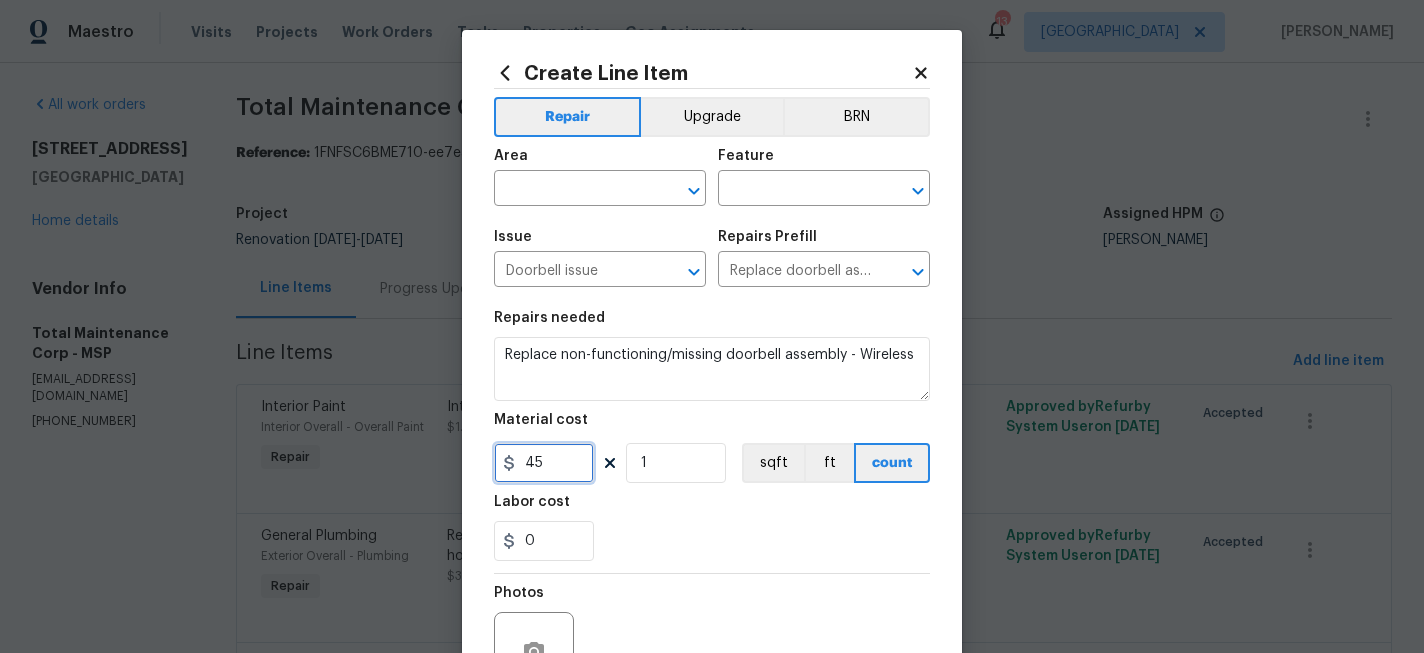 drag, startPoint x: 574, startPoint y: 464, endPoint x: 443, endPoint y: 464, distance: 131 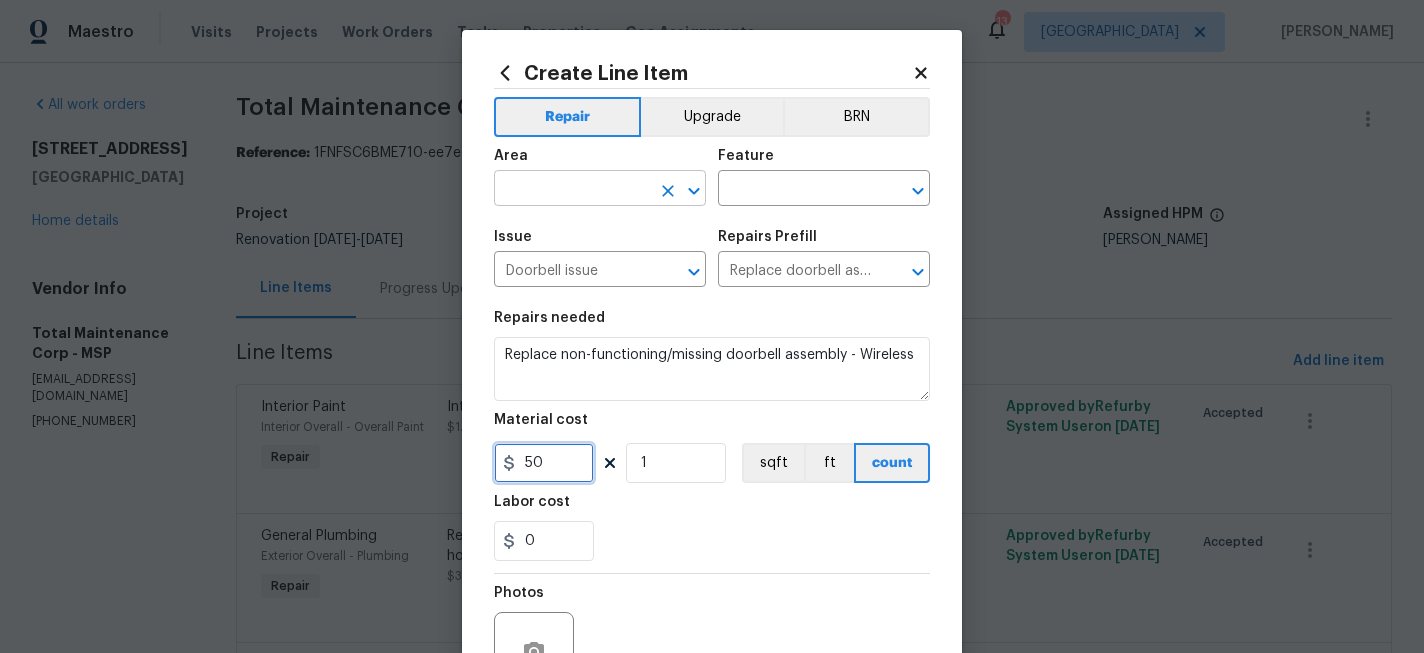 type on "50" 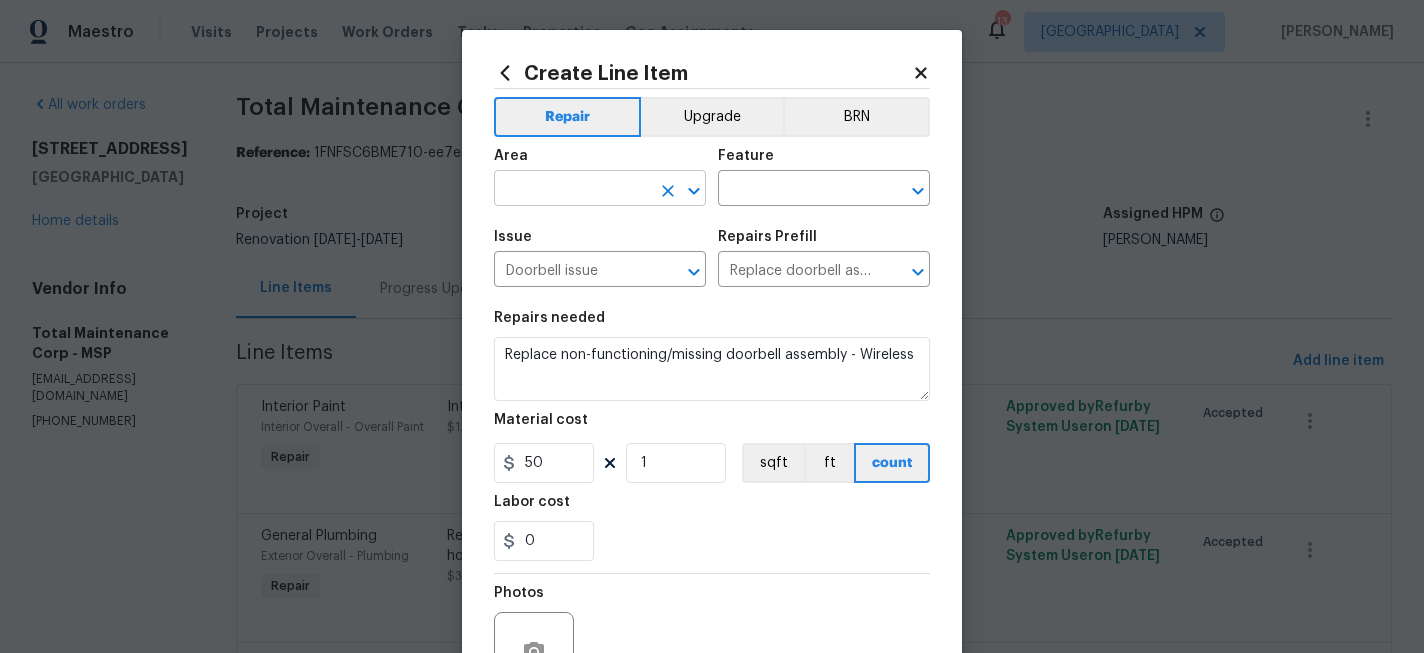 click at bounding box center (572, 190) 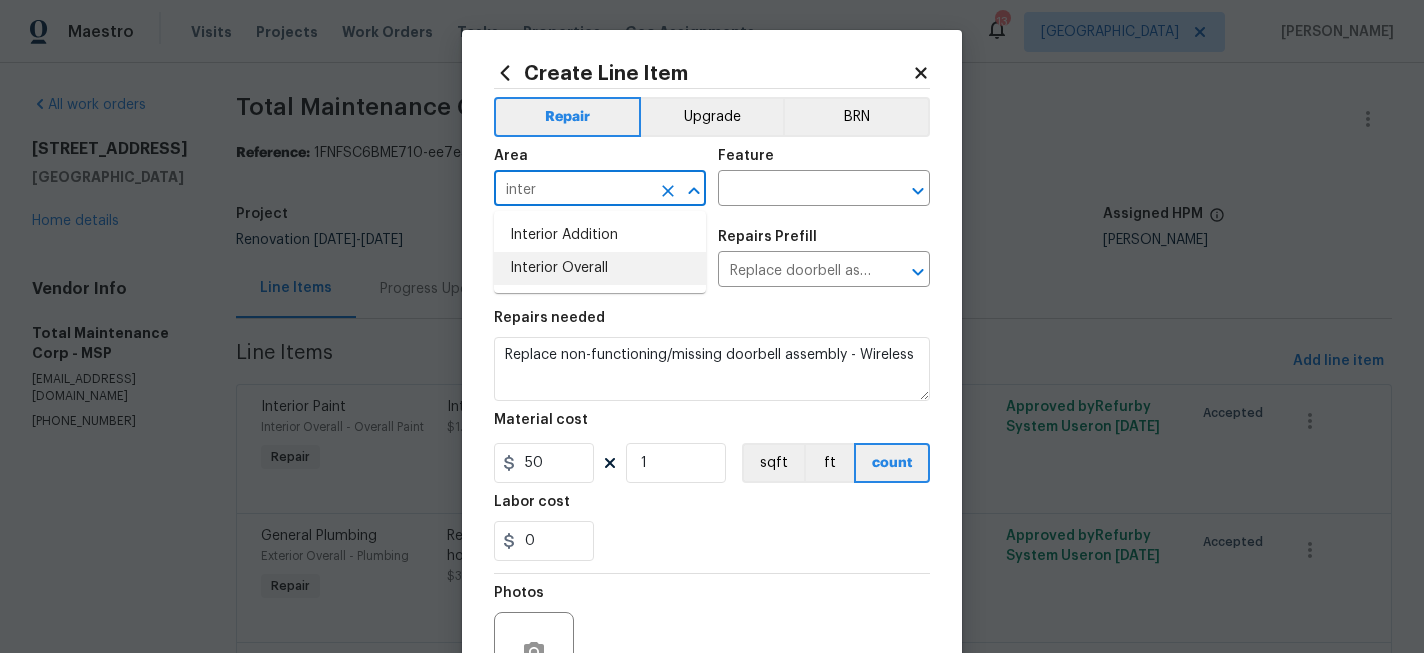 click on "Interior Overall" at bounding box center (600, 268) 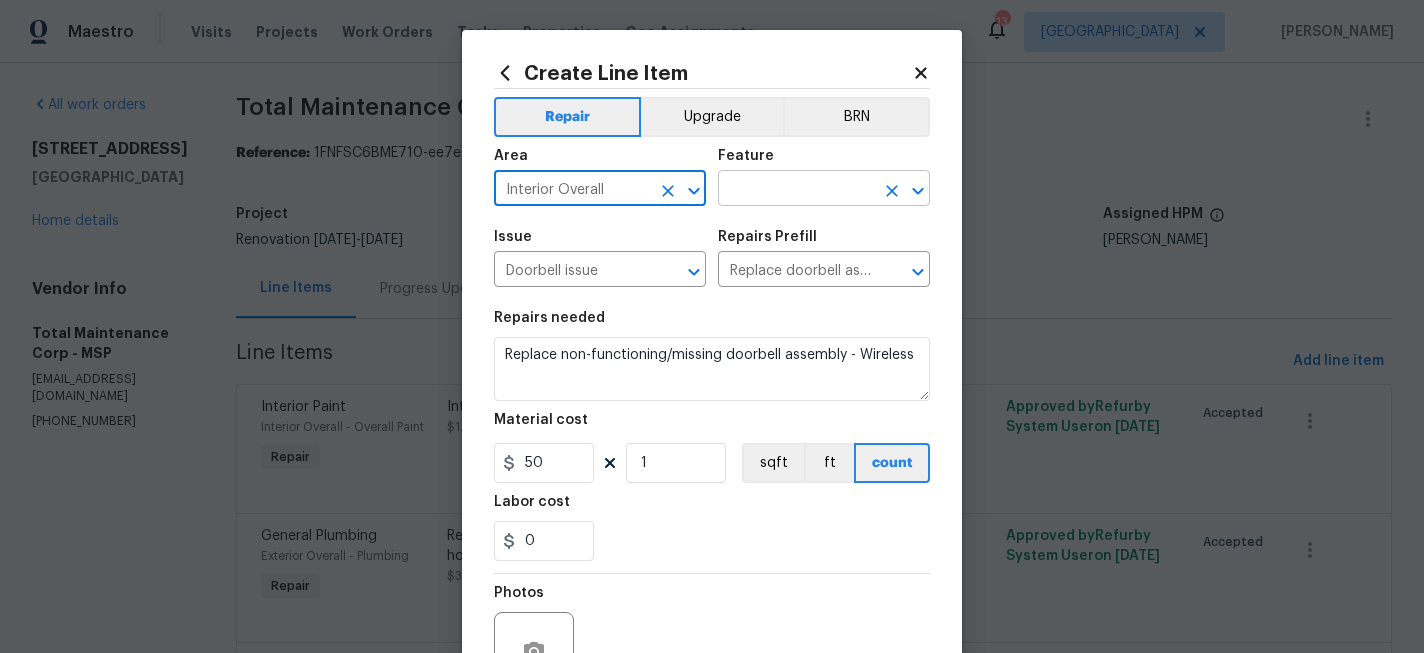 type on "Interior Overall" 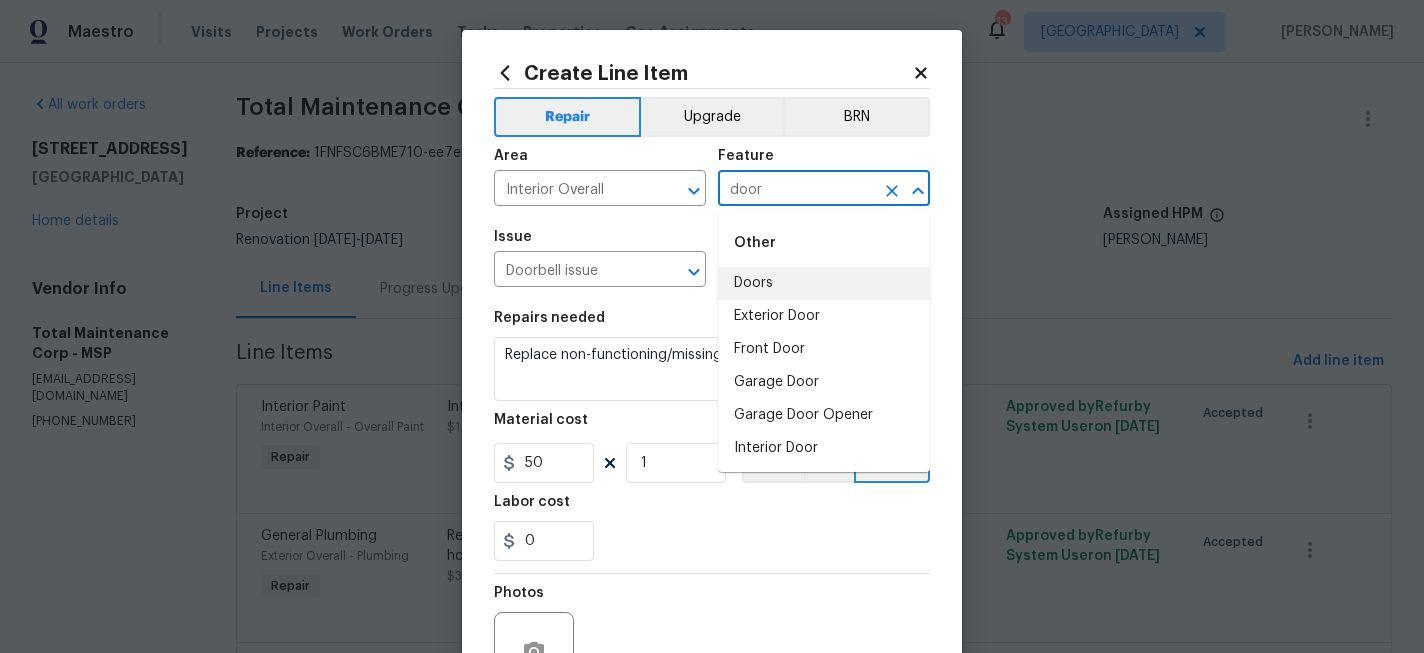 click on "Doors" at bounding box center (824, 283) 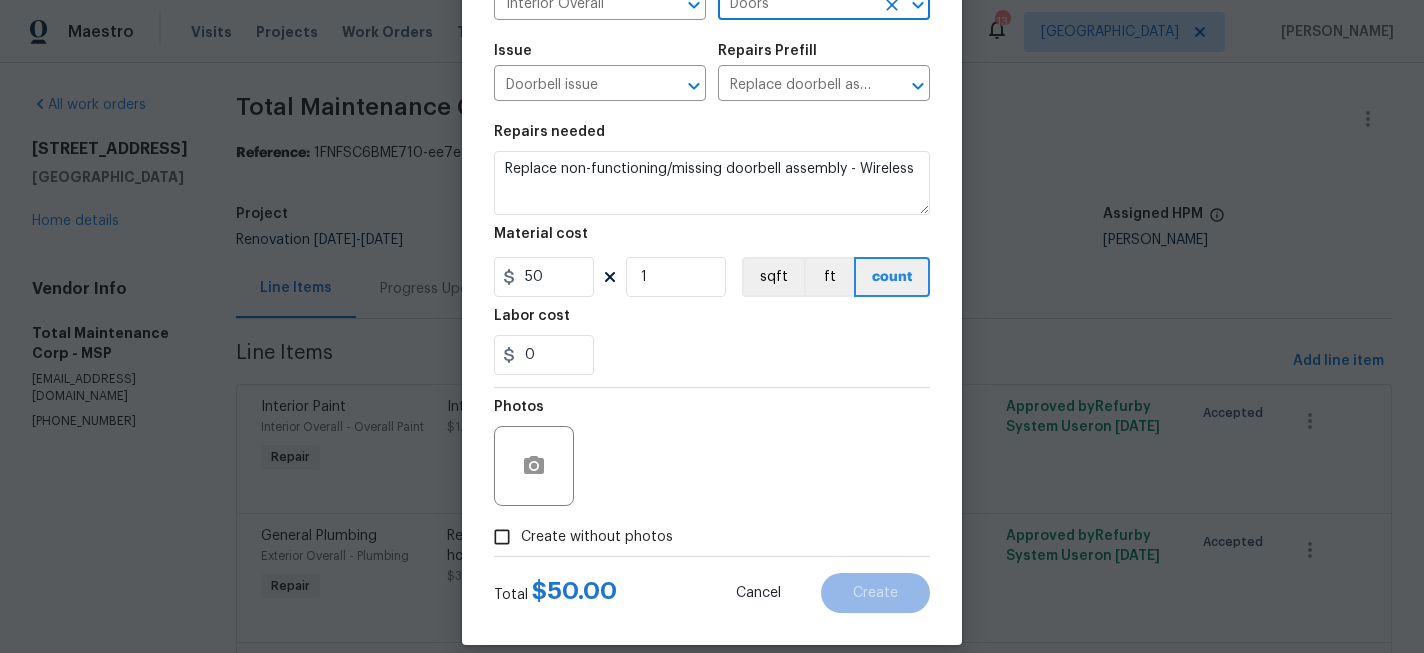 scroll, scrollTop: 209, scrollLeft: 0, axis: vertical 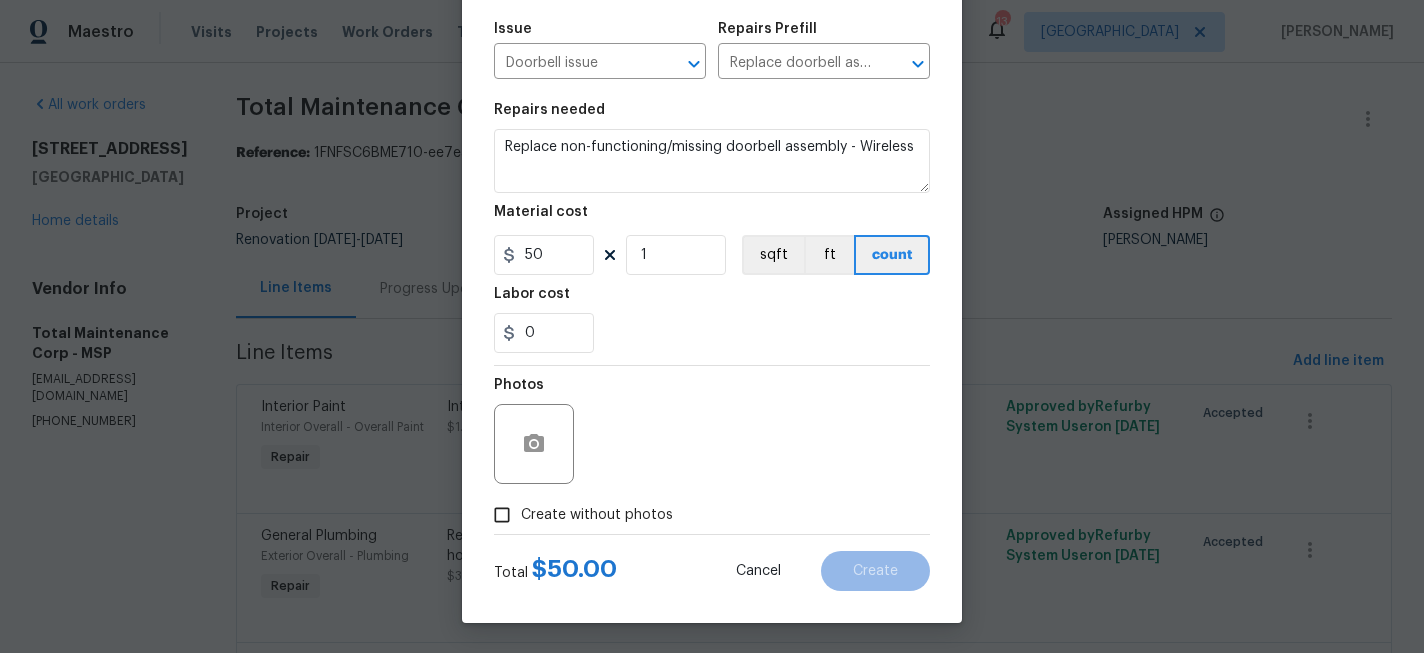 type on "Doors" 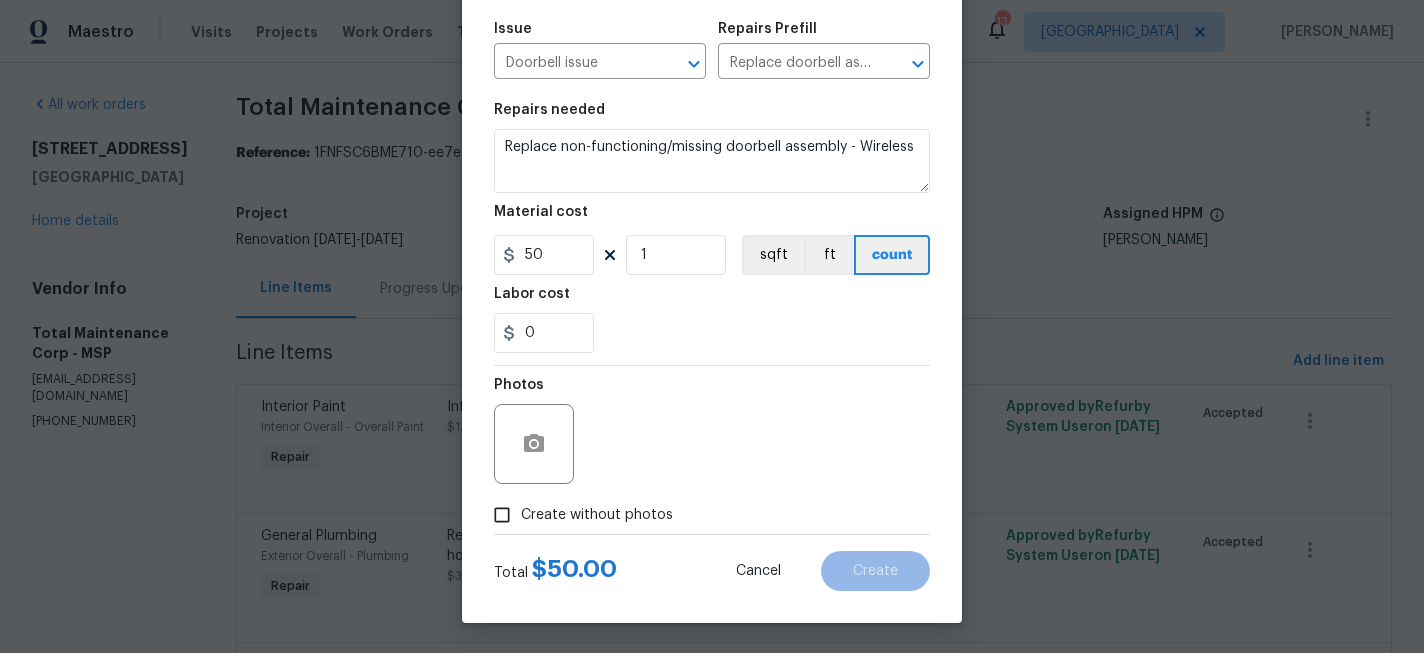 click on "Photos Create without photos" at bounding box center (712, 450) 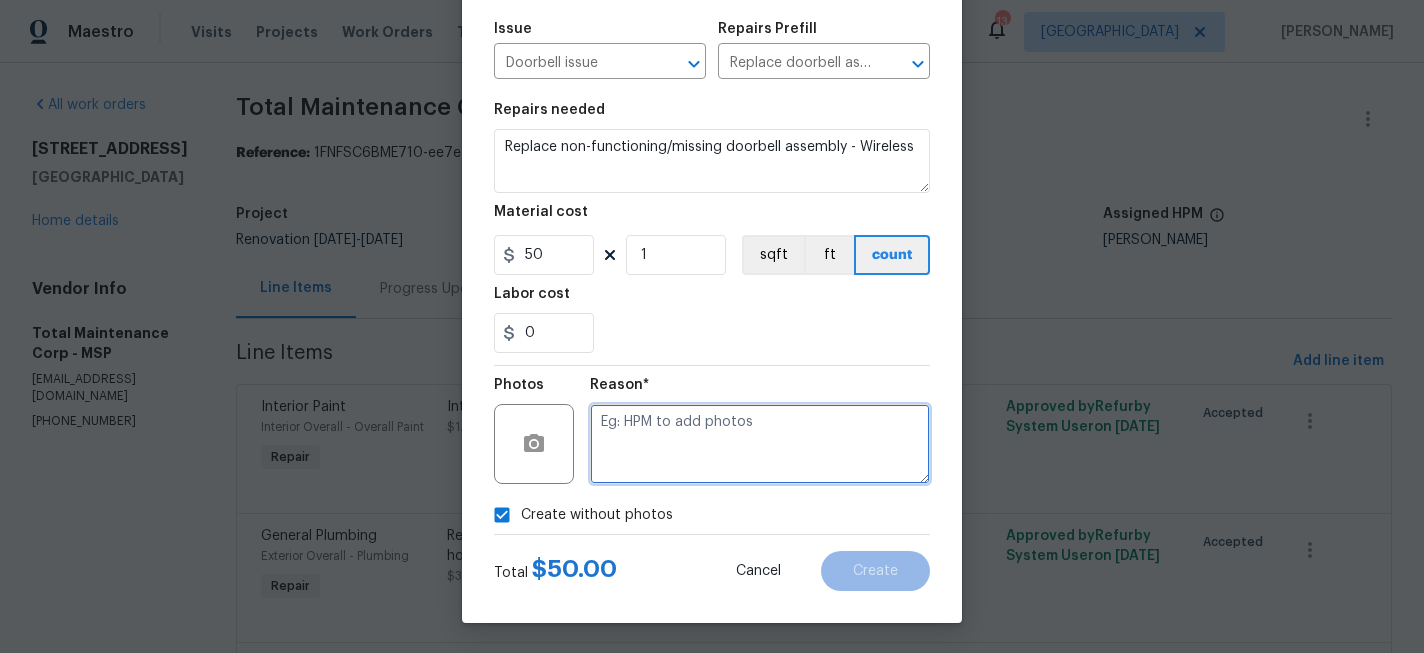 click at bounding box center (760, 444) 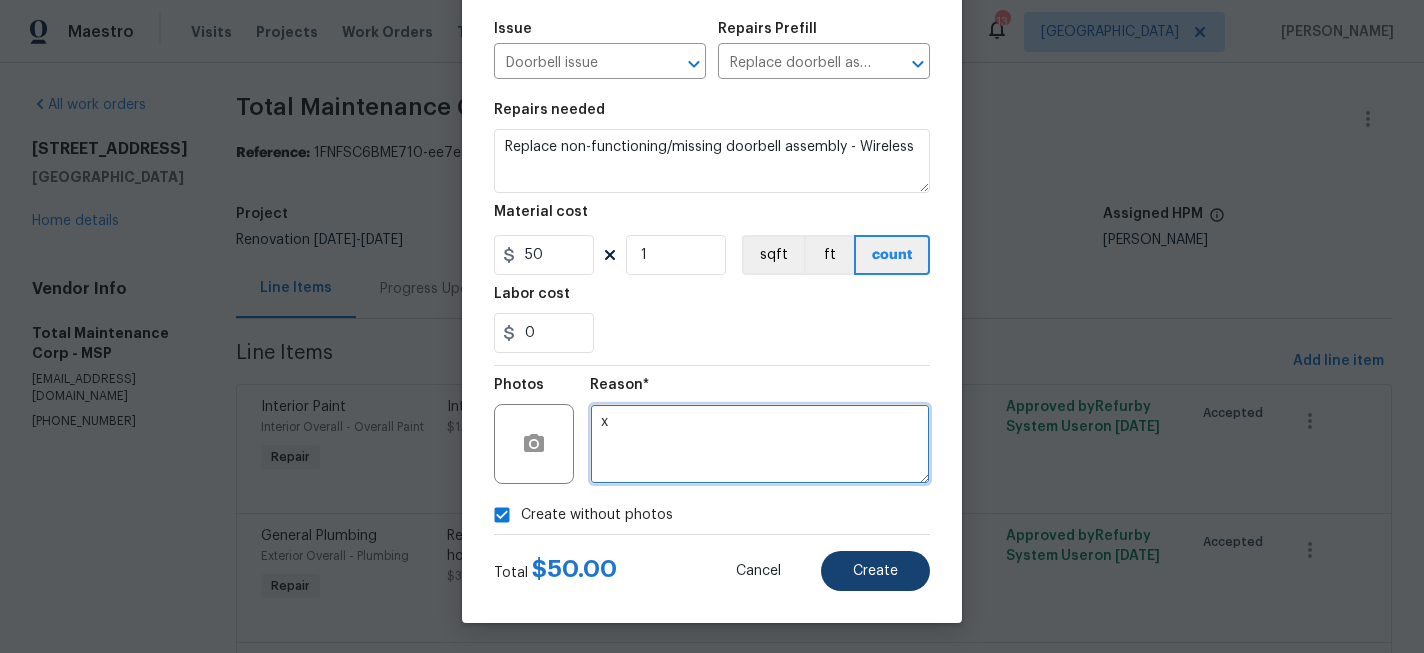 type on "x" 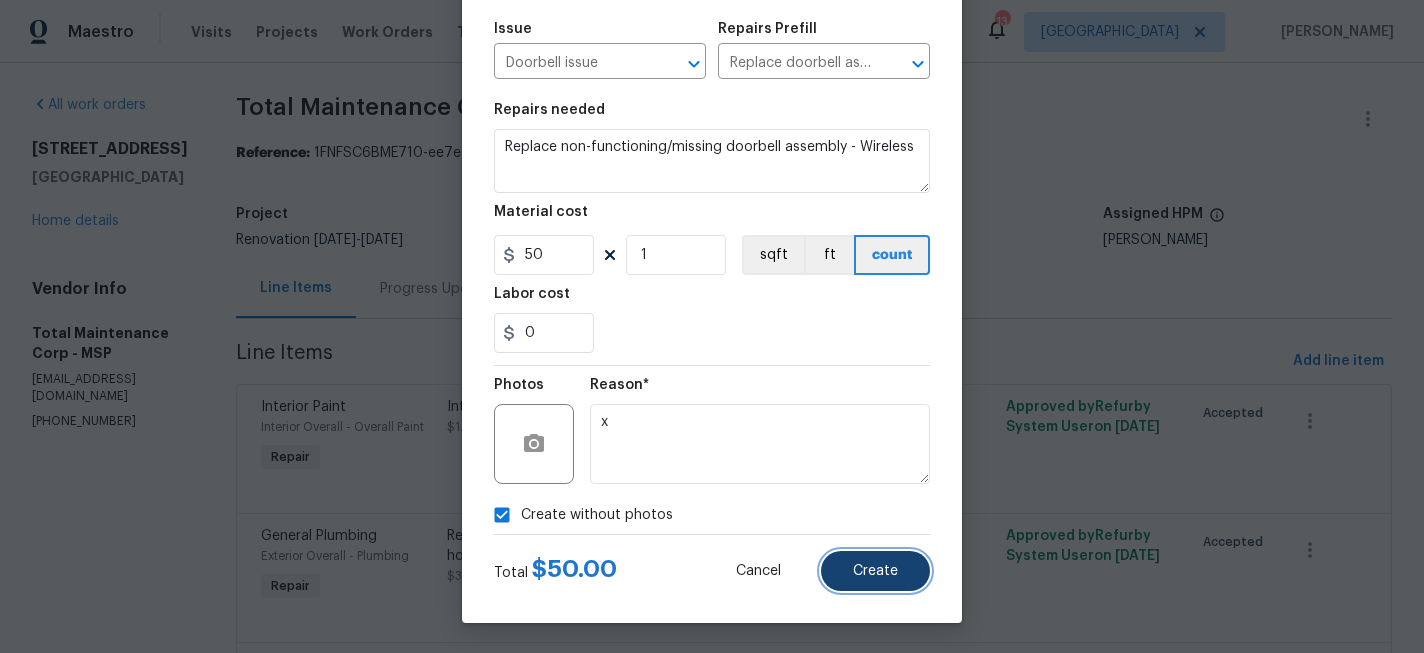 click on "Create" at bounding box center [875, 571] 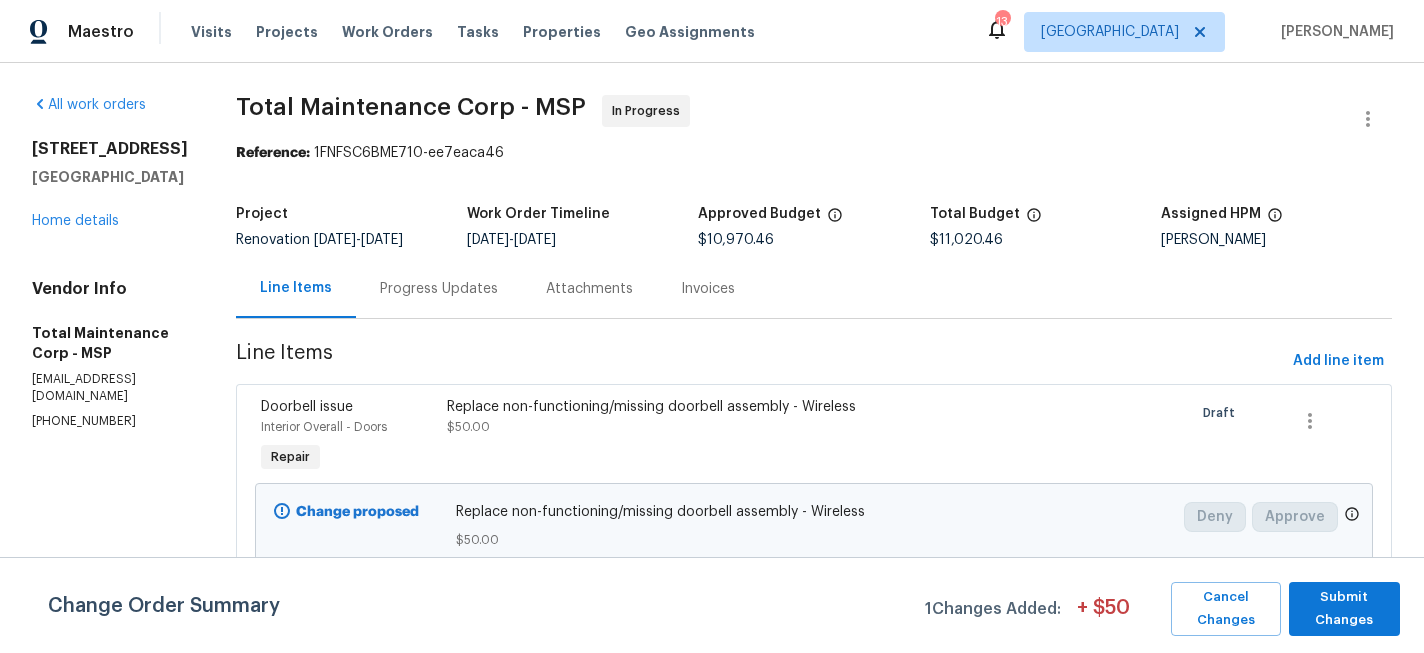 scroll, scrollTop: 74, scrollLeft: 0, axis: vertical 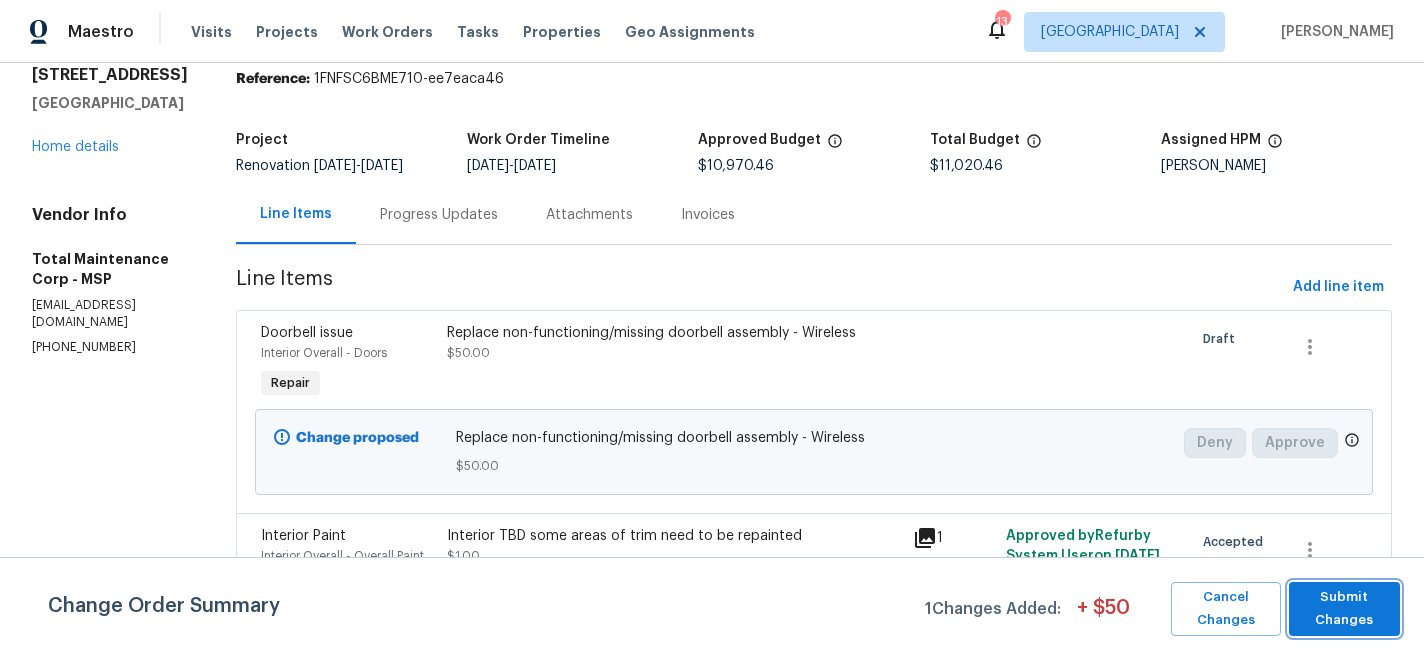 click on "Submit Changes" at bounding box center [1345, 609] 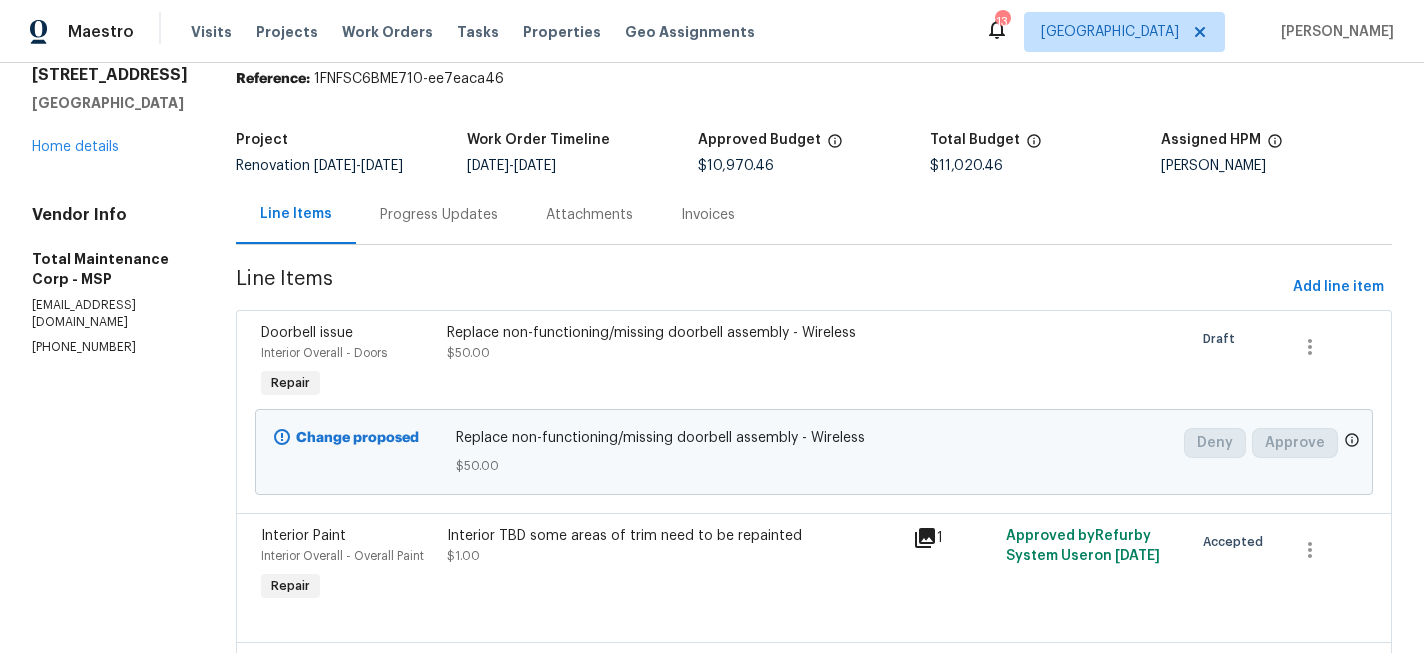 scroll, scrollTop: 0, scrollLeft: 0, axis: both 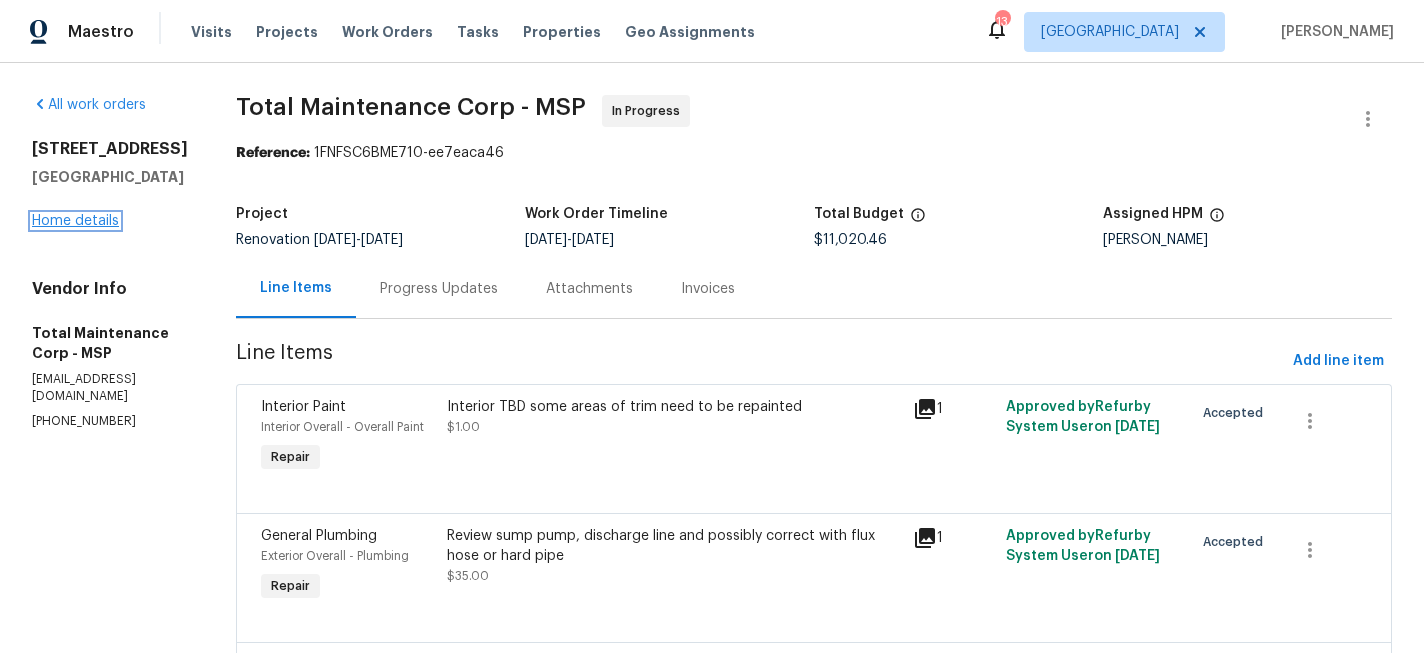 click on "Home details" at bounding box center (75, 221) 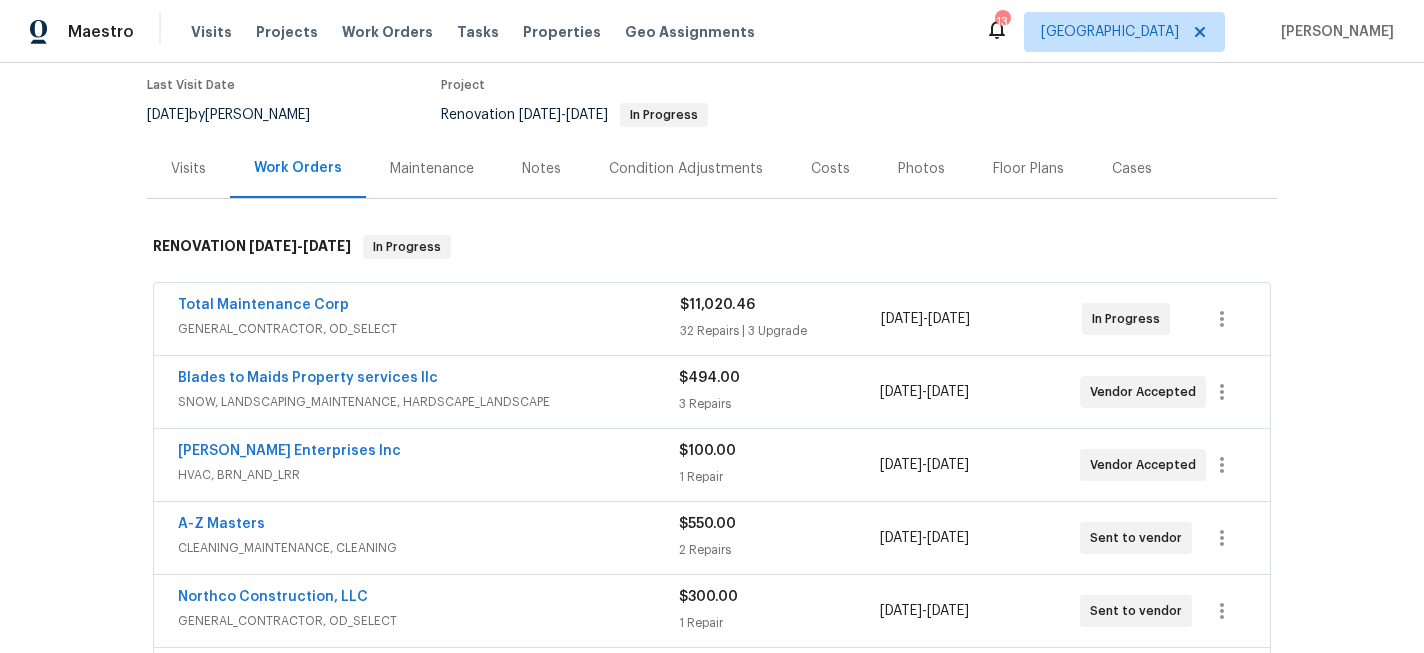scroll, scrollTop: 245, scrollLeft: 0, axis: vertical 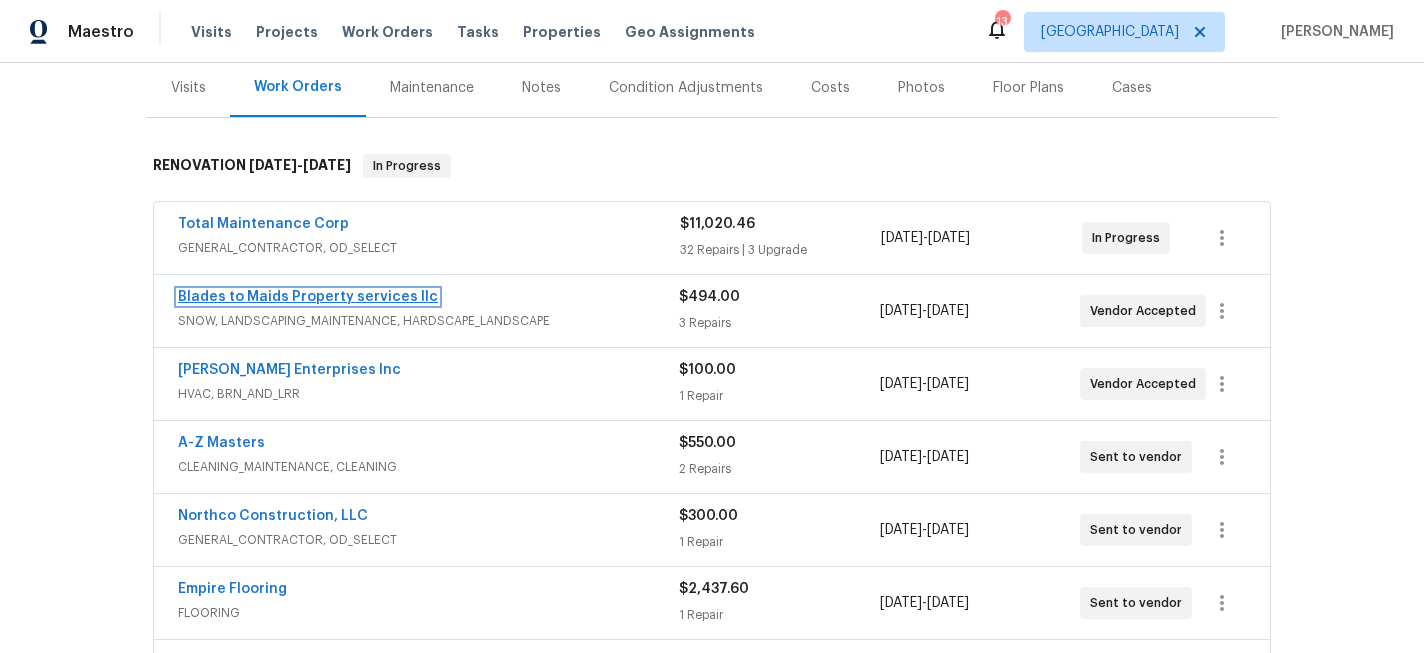 click on "Blades to Maids Property services llc" at bounding box center (308, 297) 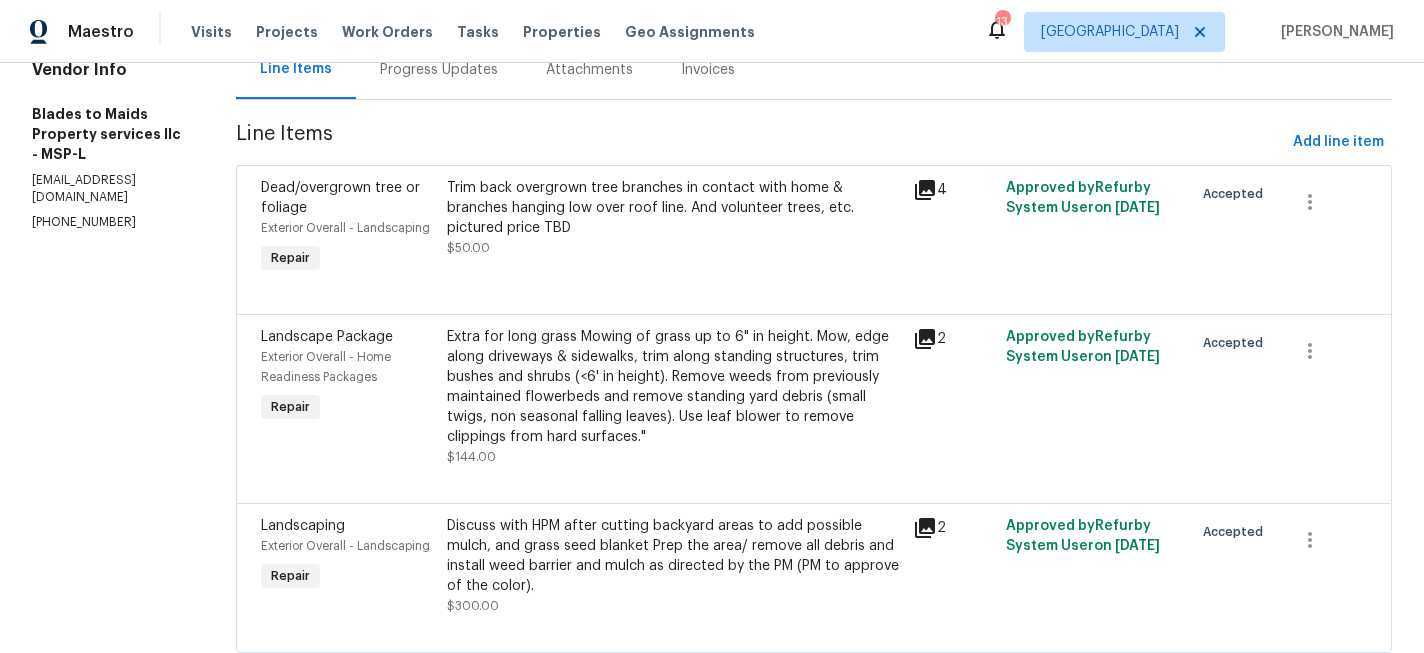 scroll, scrollTop: 276, scrollLeft: 0, axis: vertical 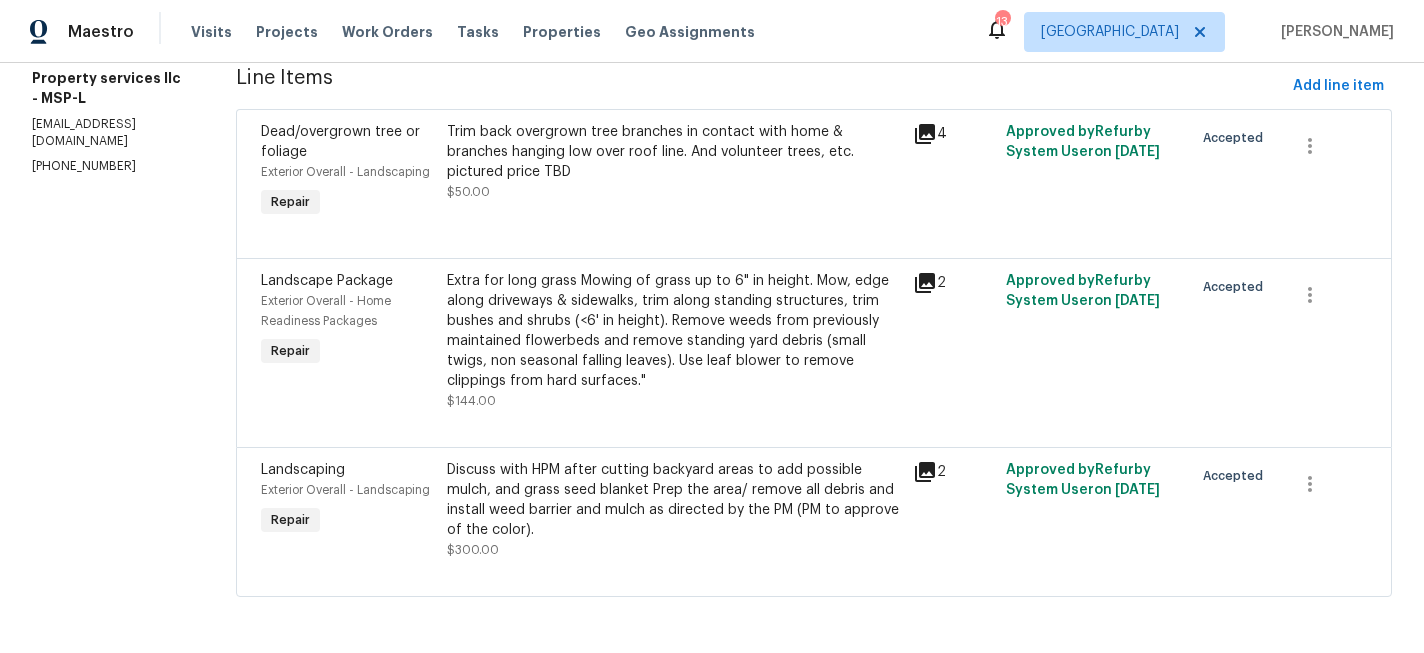 click 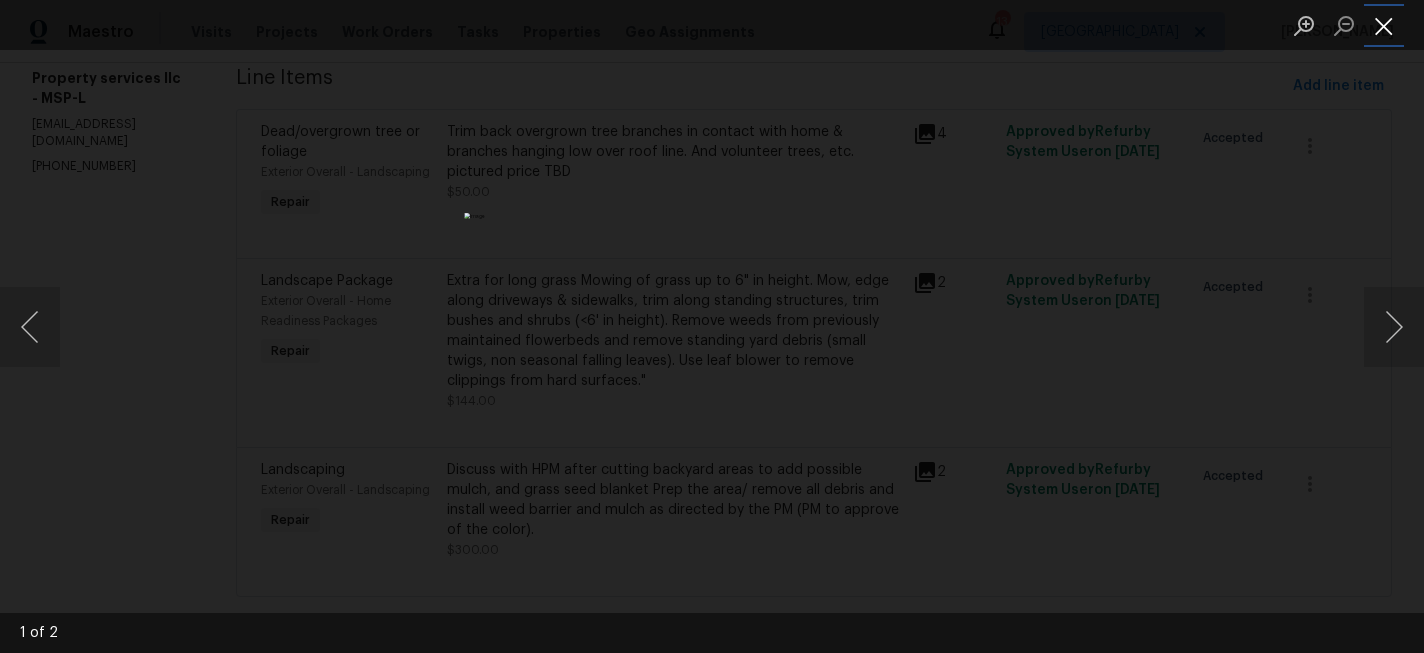 click at bounding box center (1384, 25) 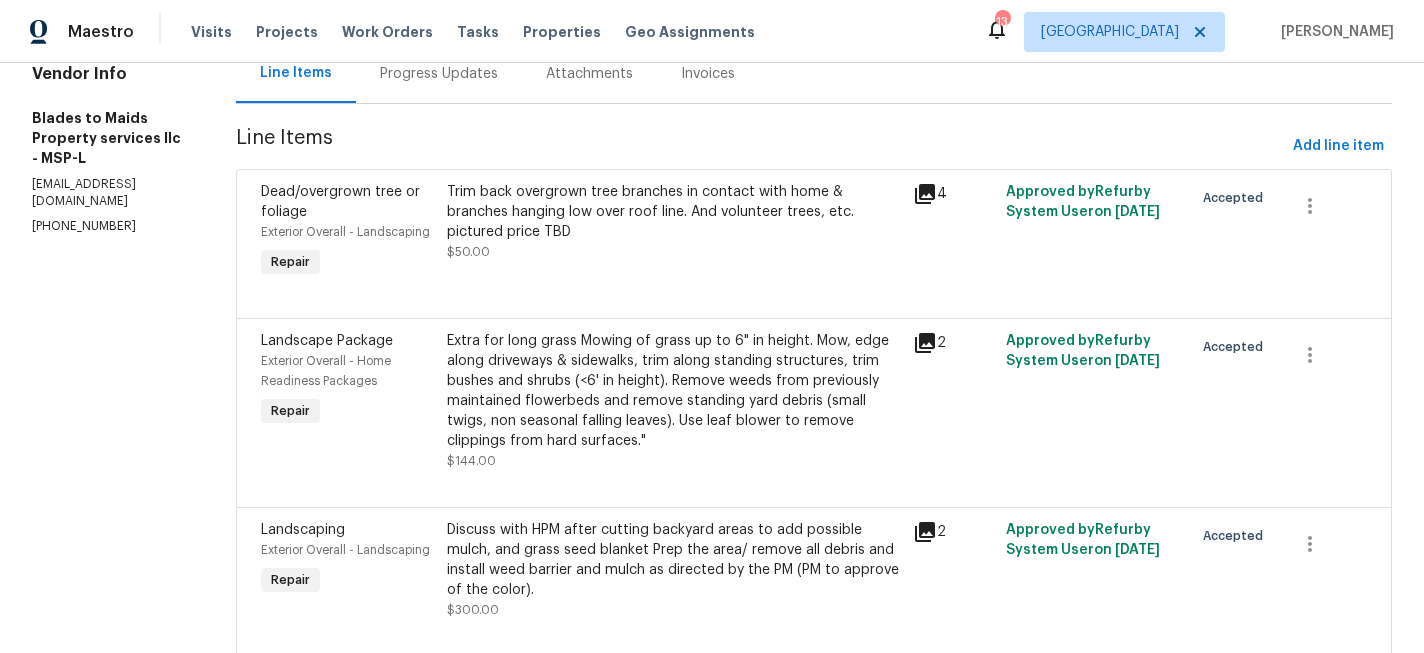 scroll, scrollTop: 216, scrollLeft: 0, axis: vertical 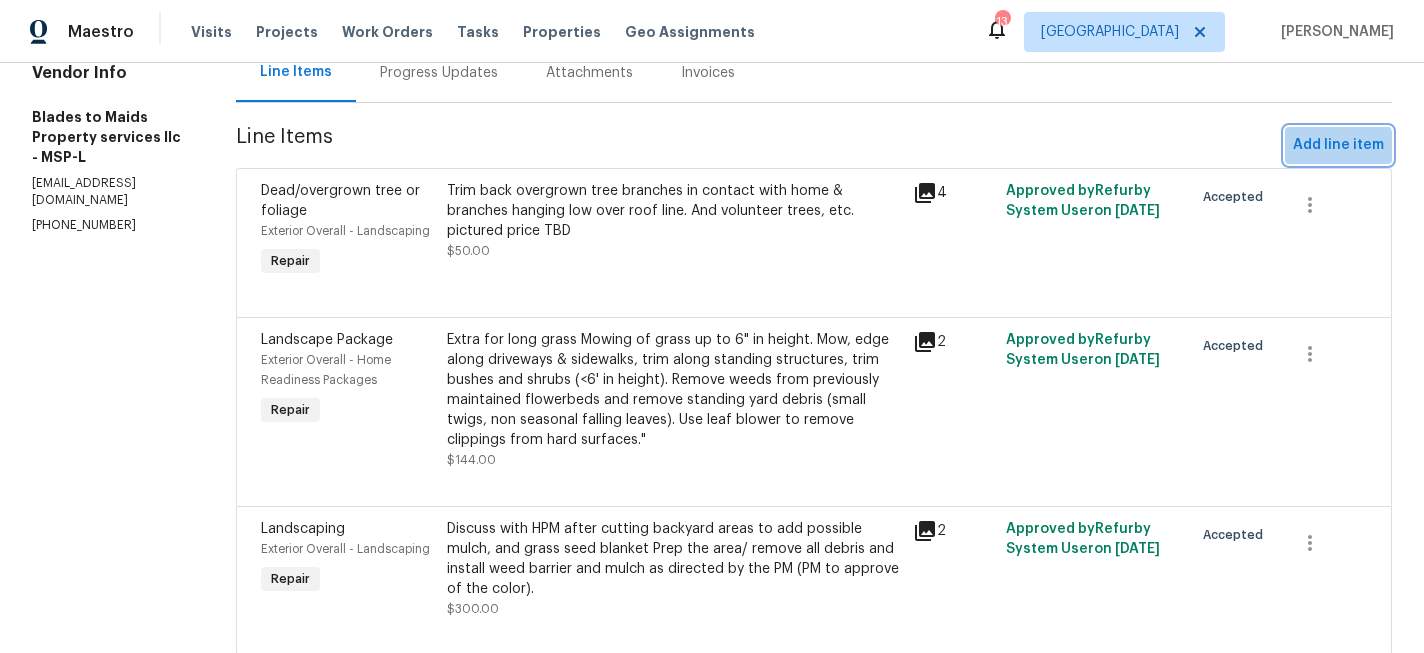 click on "Add line item" at bounding box center (1338, 145) 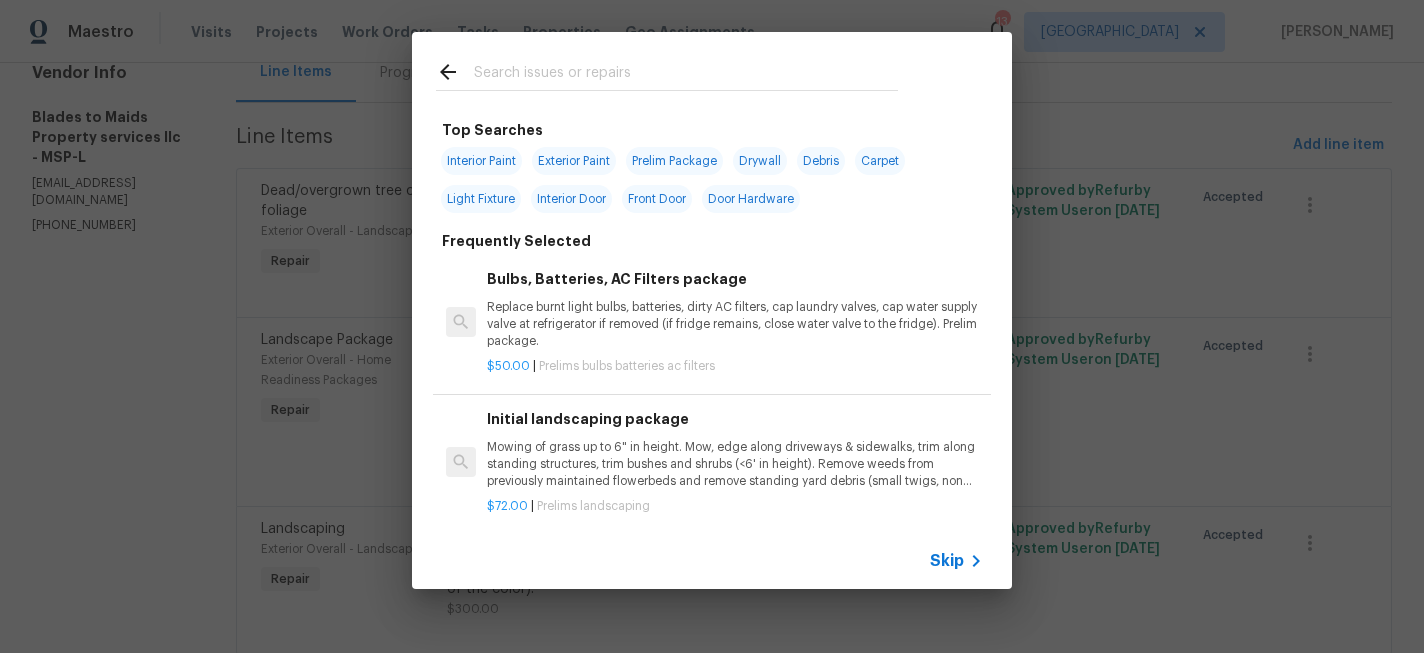 click at bounding box center [686, 75] 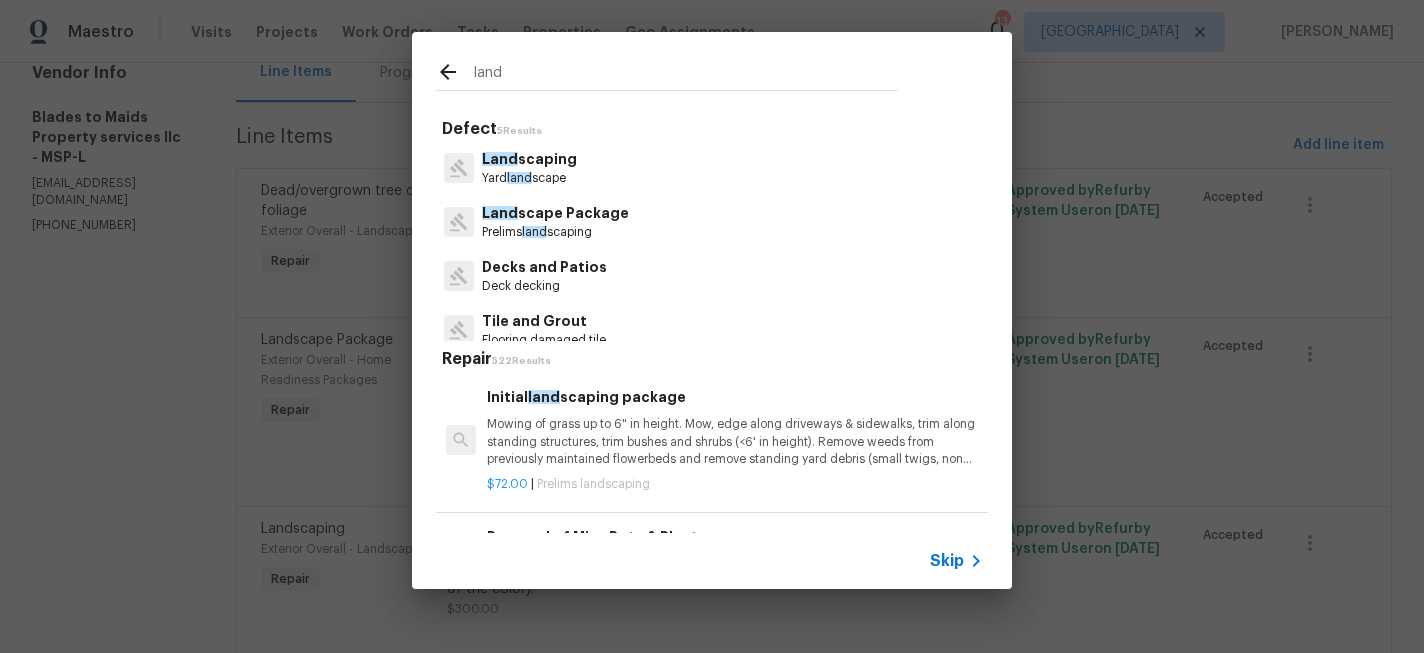 type on "land" 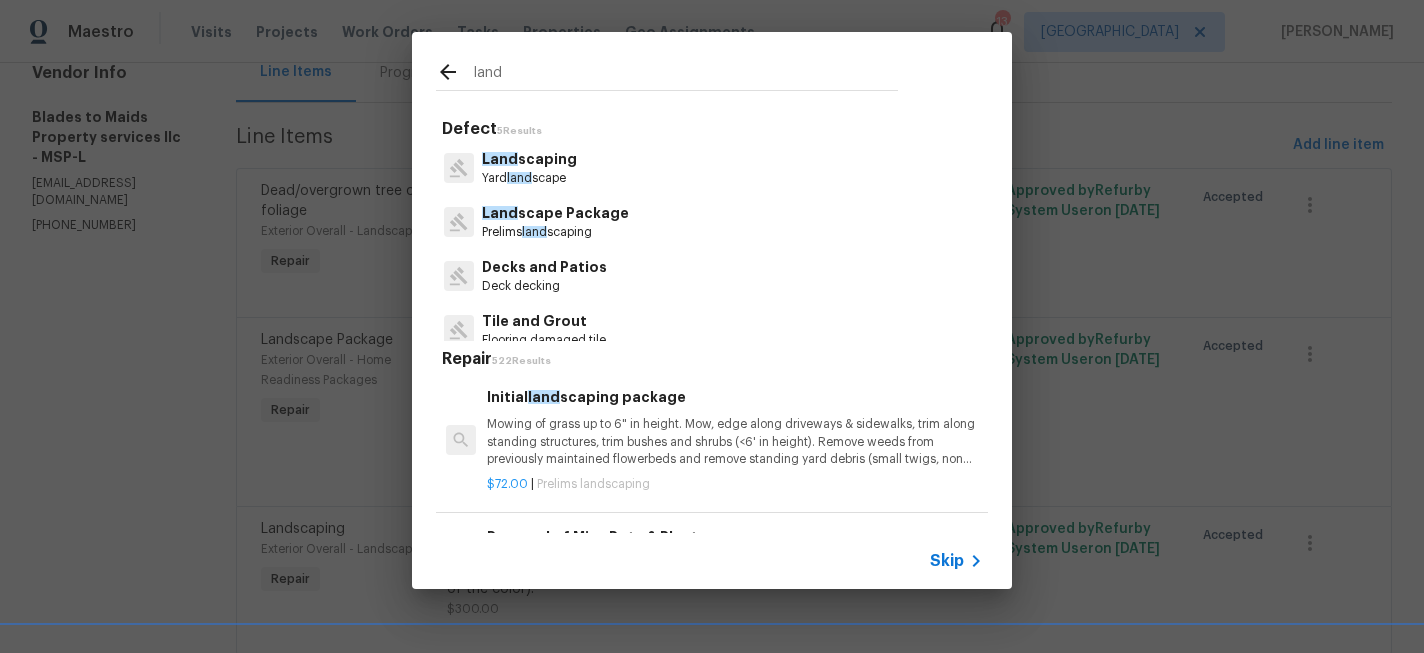 click on "Initial  land scaping package" at bounding box center [735, 397] 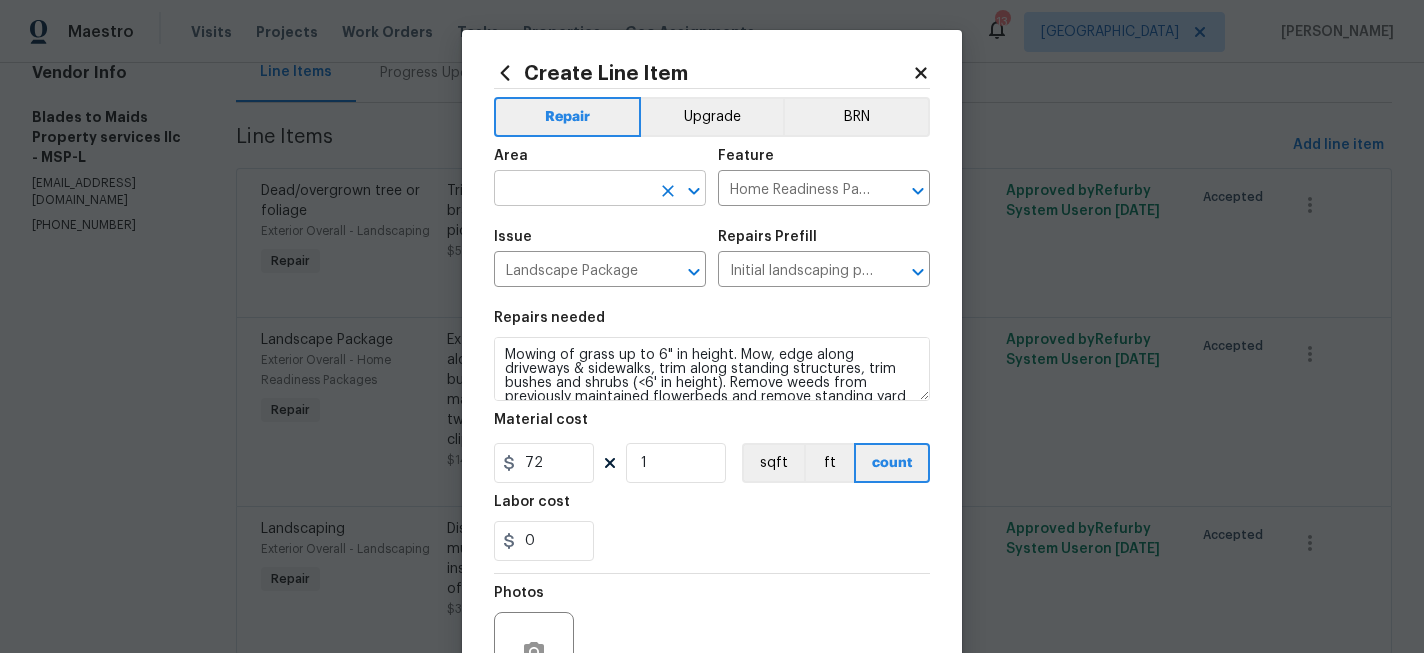 click at bounding box center [572, 190] 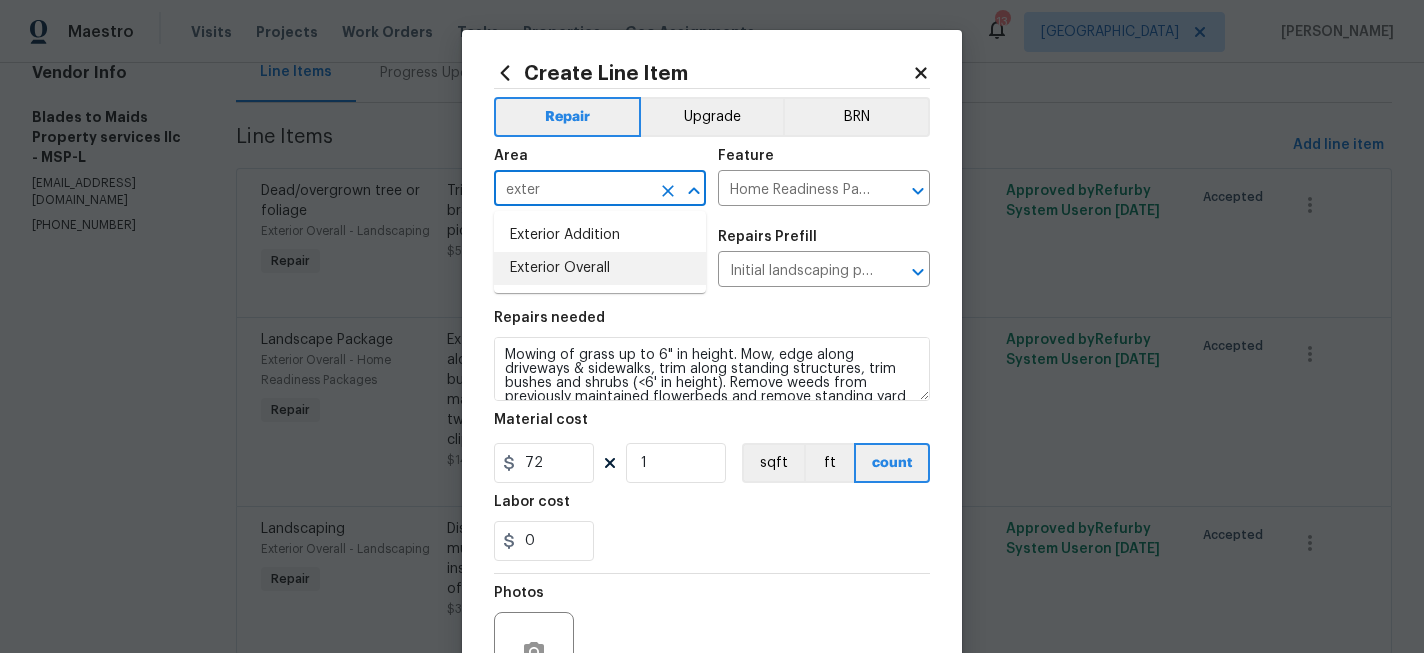 click on "Exterior Overall" at bounding box center [600, 268] 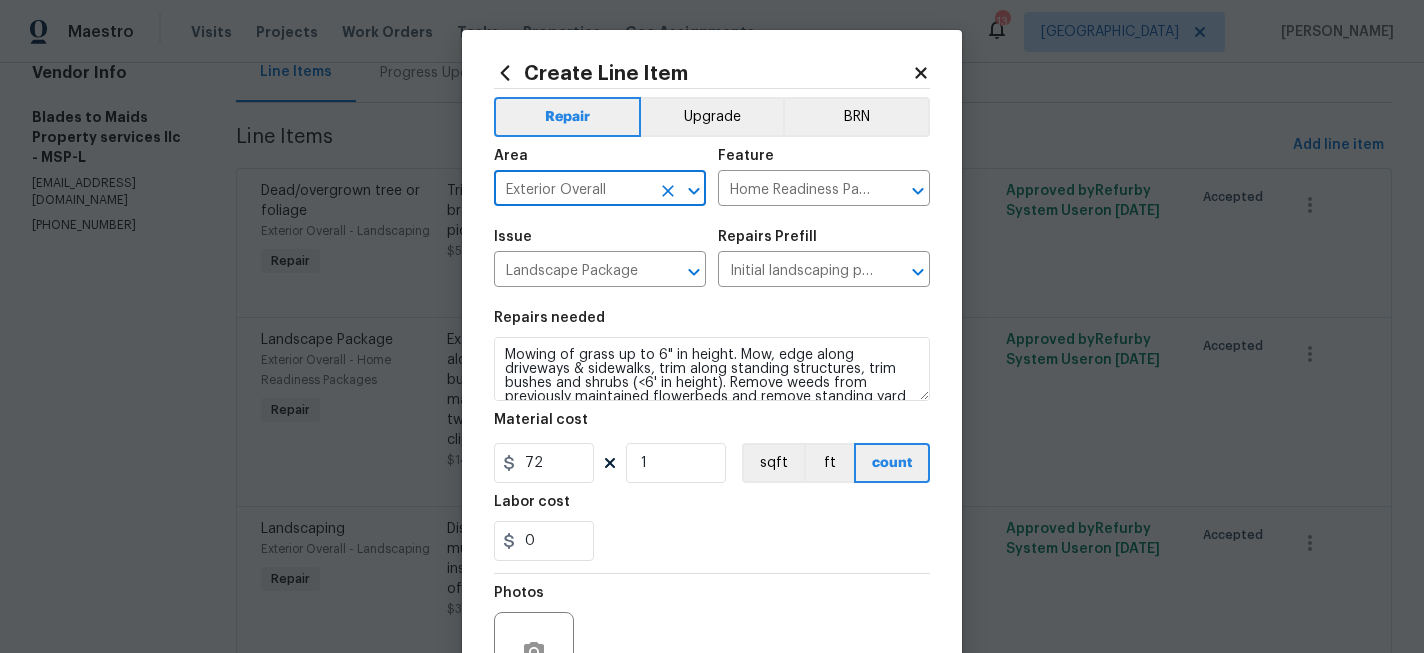 scroll, scrollTop: 42, scrollLeft: 0, axis: vertical 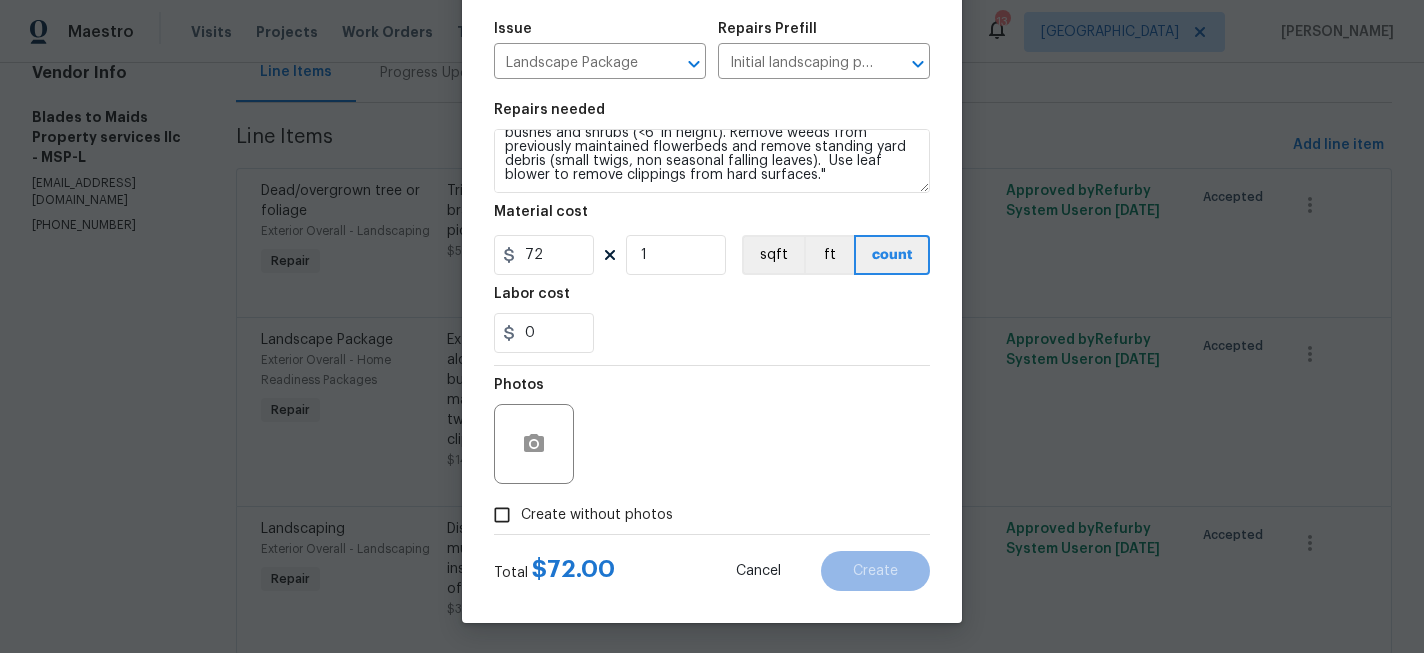 type on "Exterior Overall" 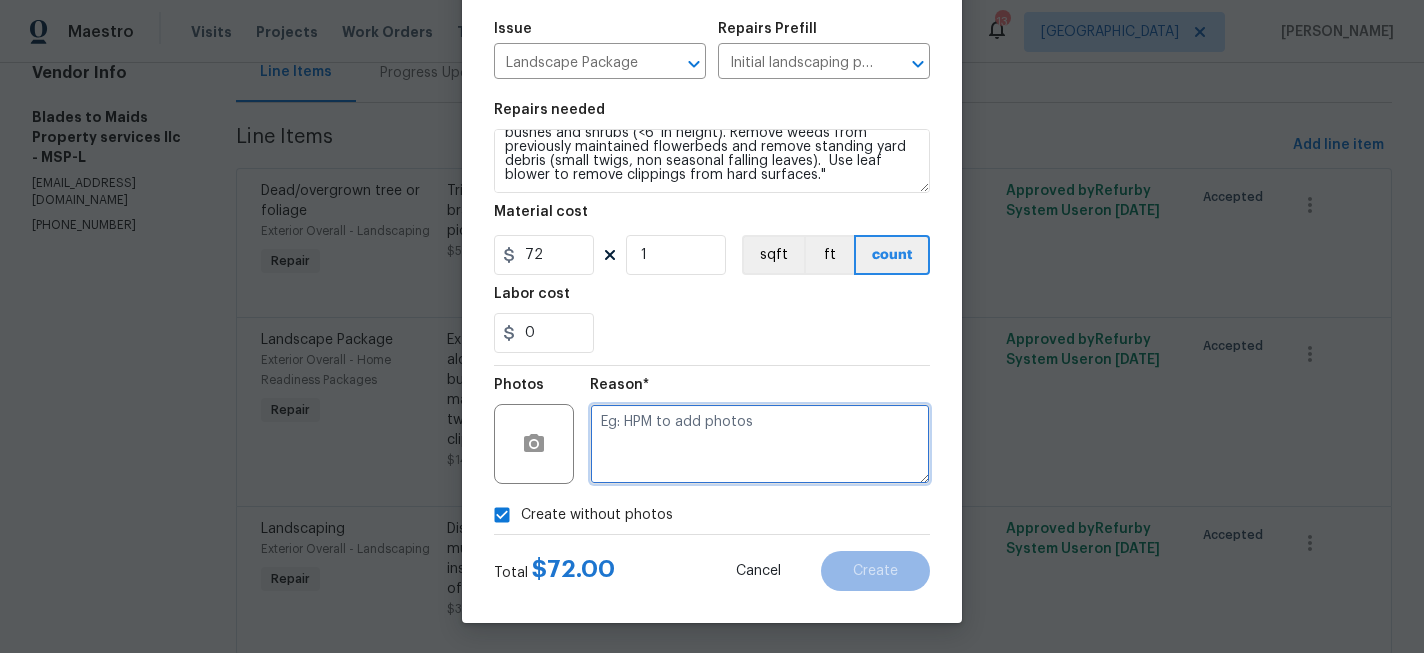 click at bounding box center (760, 444) 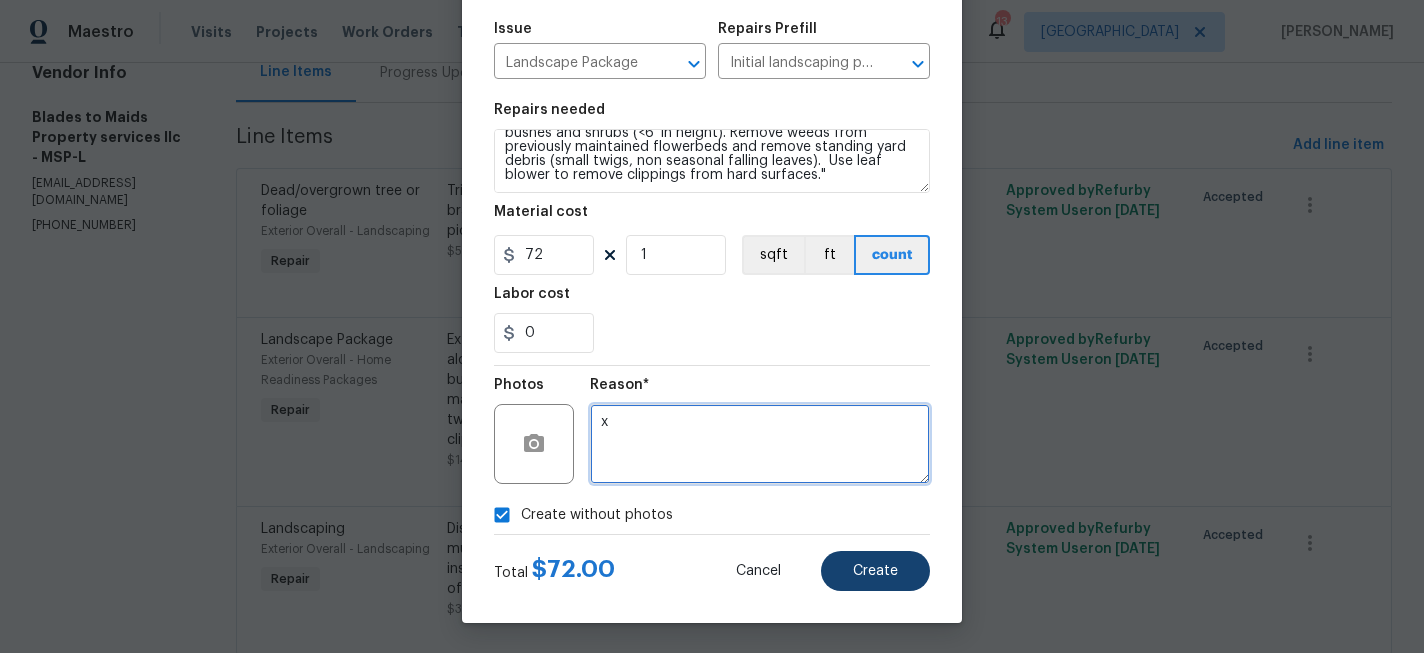type on "x" 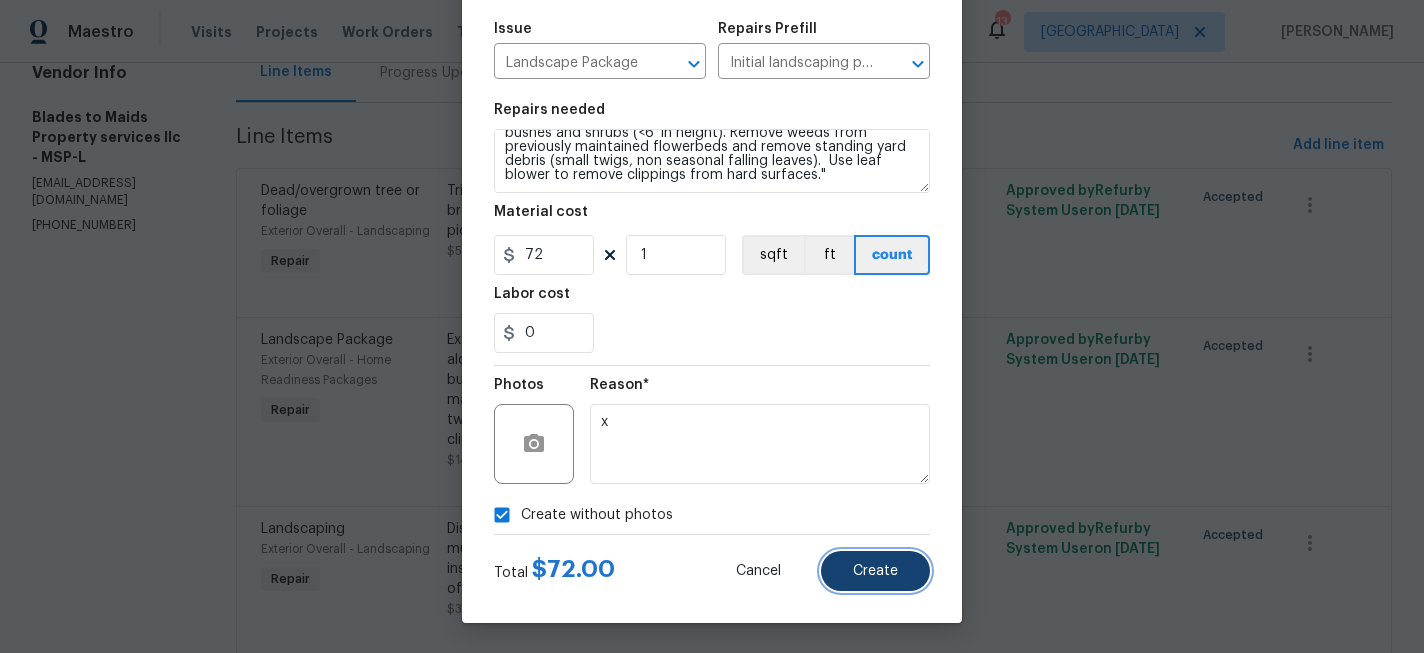 click on "Create" at bounding box center (875, 571) 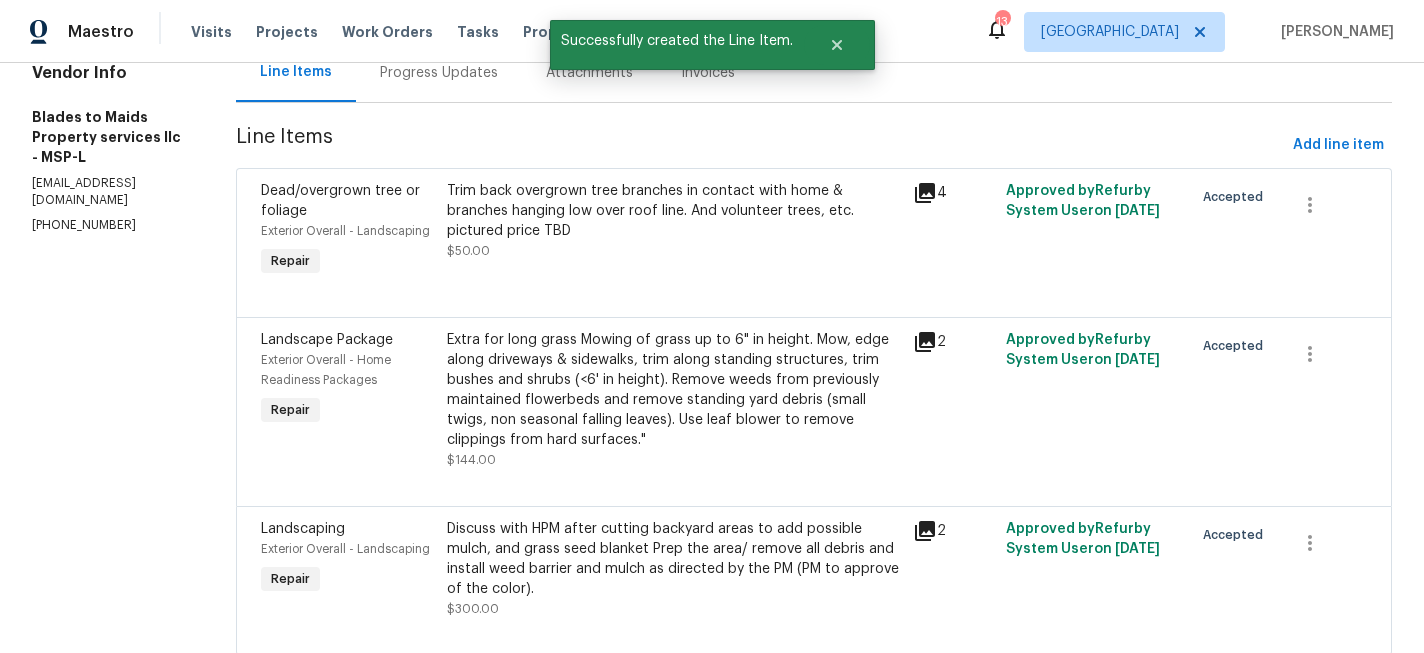 scroll, scrollTop: 0, scrollLeft: 0, axis: both 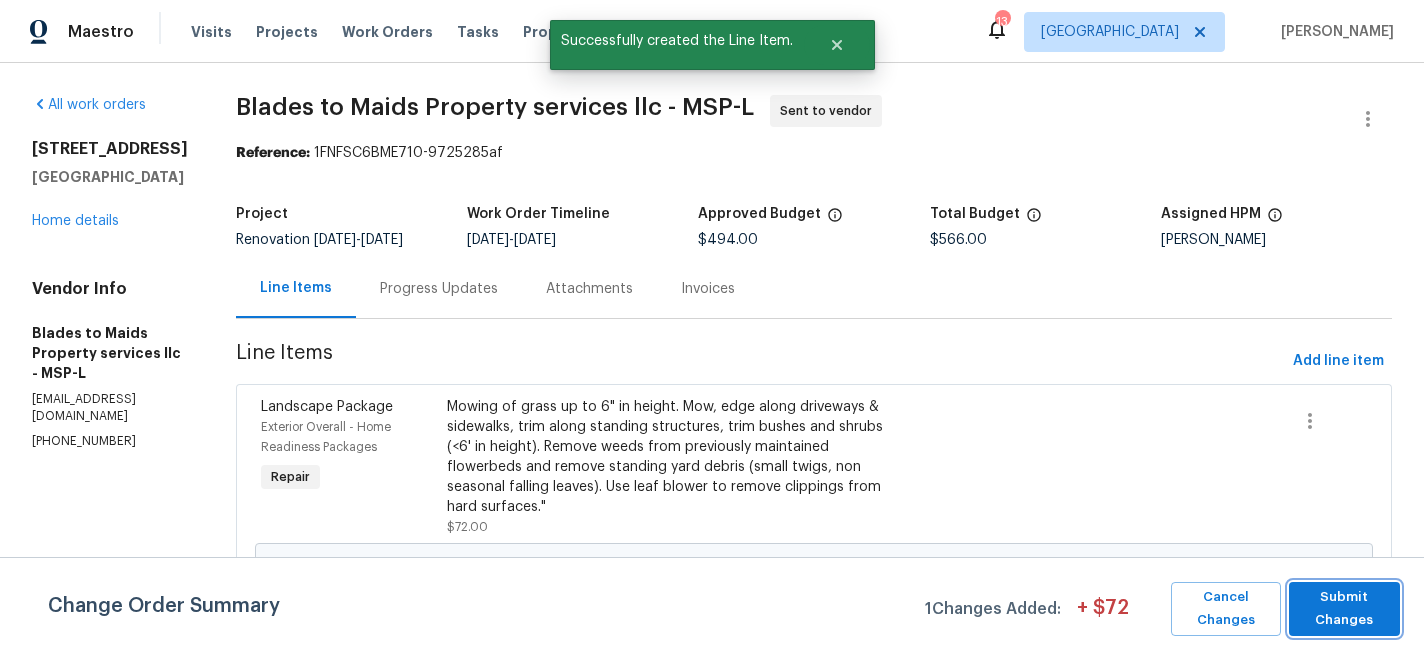 click on "Submit Changes" at bounding box center (1345, 609) 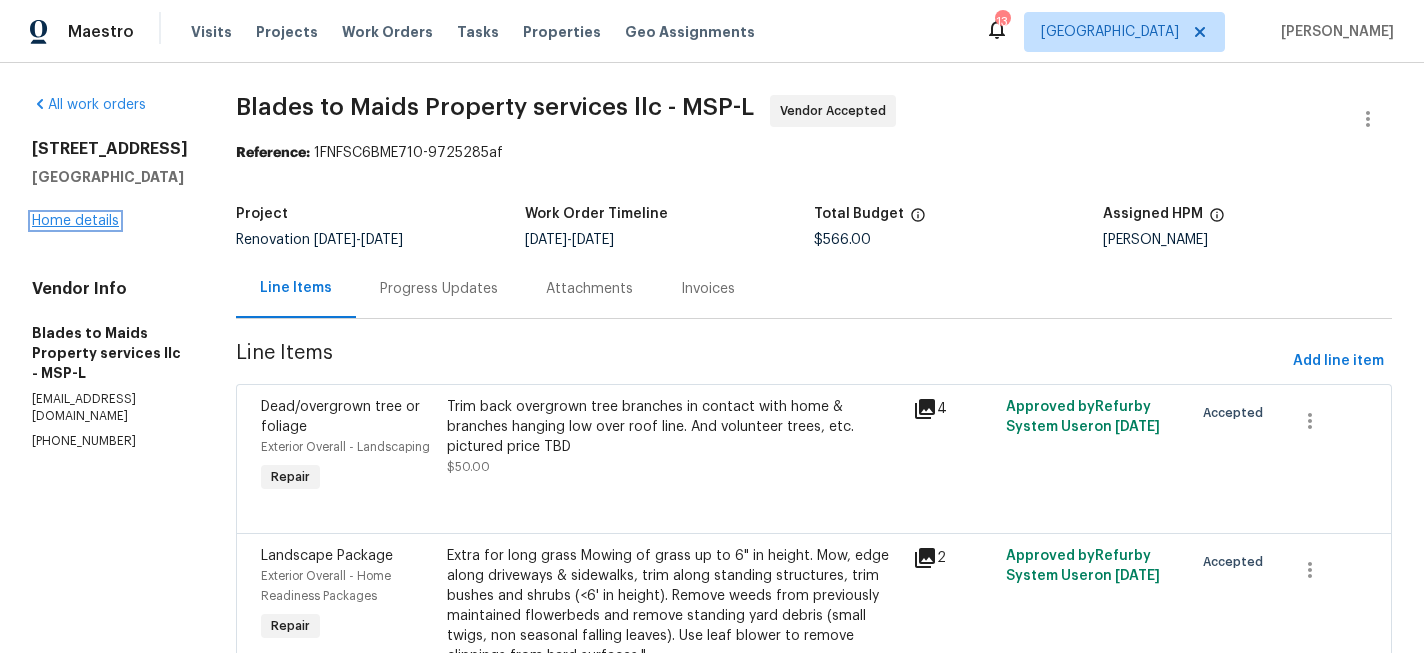 click on "Home details" at bounding box center [75, 221] 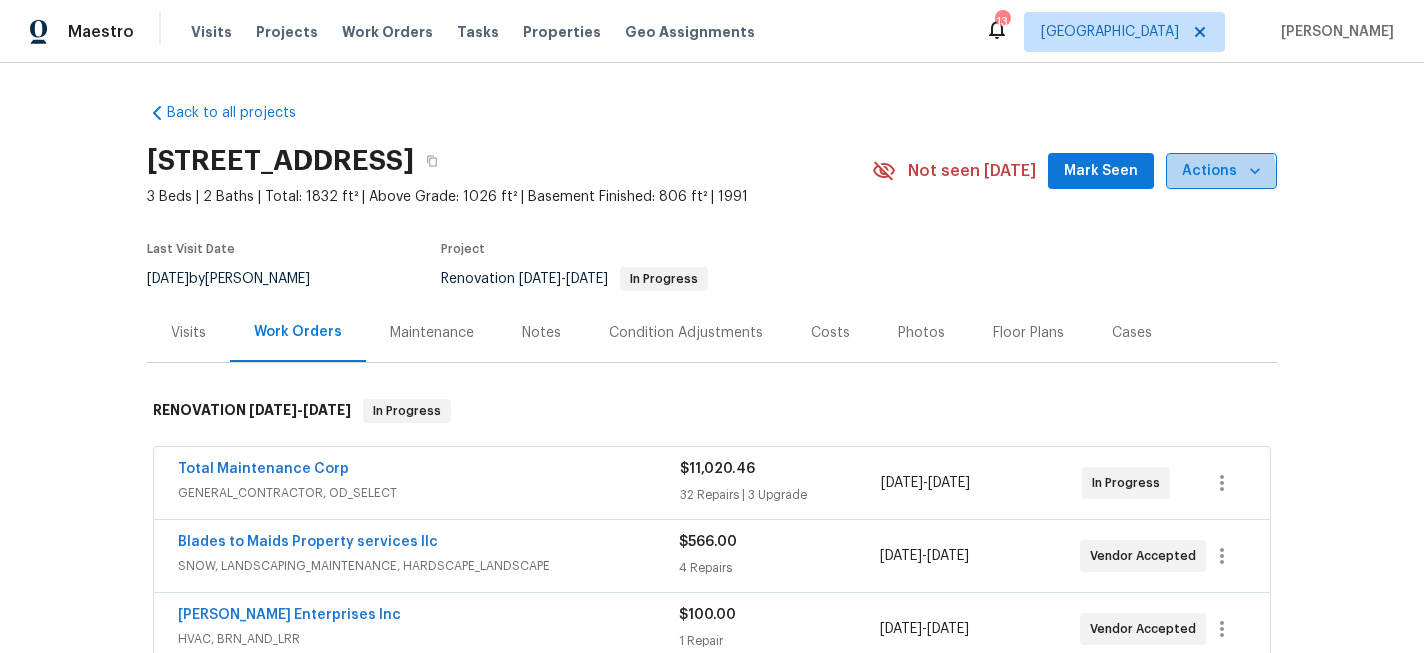click on "Actions" at bounding box center [1221, 171] 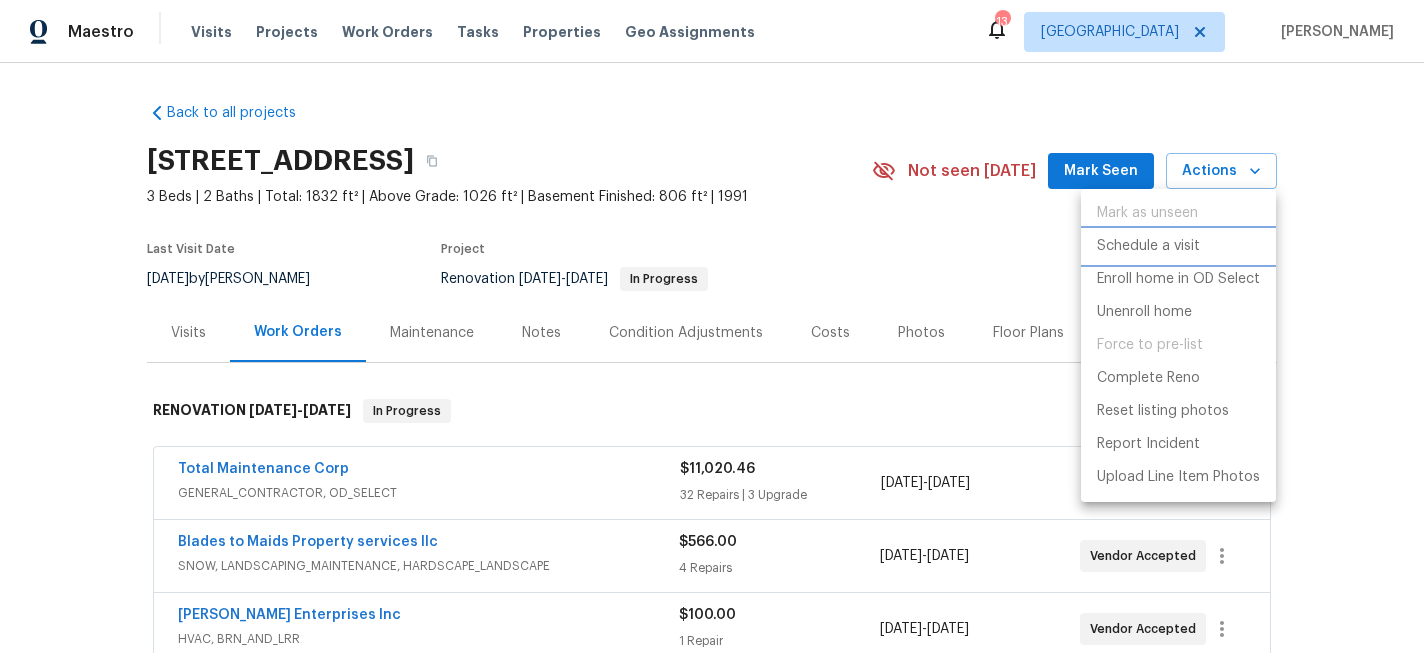 click on "Schedule a visit" at bounding box center [1148, 246] 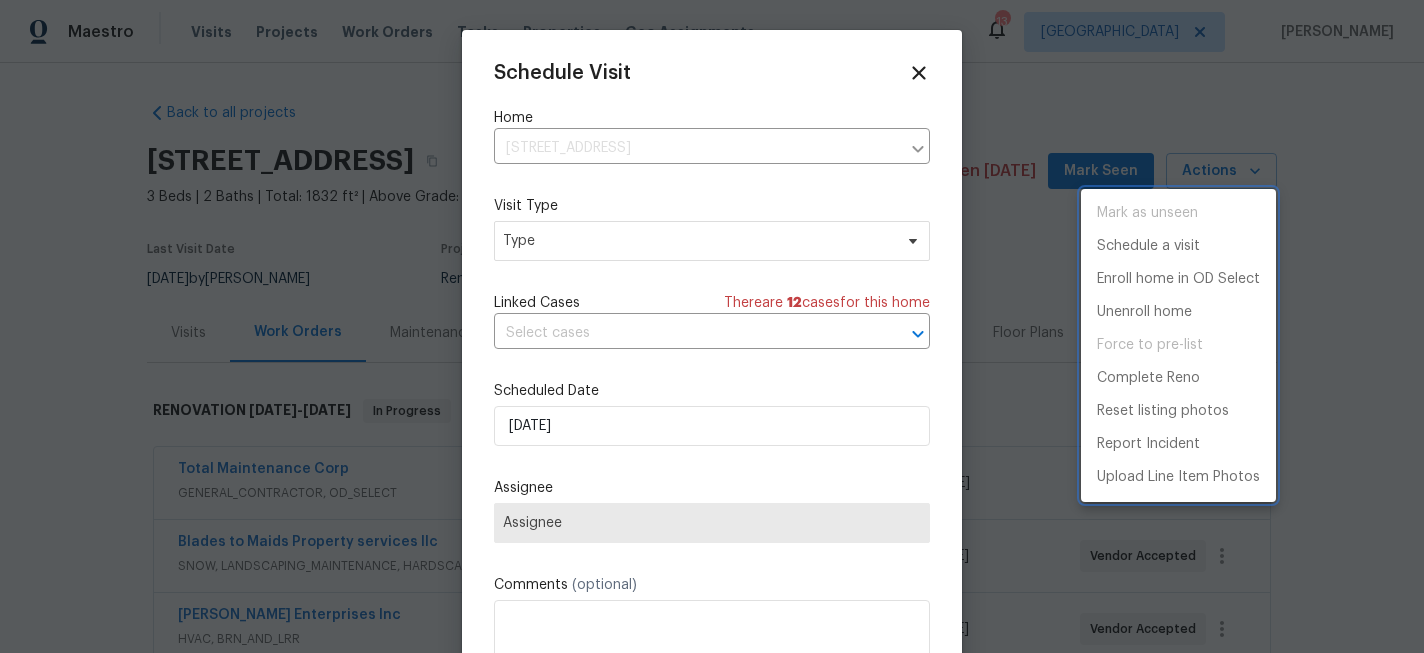 click at bounding box center (712, 326) 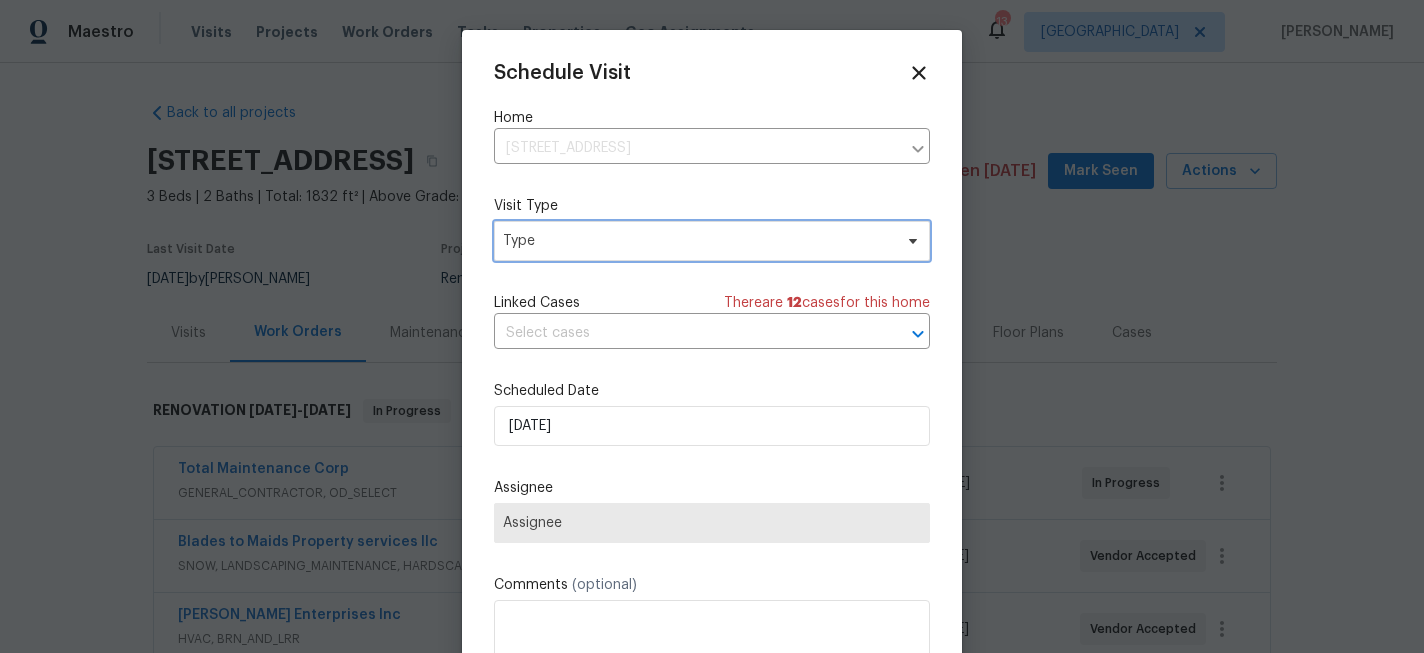 click on "Type" at bounding box center (697, 241) 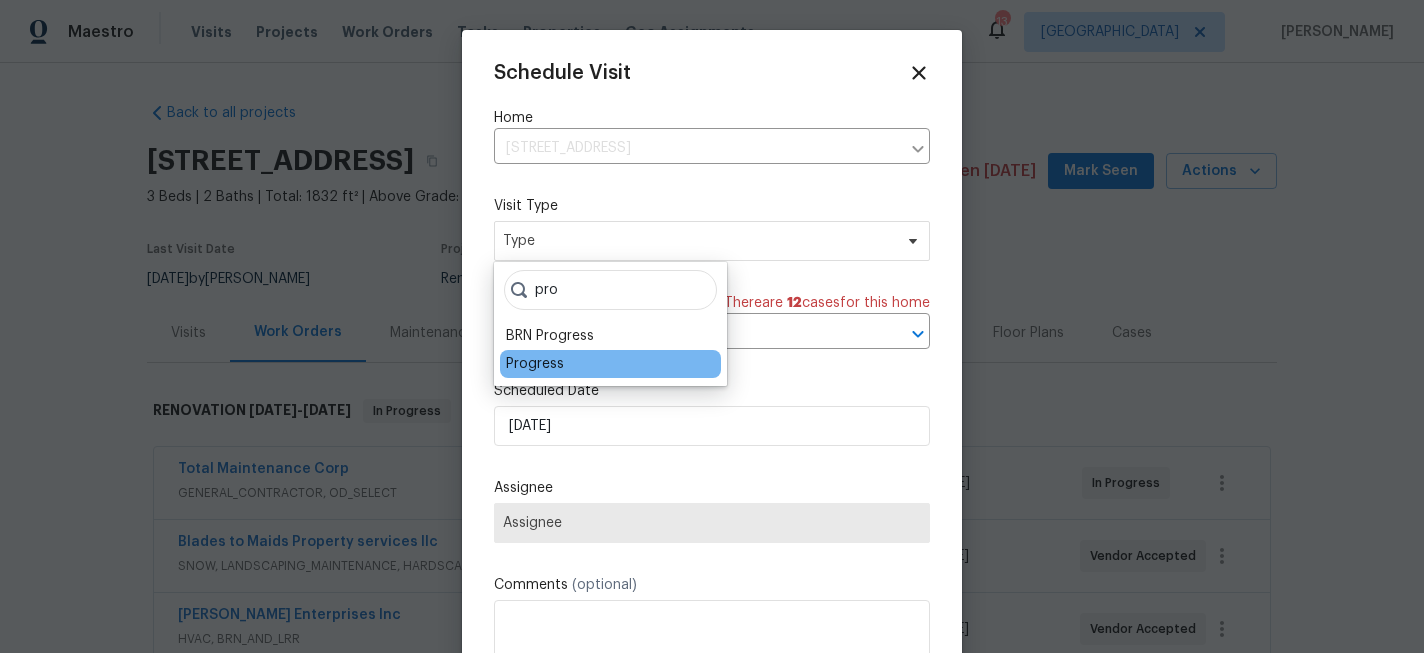 type on "pro" 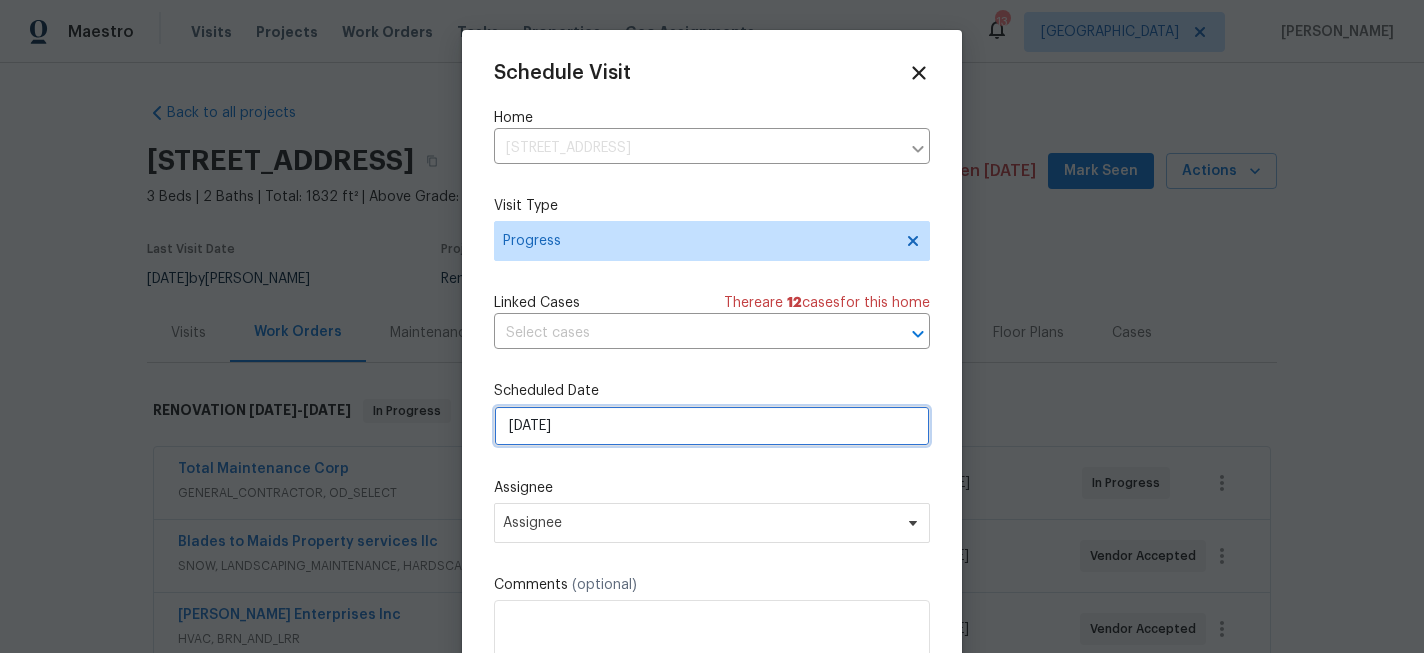 click on "[DATE]" at bounding box center (712, 426) 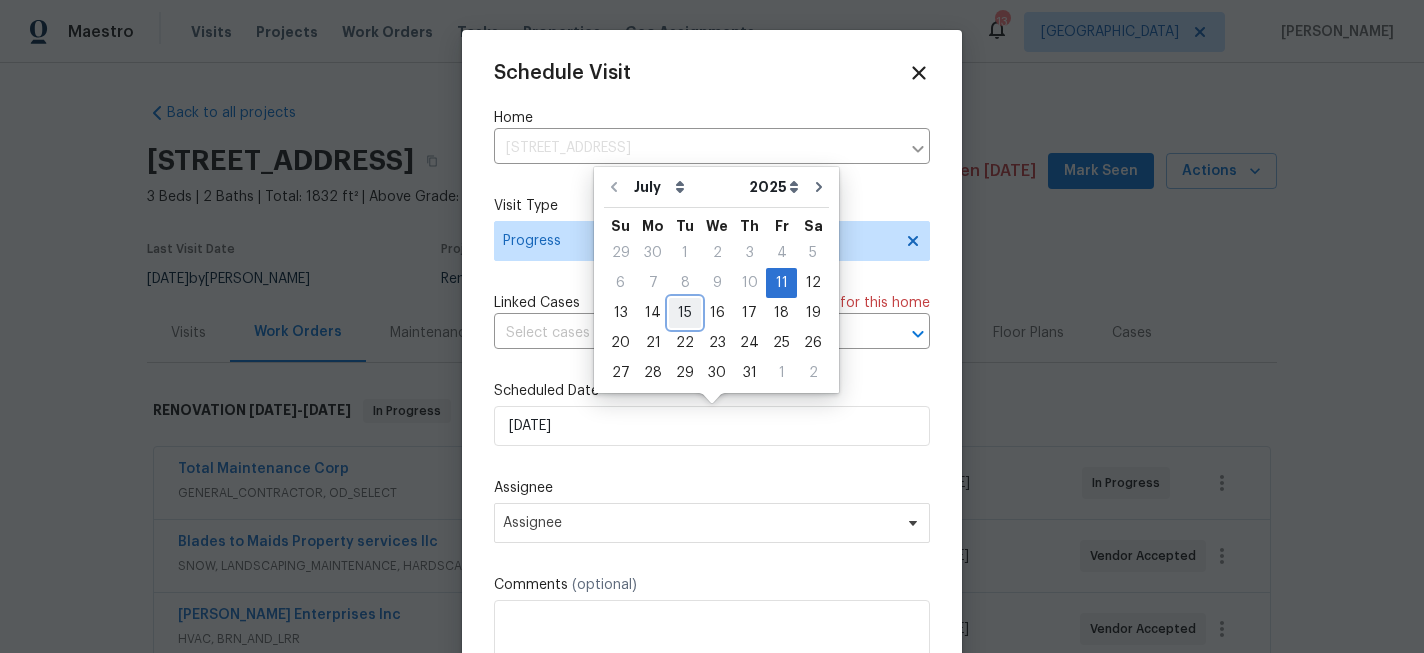 click on "15" at bounding box center (685, 313) 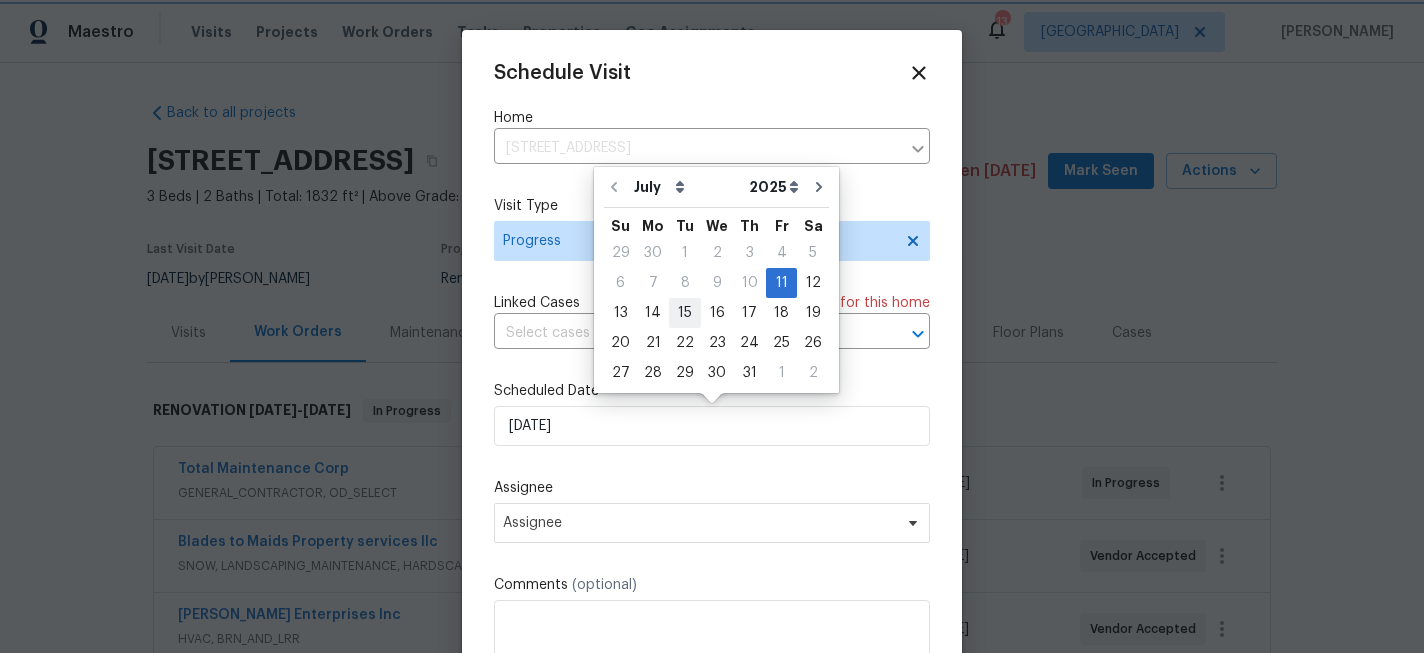 type on "[DATE]" 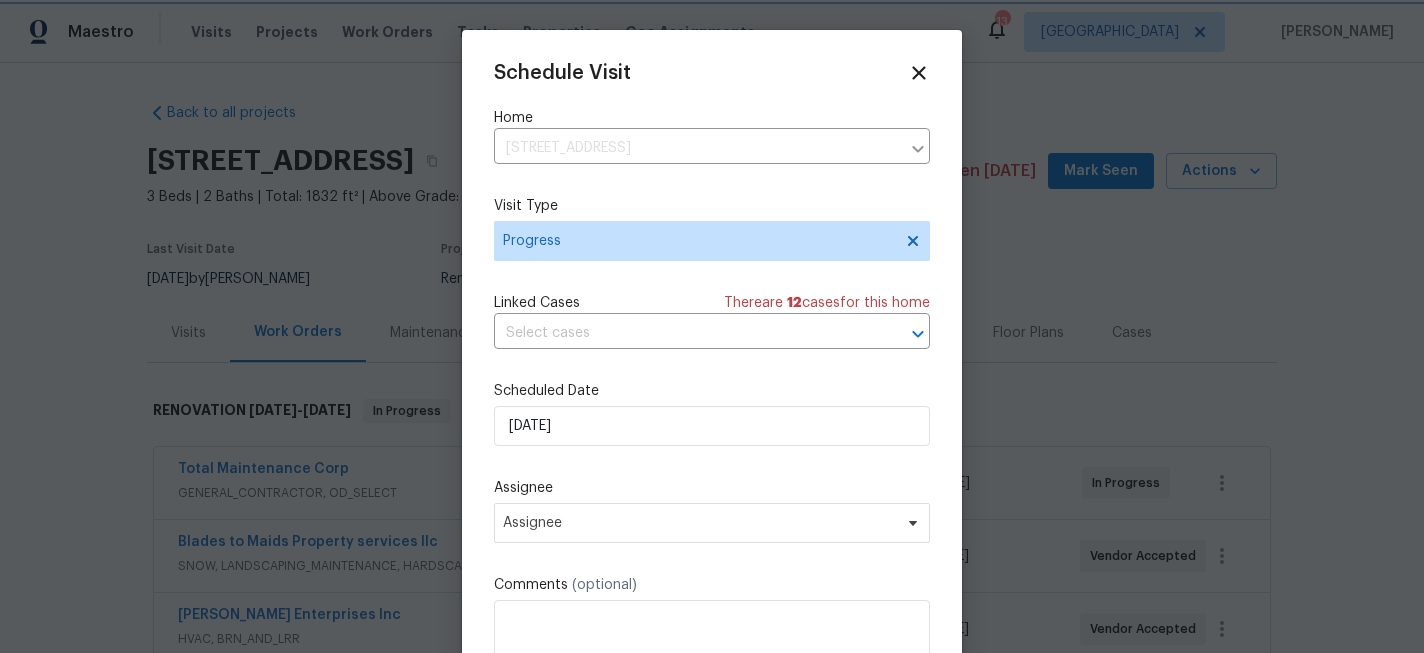 scroll, scrollTop: 36, scrollLeft: 0, axis: vertical 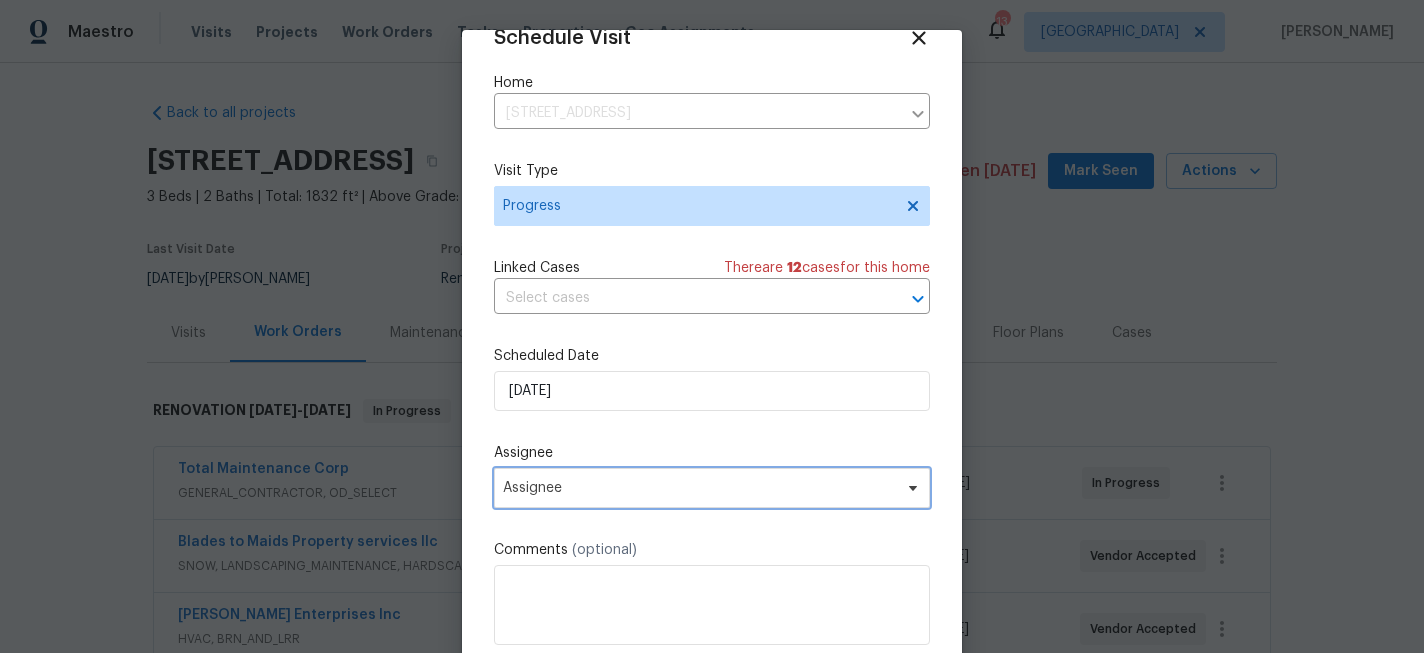 click on "Assignee" at bounding box center (699, 488) 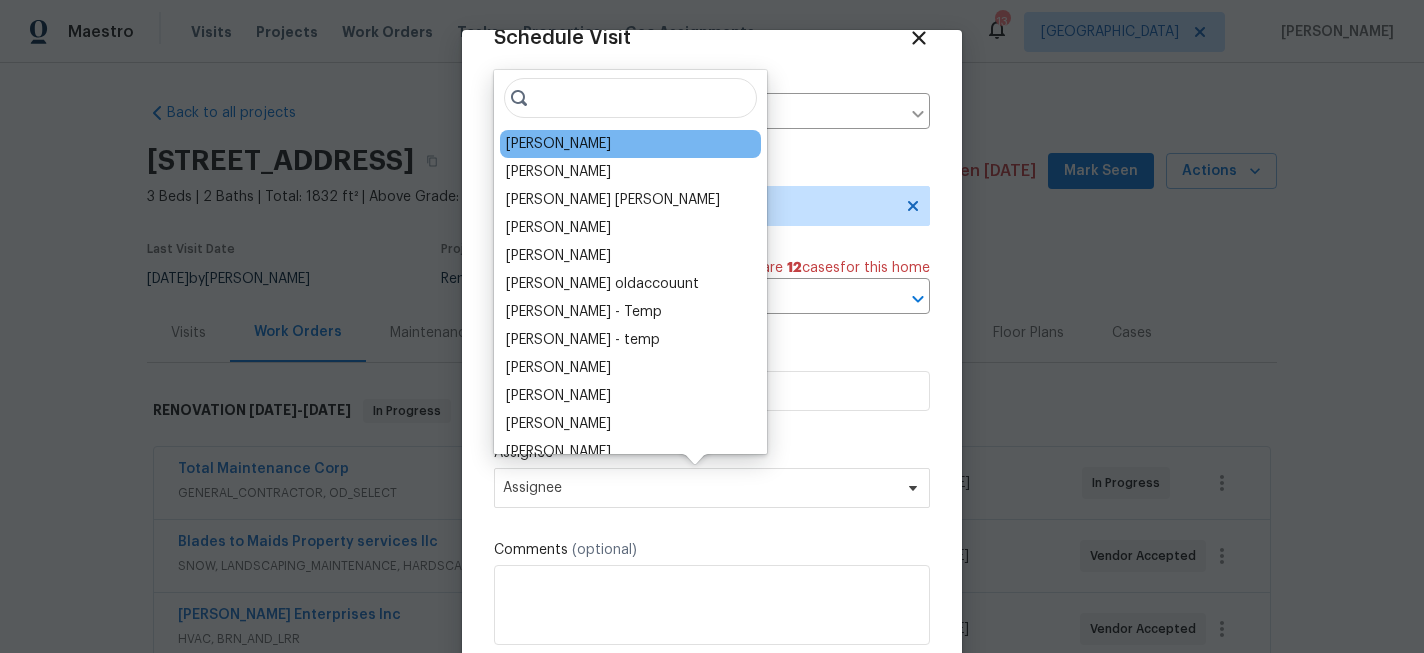 click on "[PERSON_NAME]" at bounding box center [630, 144] 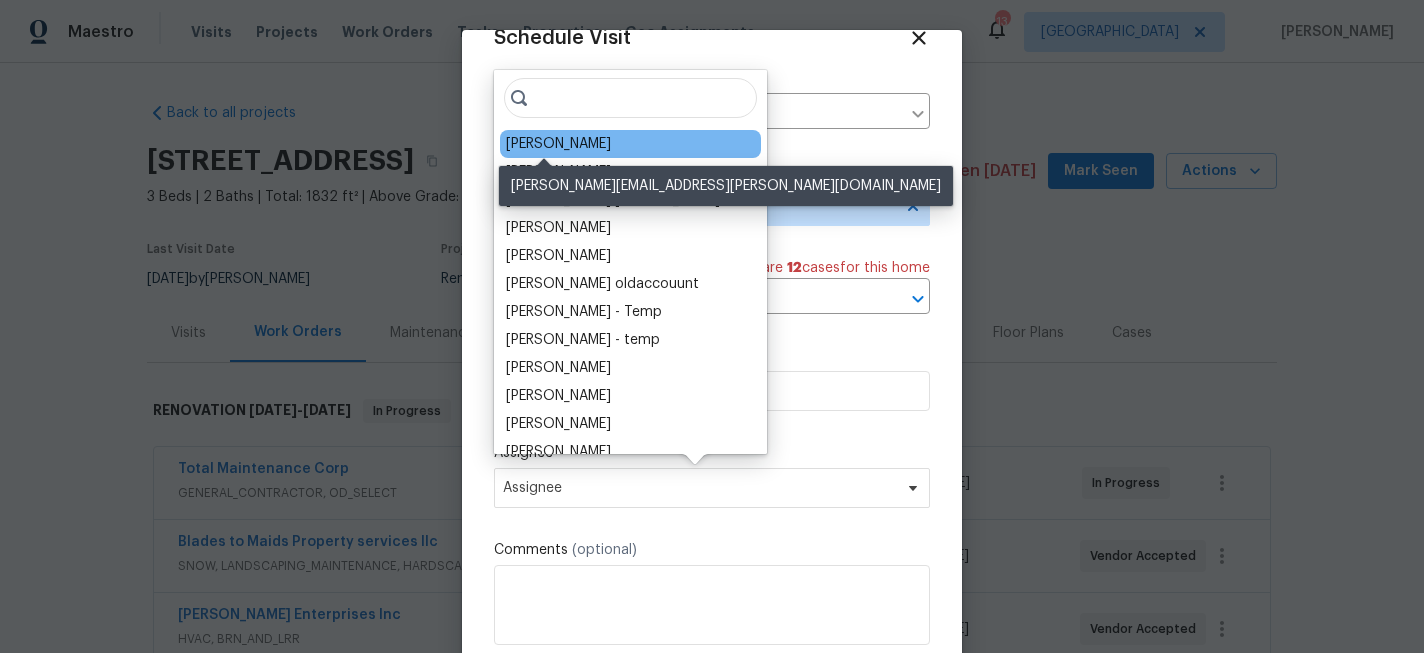 click on "[PERSON_NAME]" at bounding box center (558, 144) 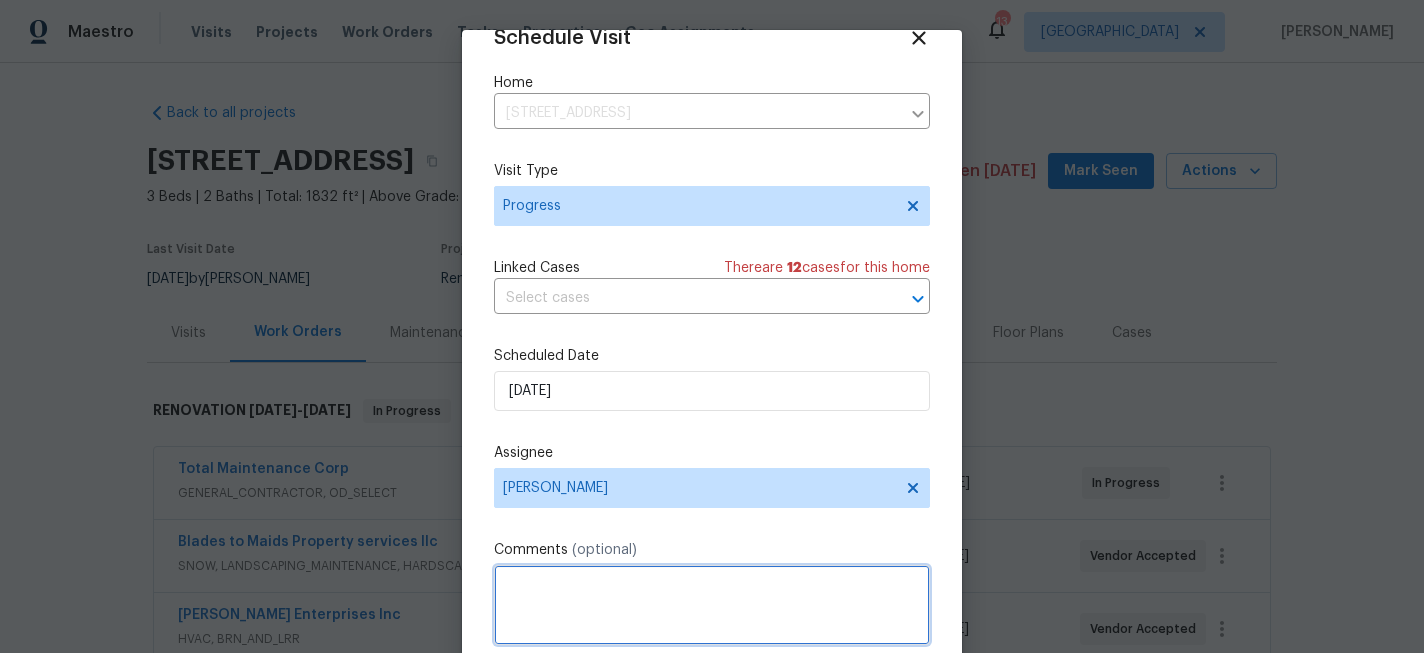 click at bounding box center [712, 605] 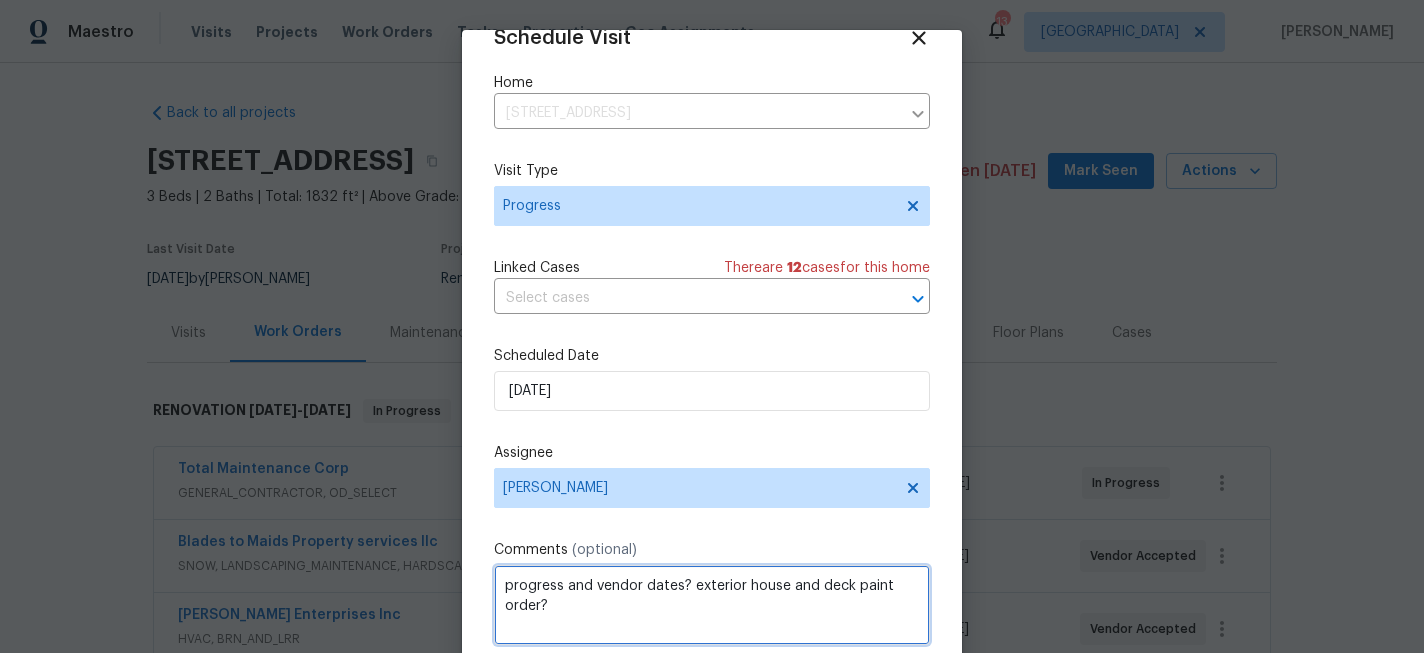 type on "progress and vendor dates? exterior house and deck paint order?" 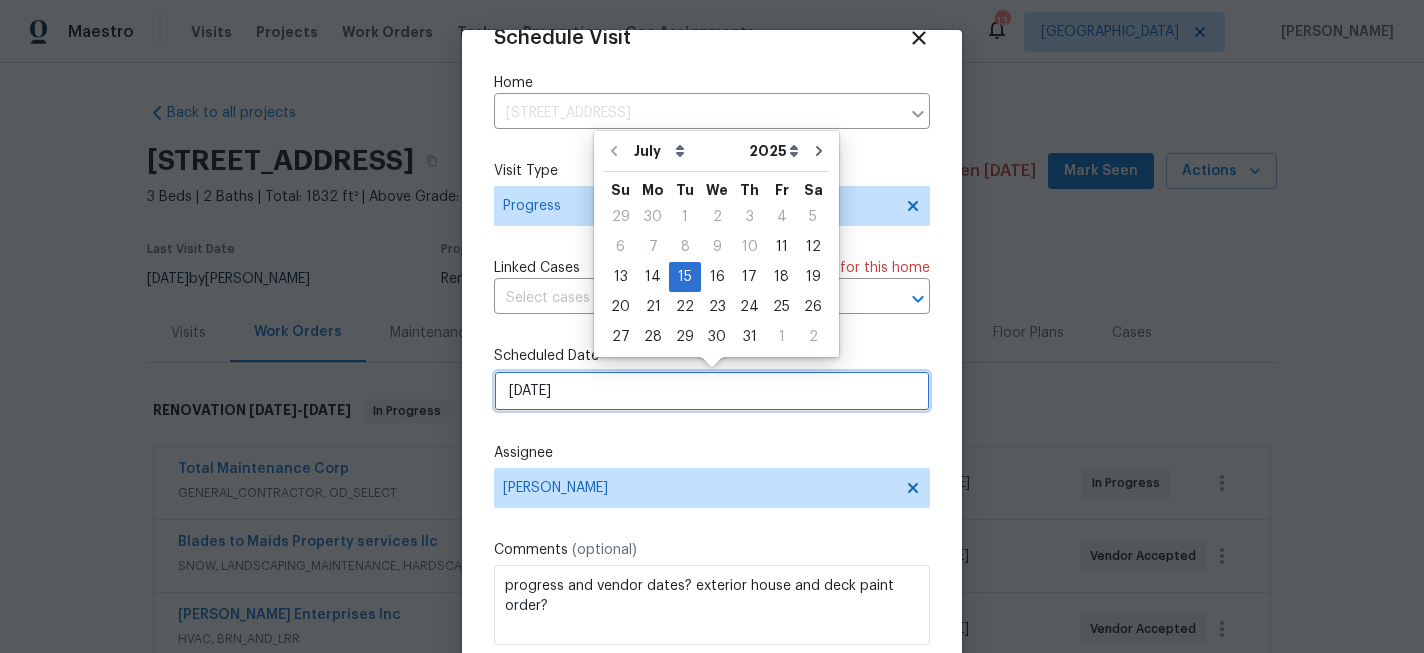 click on "[DATE]" at bounding box center [712, 391] 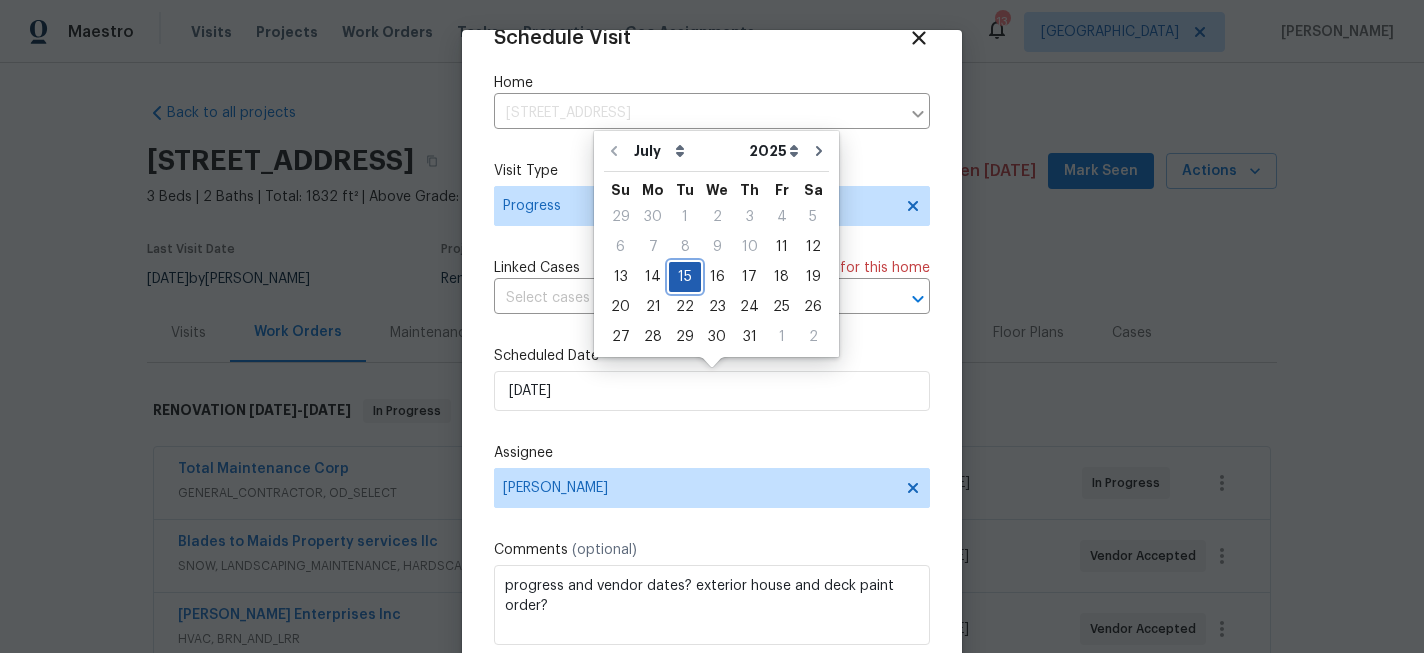 click on "15" at bounding box center (685, 277) 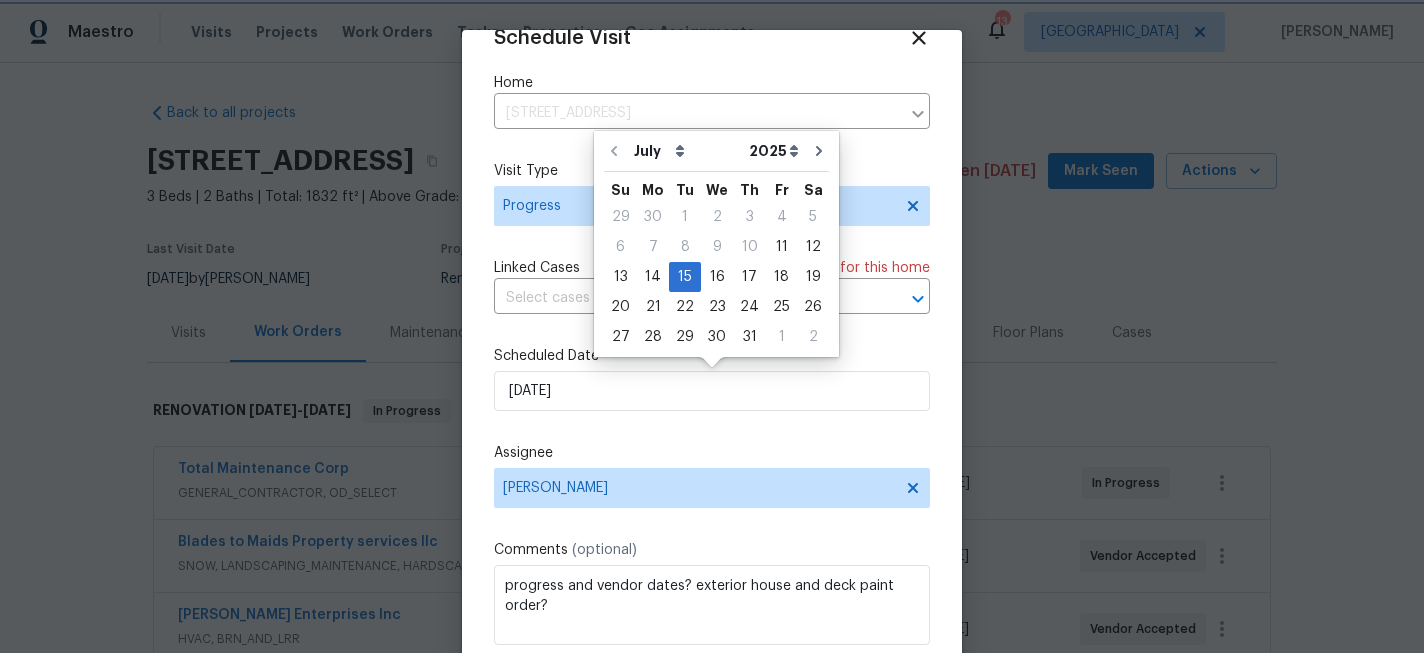 click on "Schedule Visit Home   13343 91st Pl N, Maple Grove, MN 55369 ​ Visit Type   Progress Linked Cases There  are   12  case s  for this home   ​ Scheduled Date   7/15/2025 Assignee   Matt Kohler Comments   (optional) progress and vendor dates? exterior house and deck paint order? Create and schedule another Create" at bounding box center (712, 362) 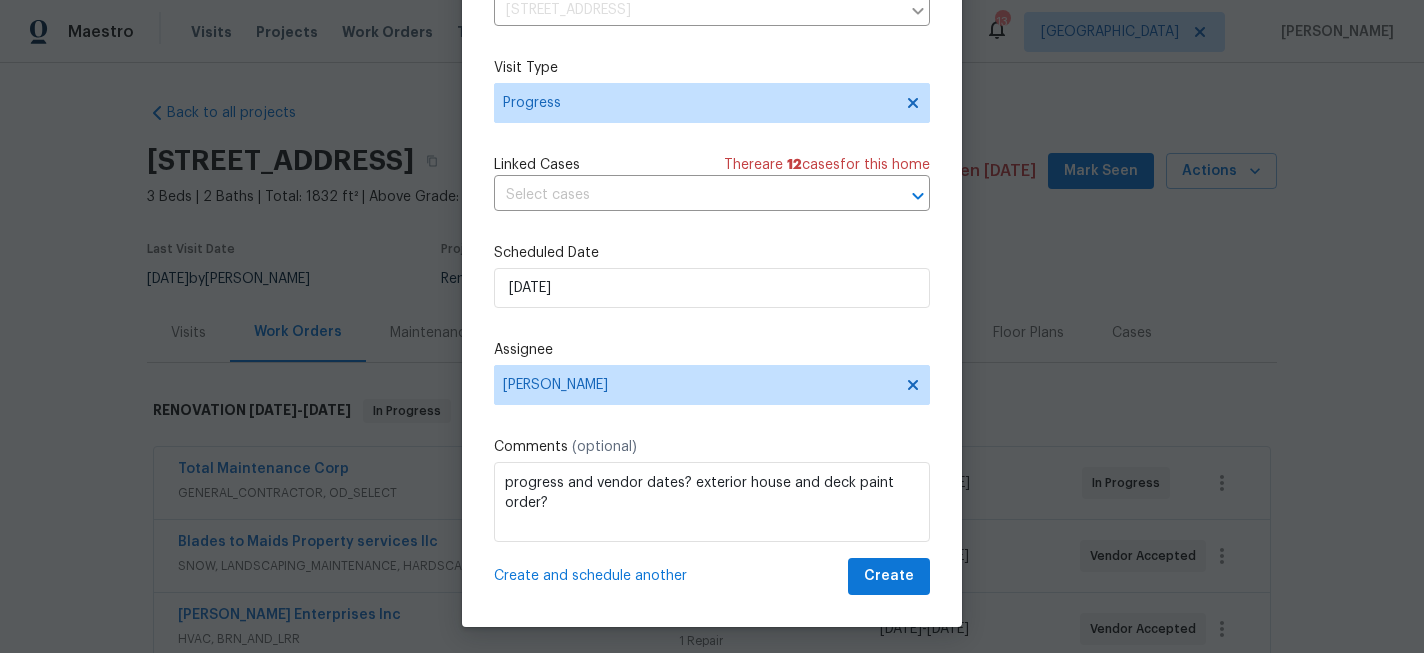 scroll, scrollTop: 107, scrollLeft: 0, axis: vertical 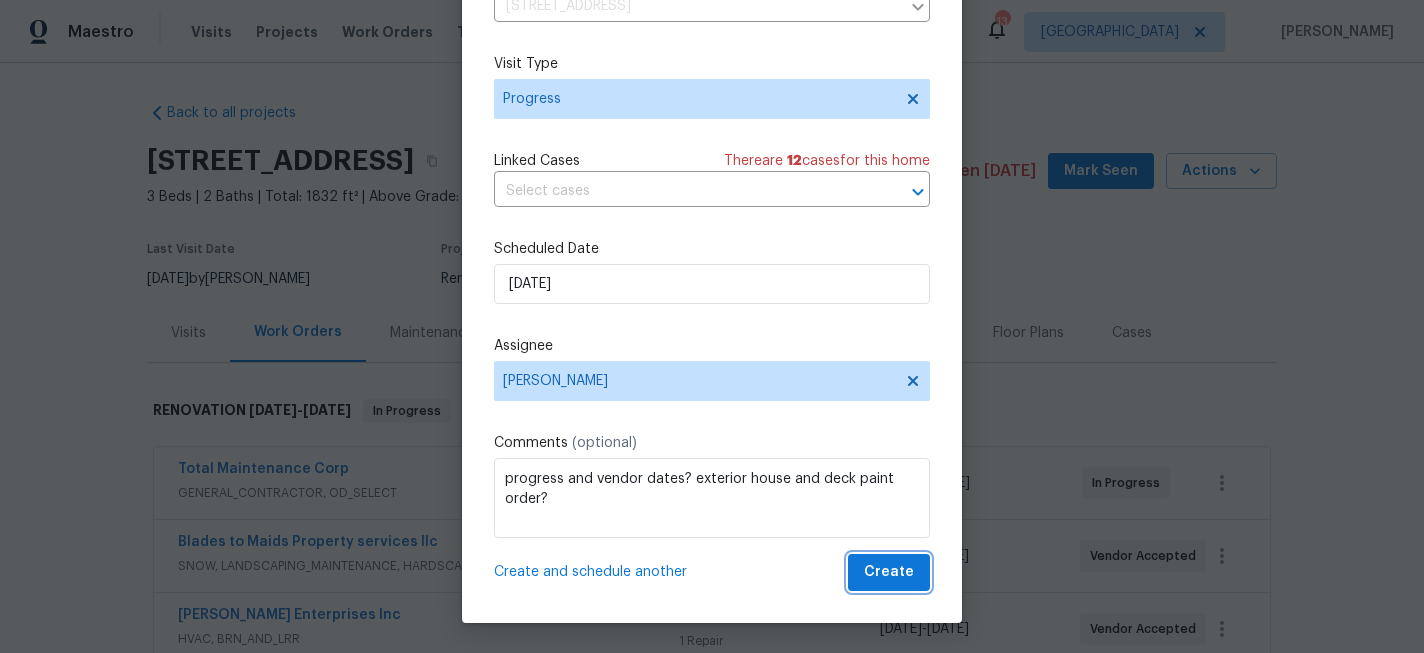 click on "Create" at bounding box center [889, 572] 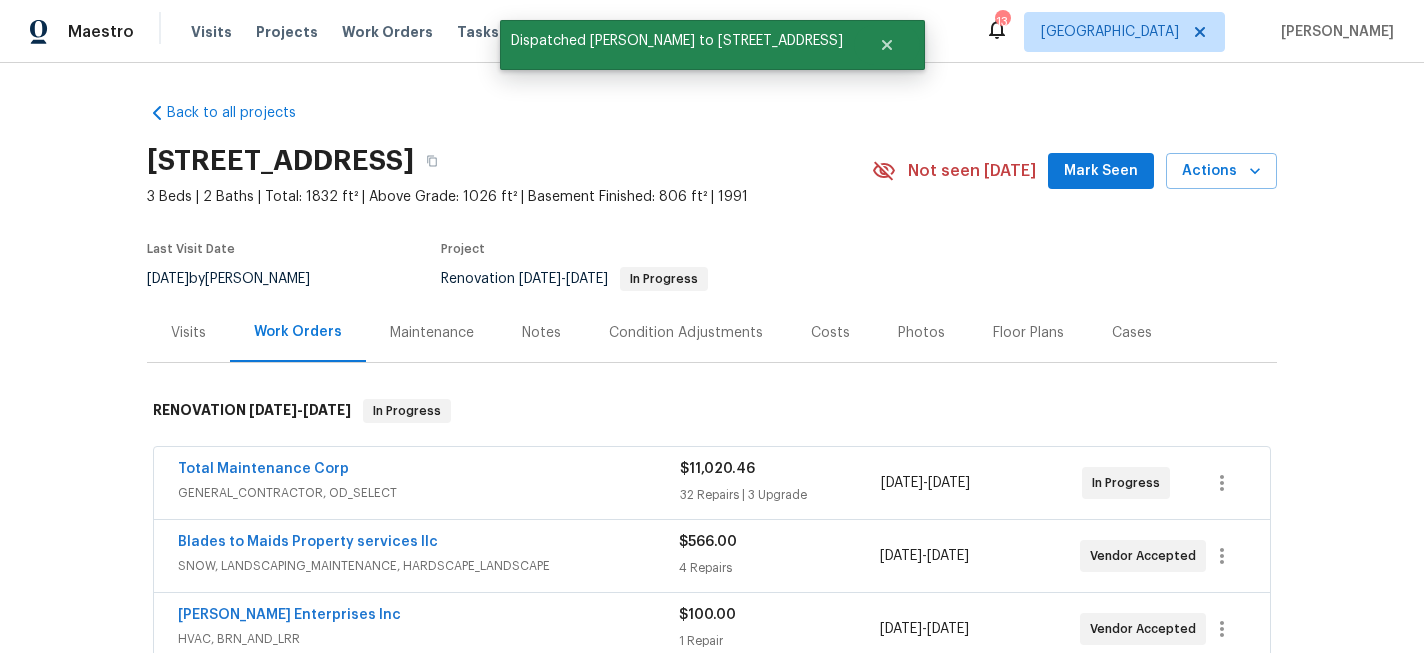 scroll, scrollTop: 0, scrollLeft: 0, axis: both 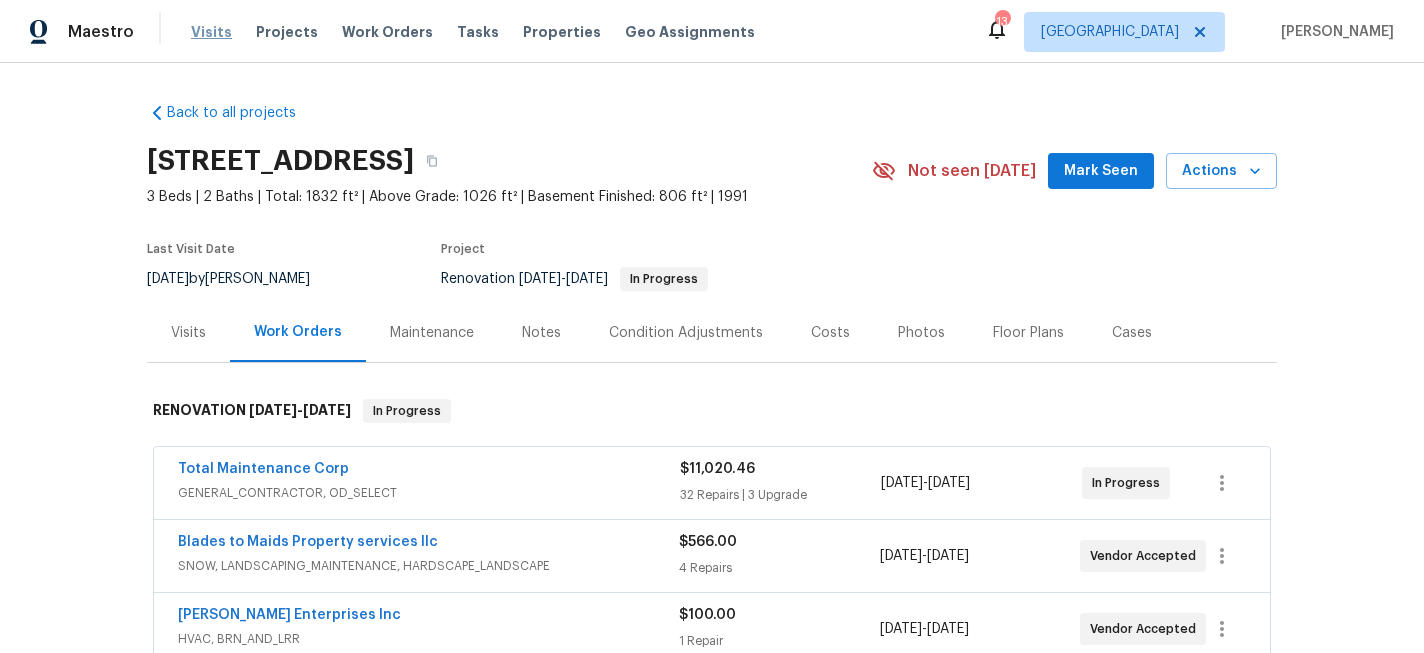 click on "Visits" at bounding box center (211, 32) 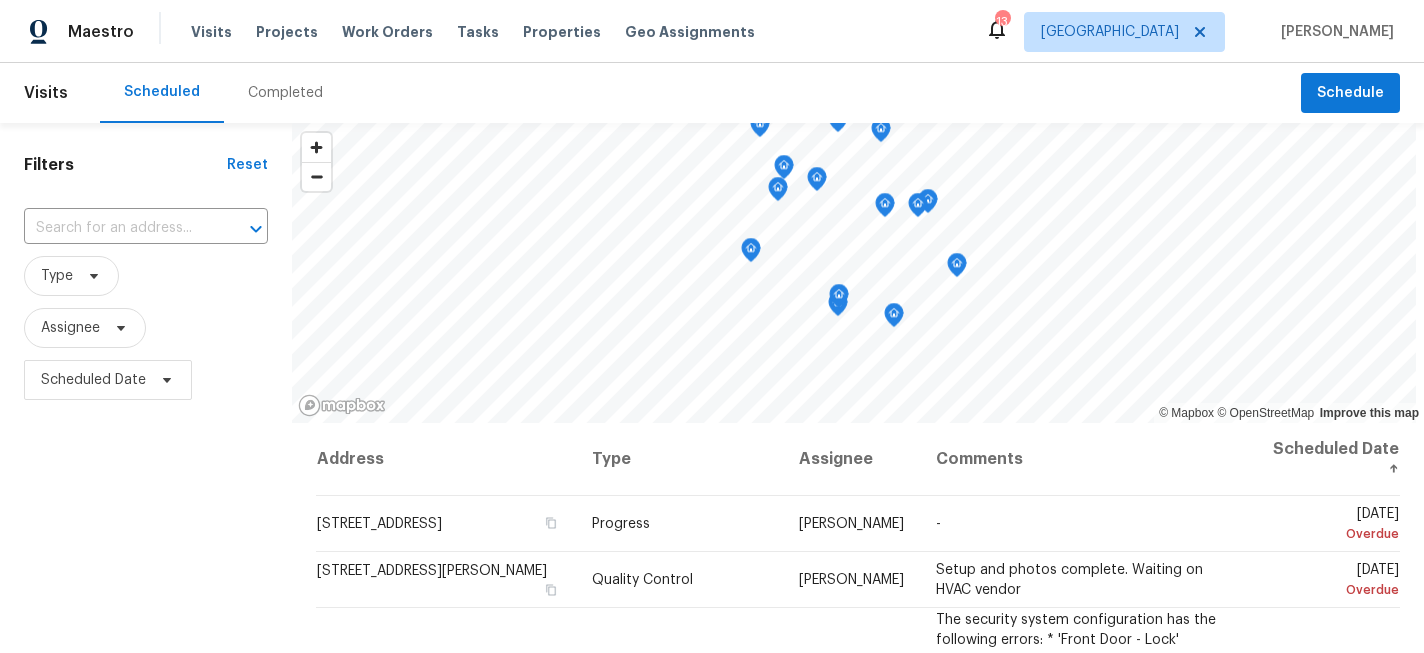 click on "​" at bounding box center (146, 228) 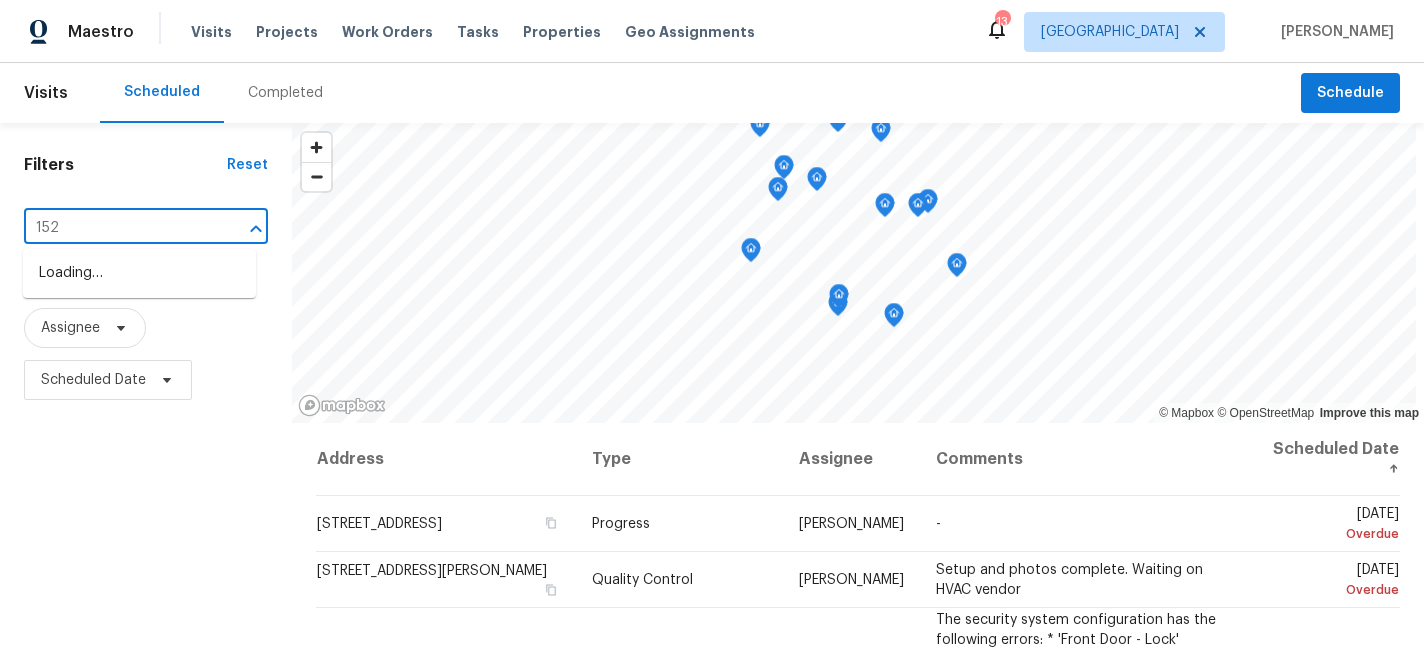 type on "1524" 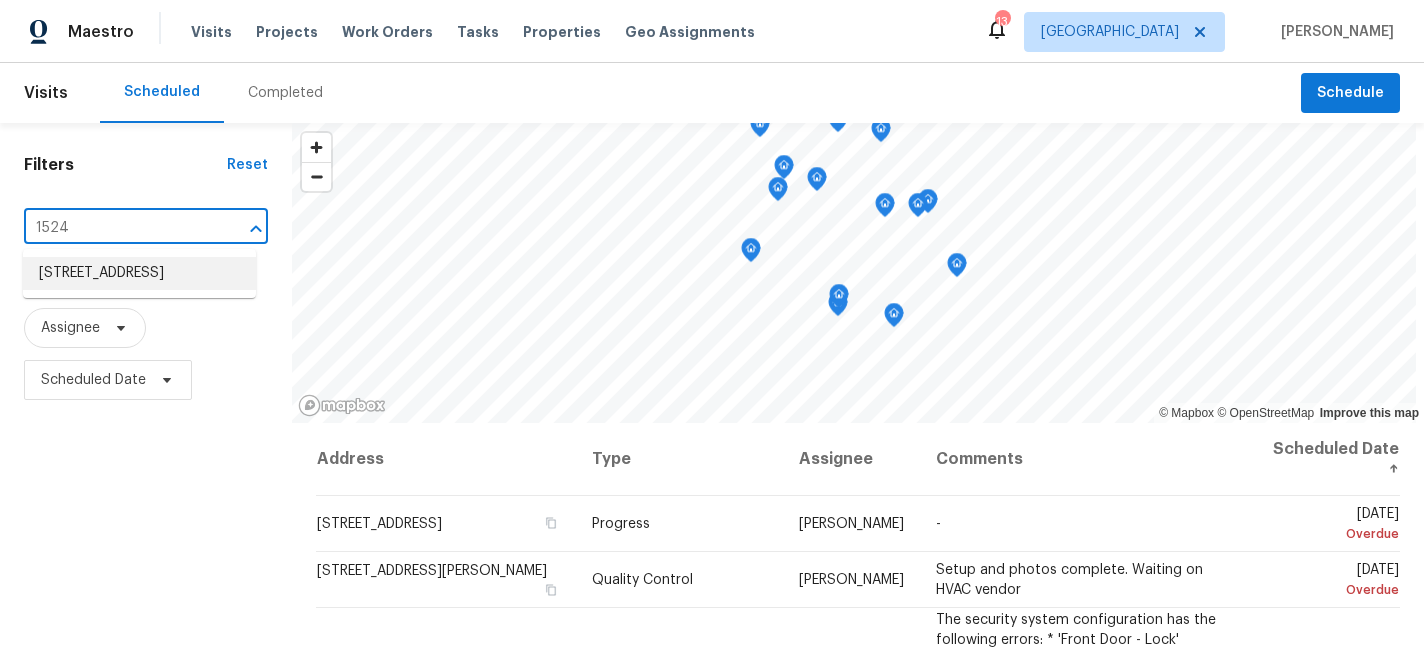 click on "1524 89th Ave NE, Blaine, MN 55449" at bounding box center [139, 273] 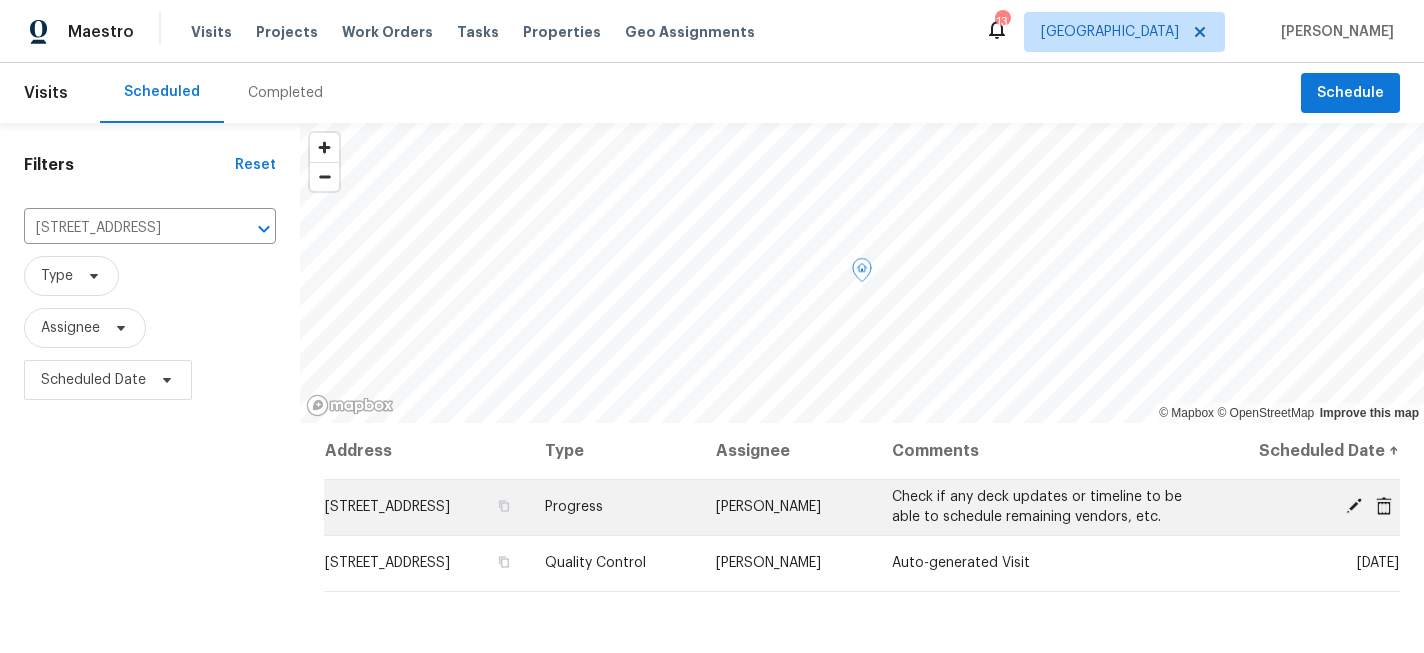 click 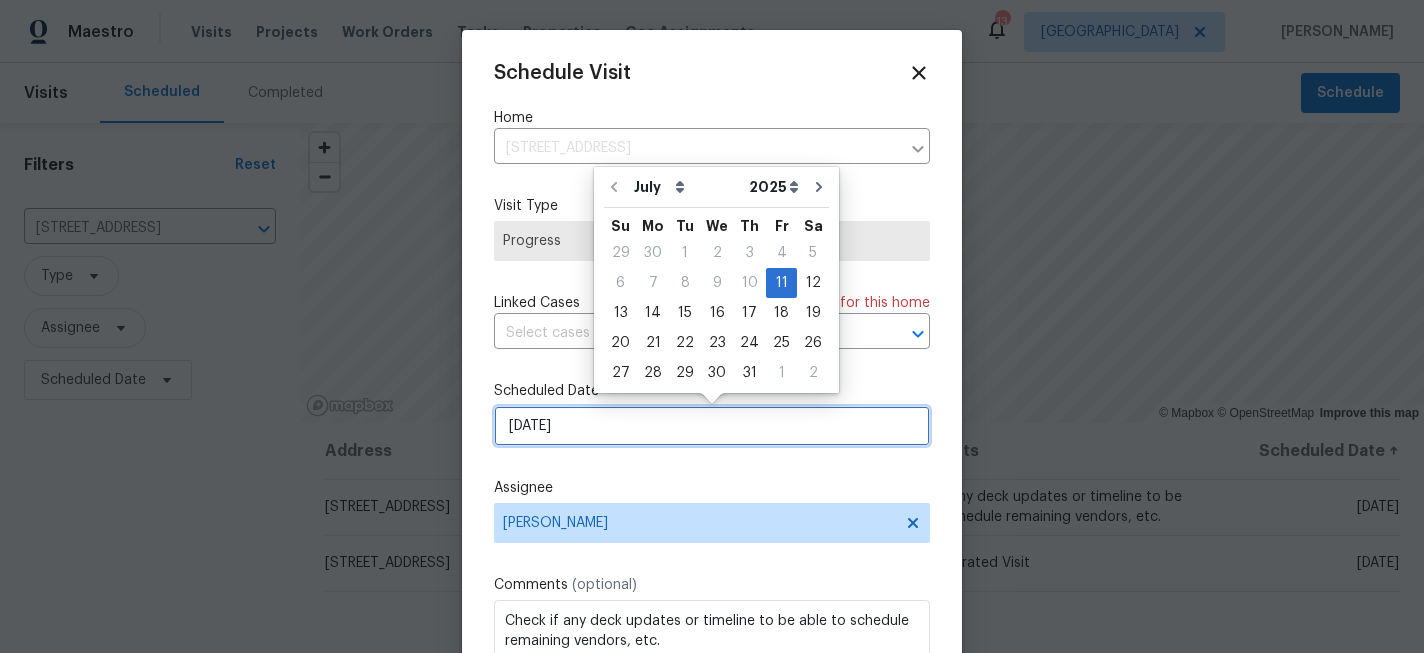 click on "[DATE]" at bounding box center (712, 426) 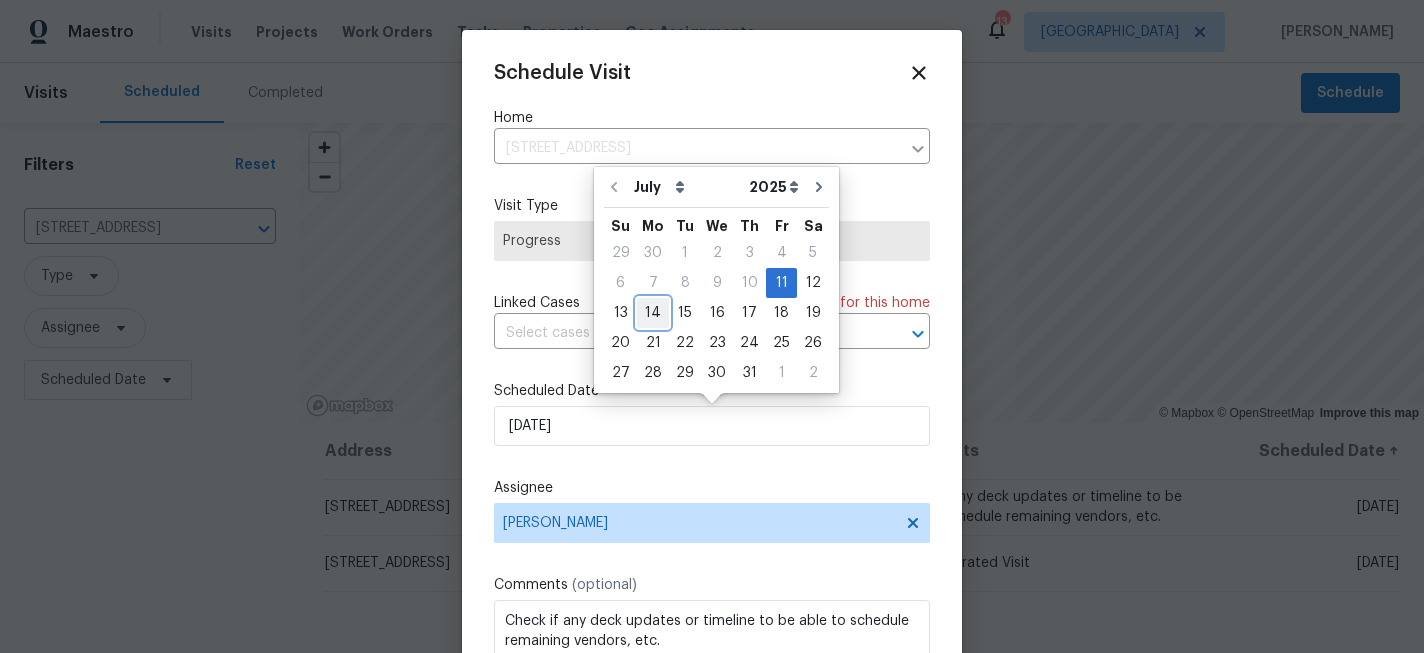 click on "14" at bounding box center (653, 313) 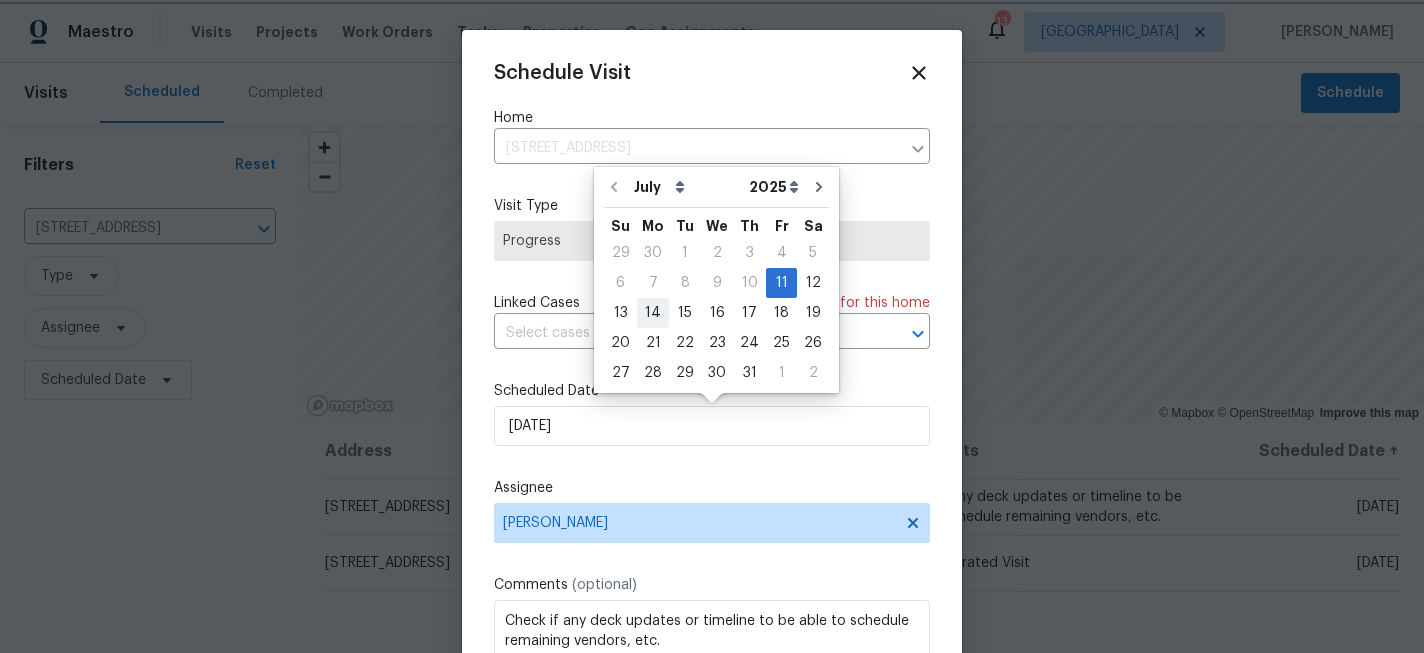 type on "7/14/2025" 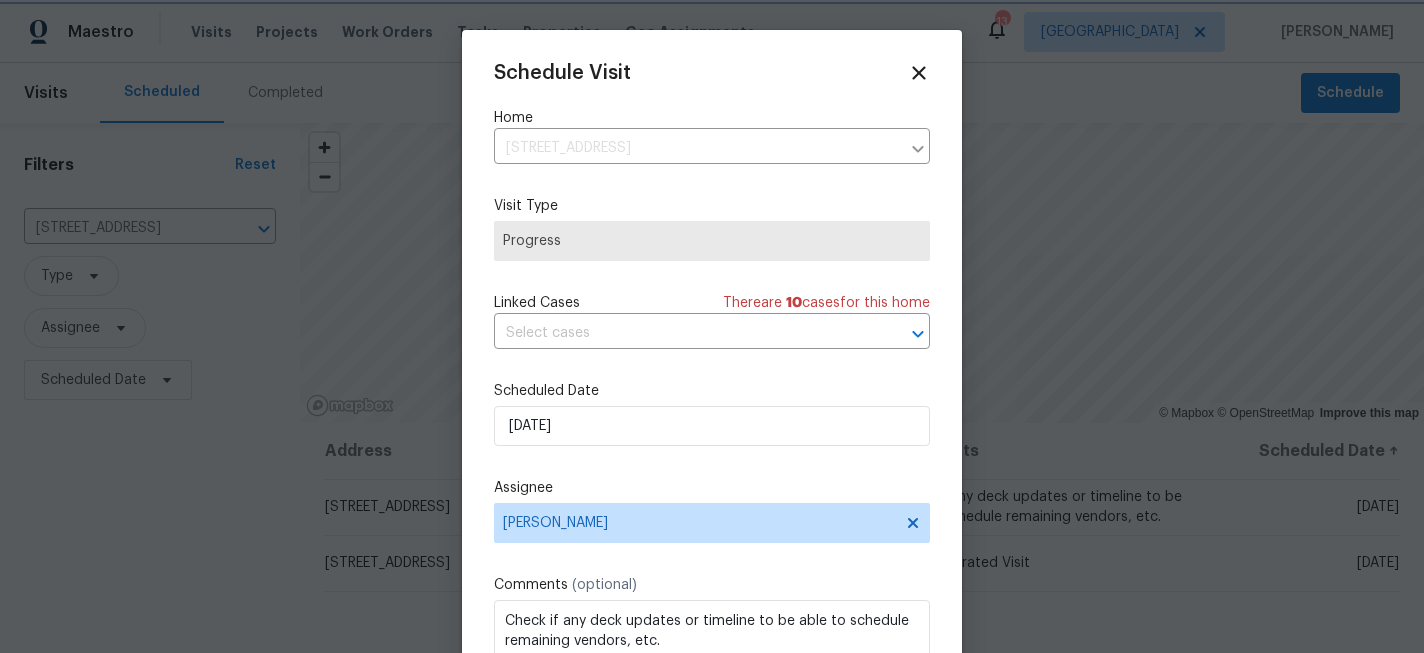 scroll, scrollTop: 36, scrollLeft: 0, axis: vertical 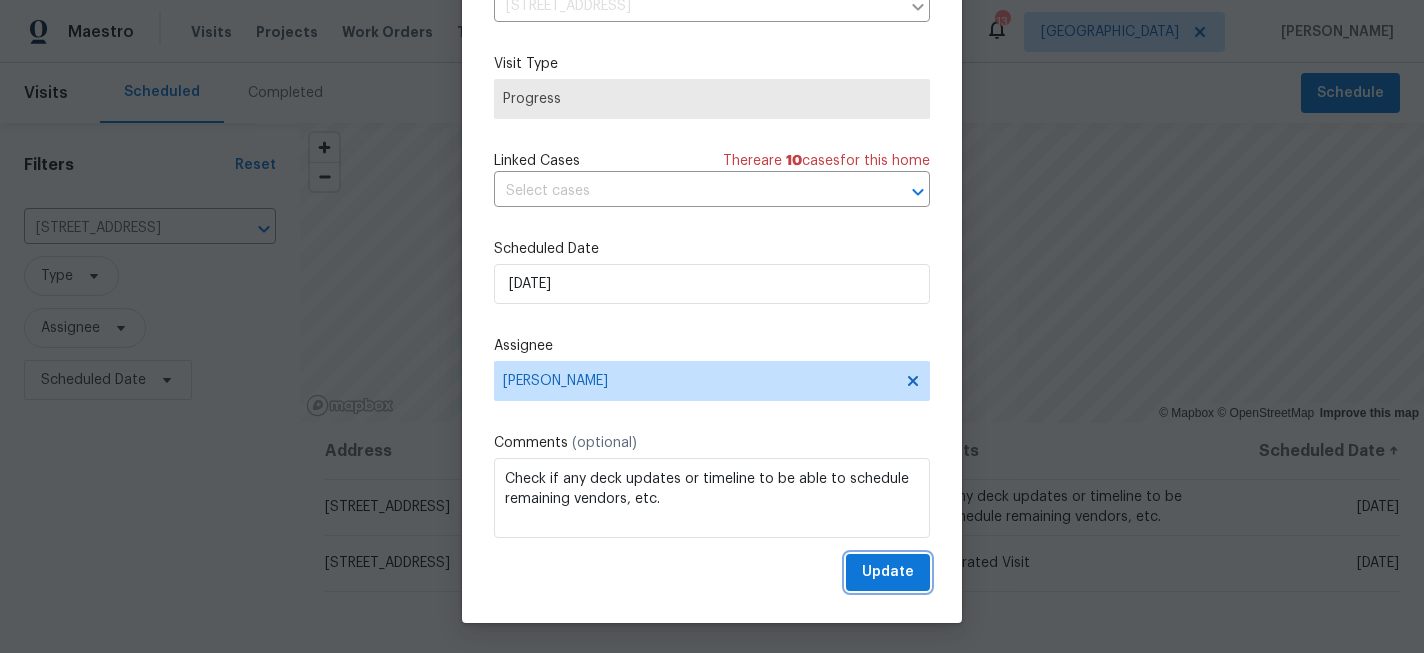 click on "Update" at bounding box center [888, 572] 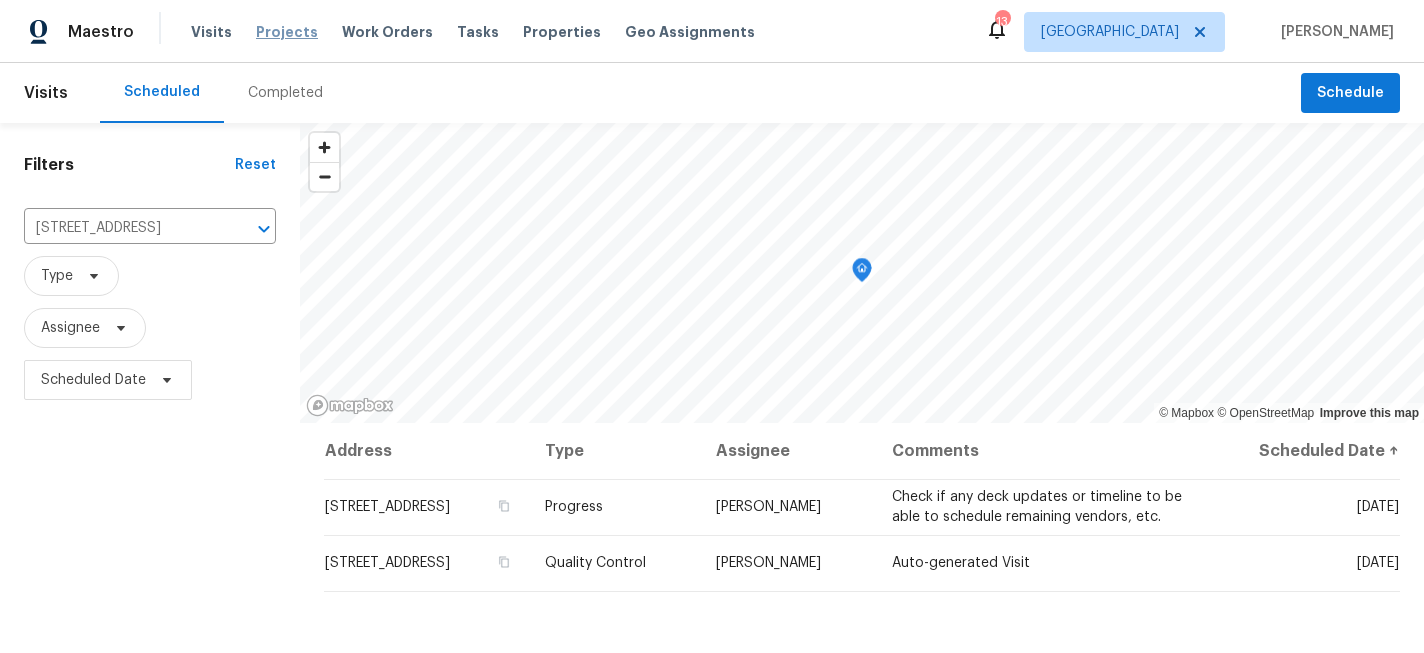 click on "Projects" at bounding box center [287, 32] 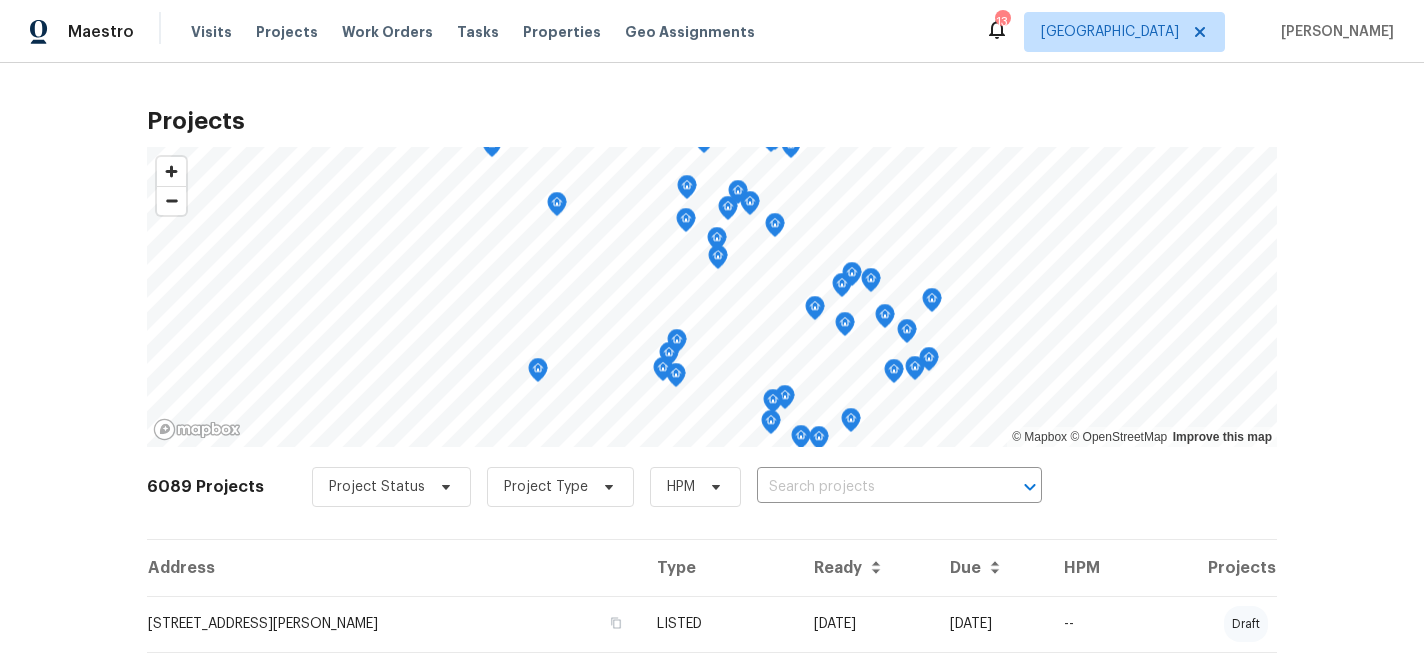 click at bounding box center (871, 487) 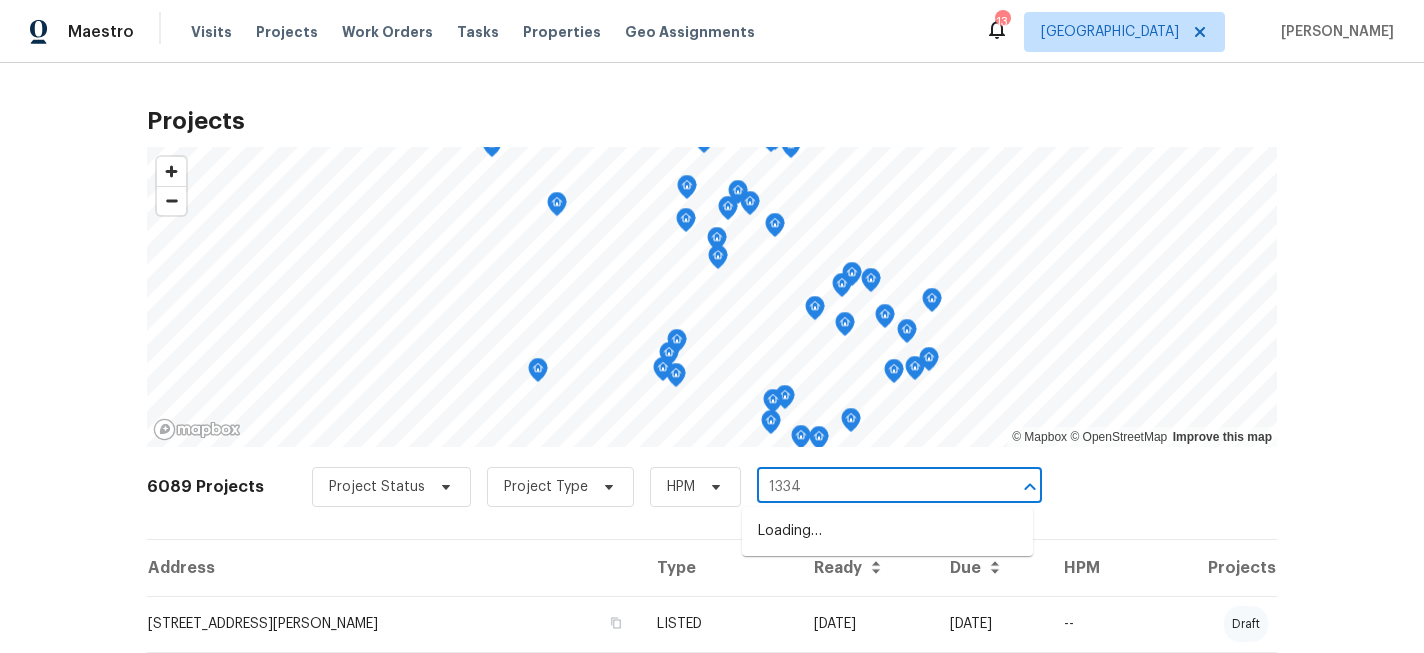 type on "13343" 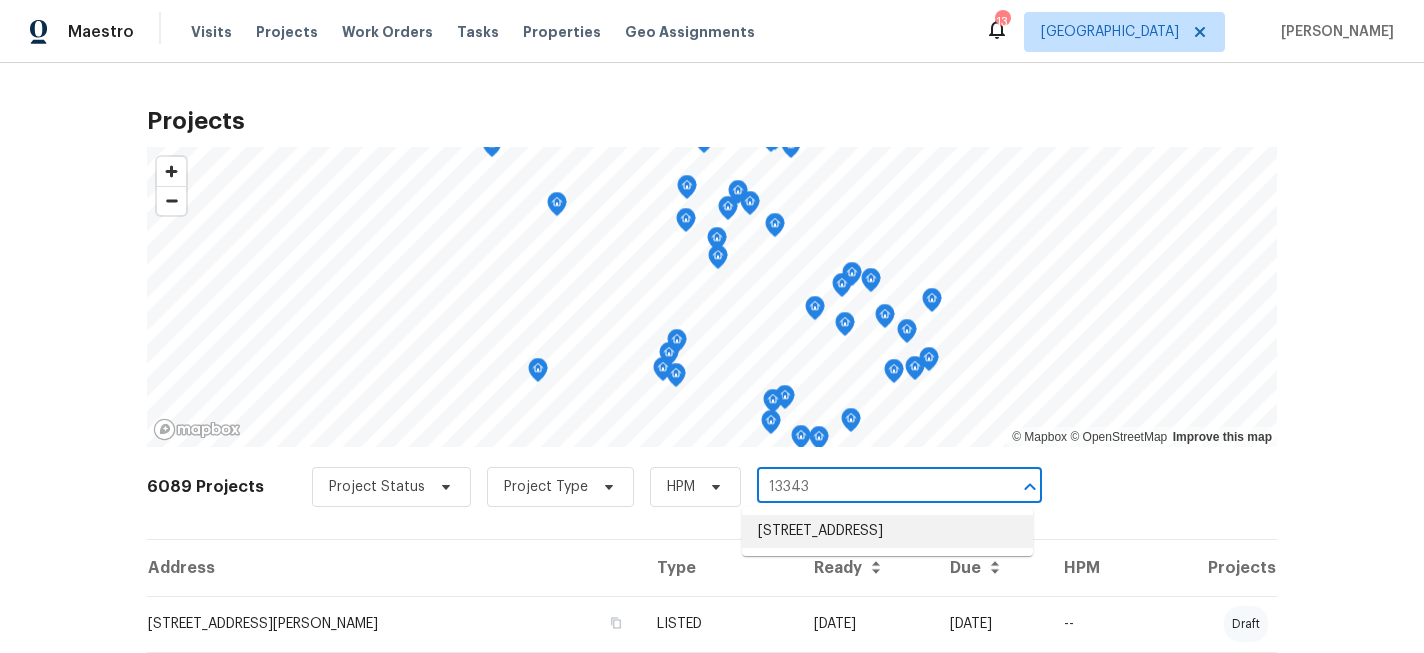 click on "13343 91st Pl N, Maple Grove, MN 55369" at bounding box center (887, 531) 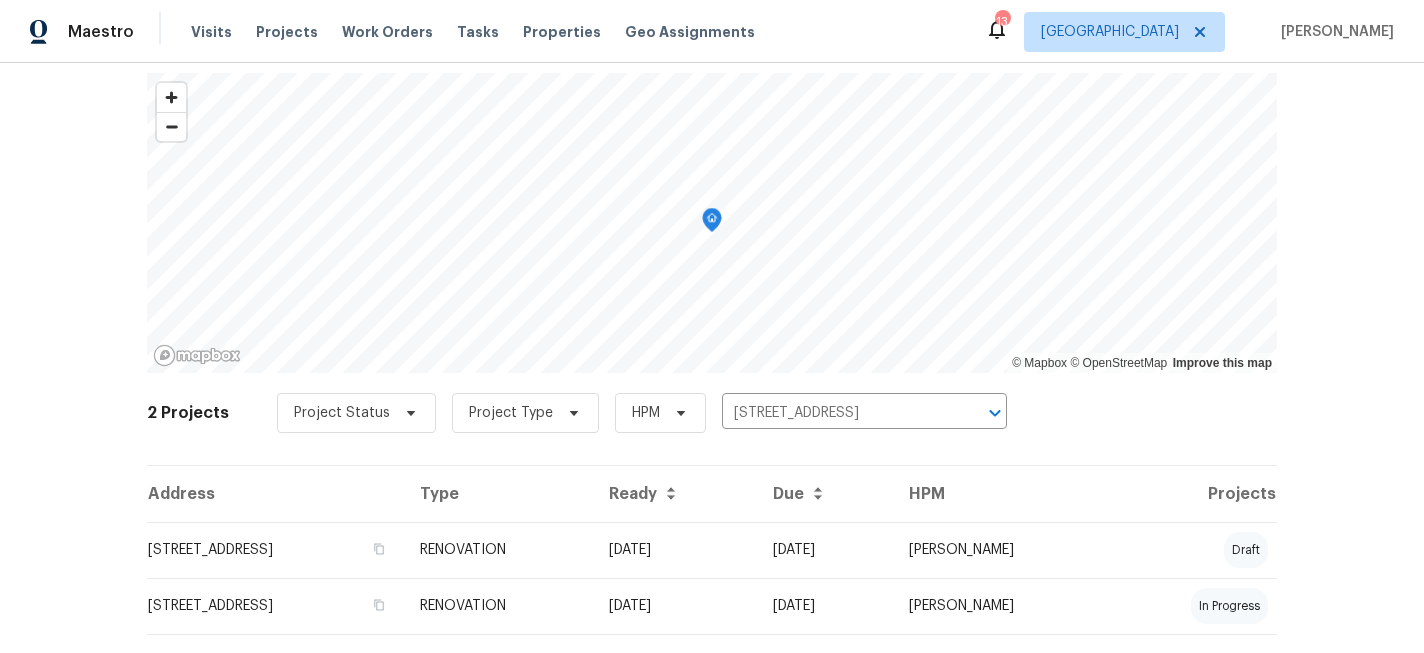 scroll, scrollTop: 100, scrollLeft: 0, axis: vertical 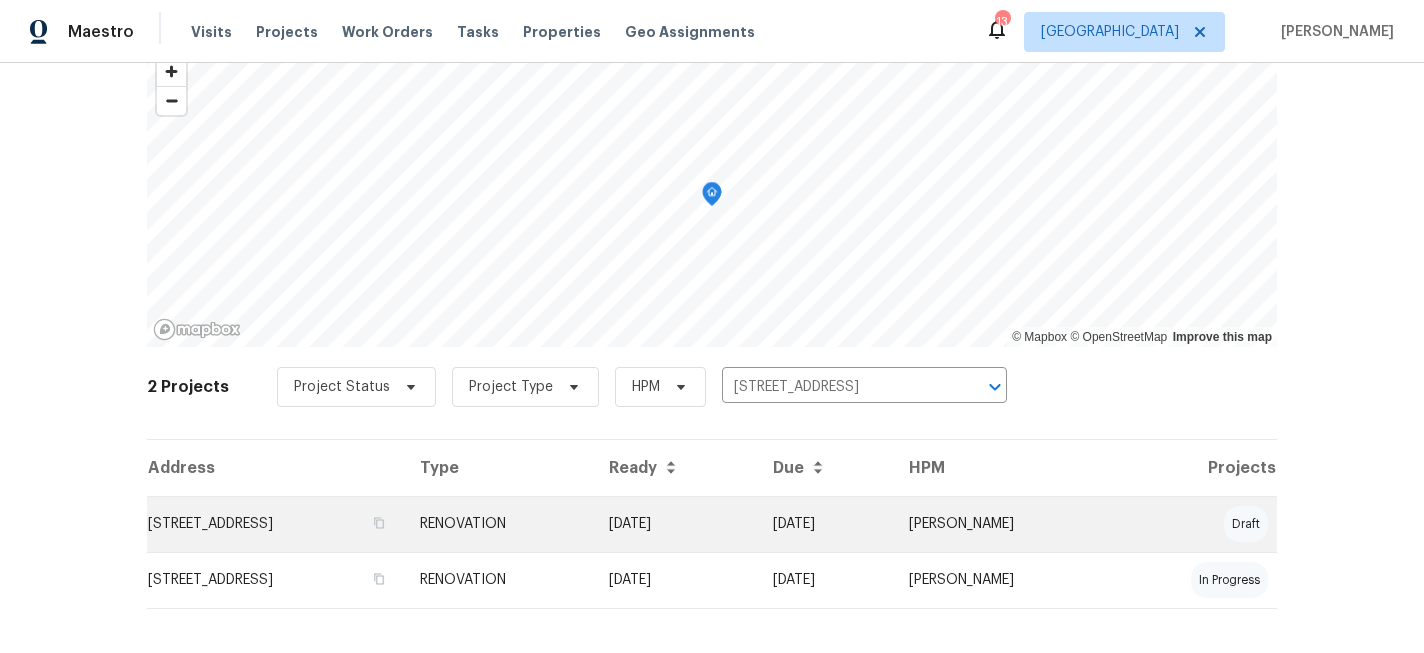 click on "13343 91st Pl N, Maple Grove, MN 55369" at bounding box center (275, 524) 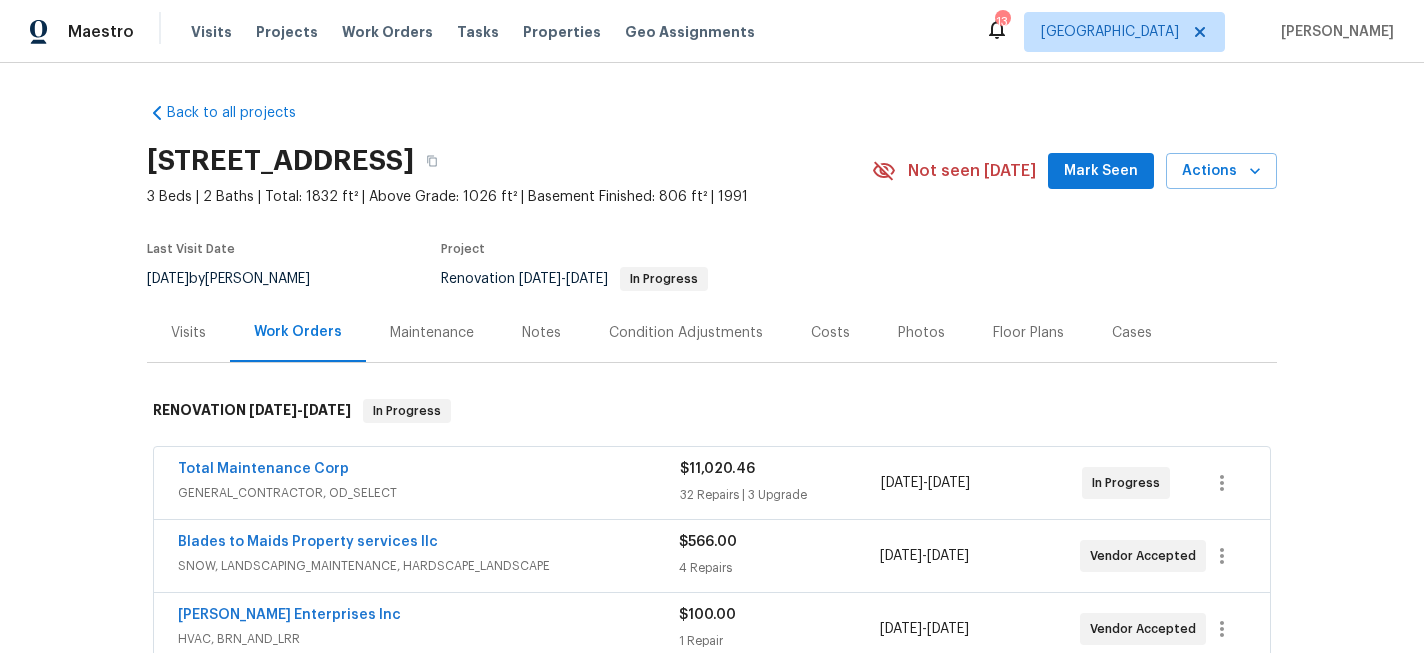 click on "Notes" at bounding box center (541, 333) 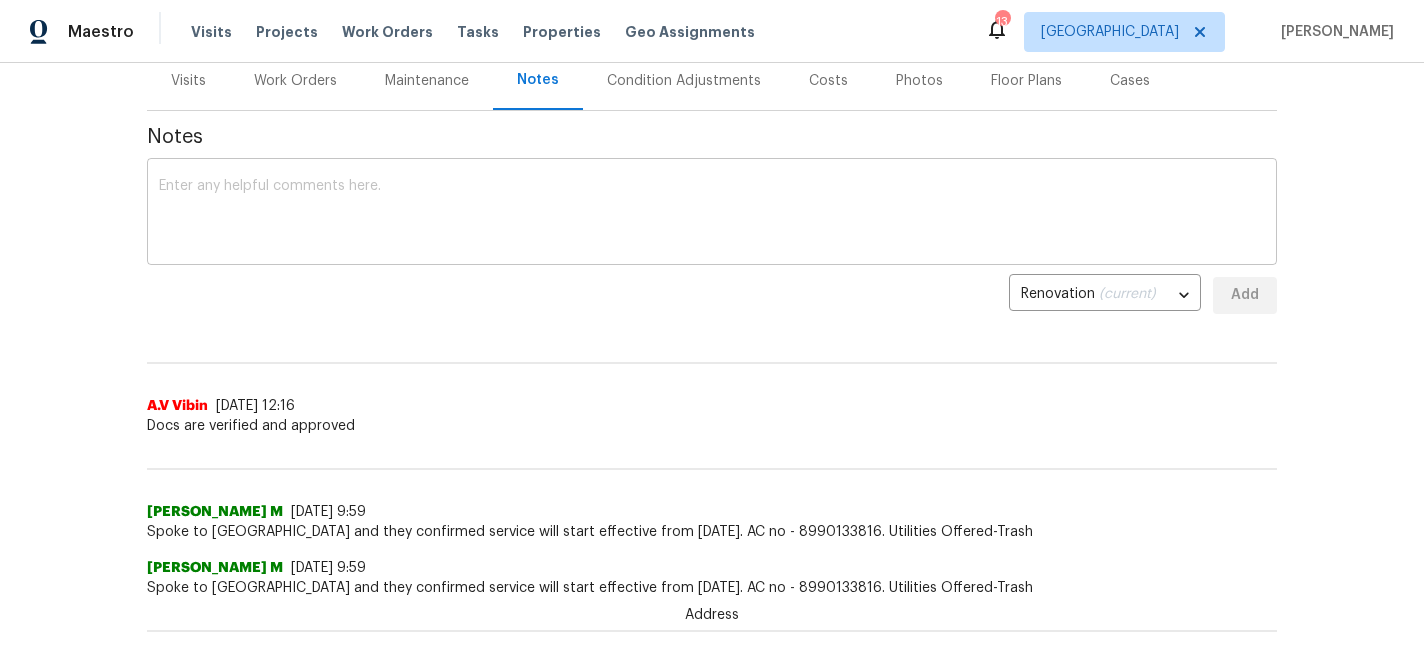 scroll, scrollTop: 0, scrollLeft: 0, axis: both 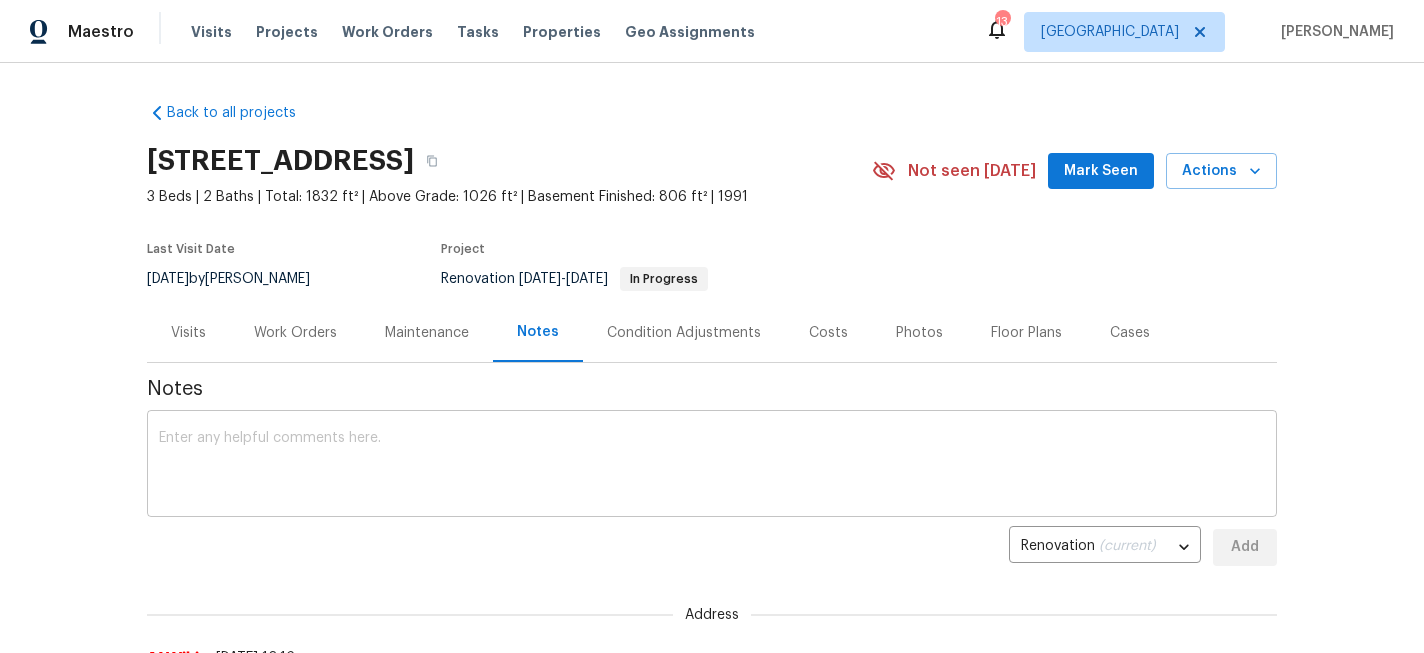 click at bounding box center (712, 466) 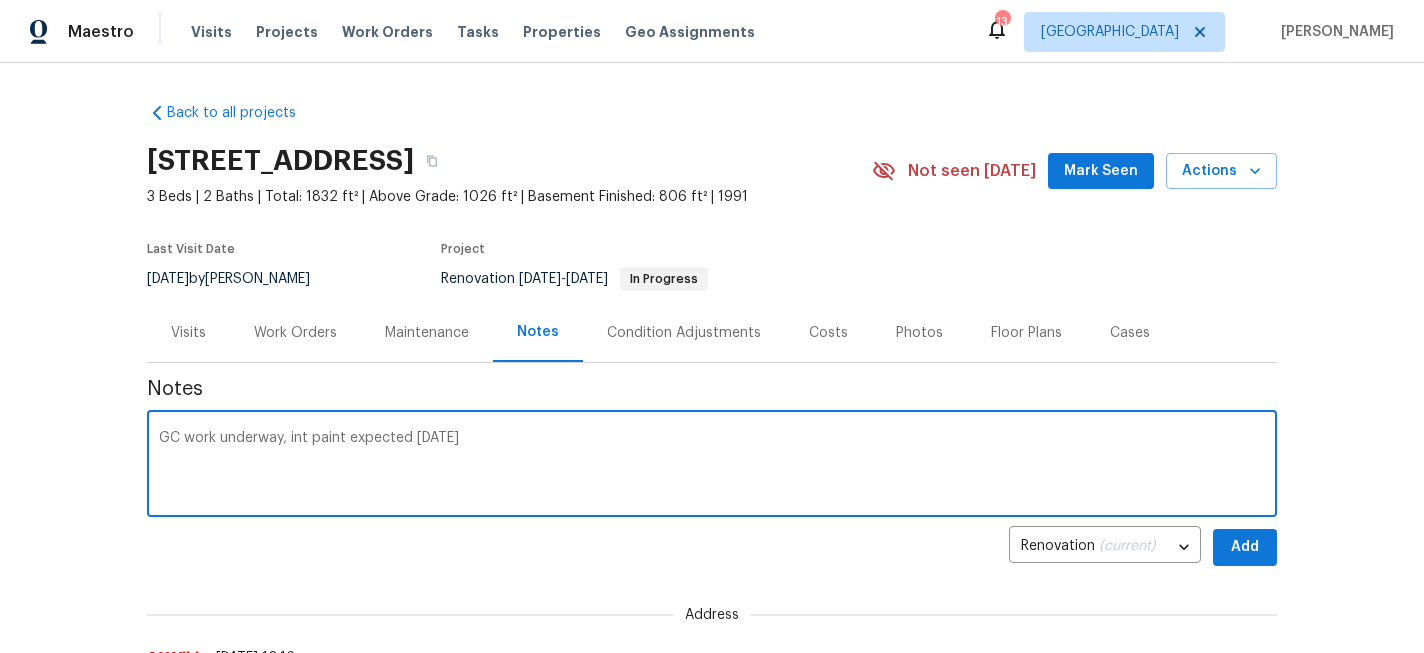 click on "GC work underway, int paint expected today" at bounding box center [712, 466] 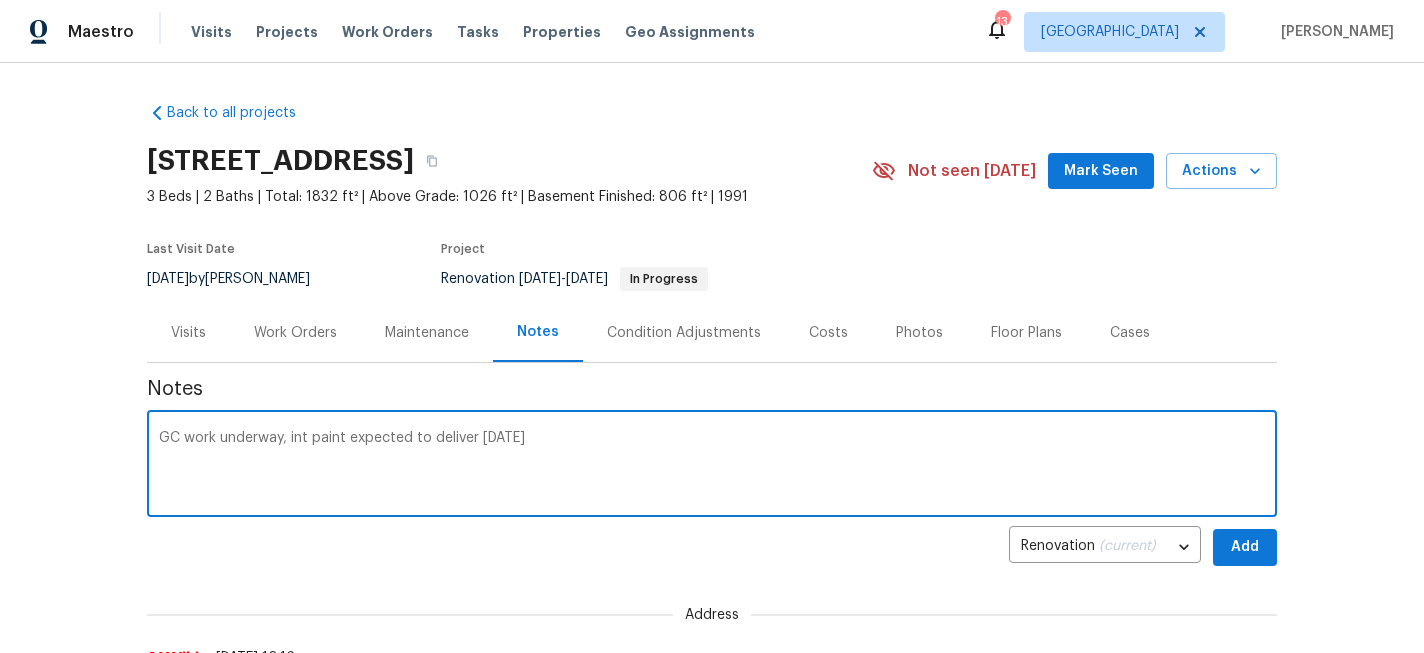 type on "GC work underway, int paint expected to deliver today" 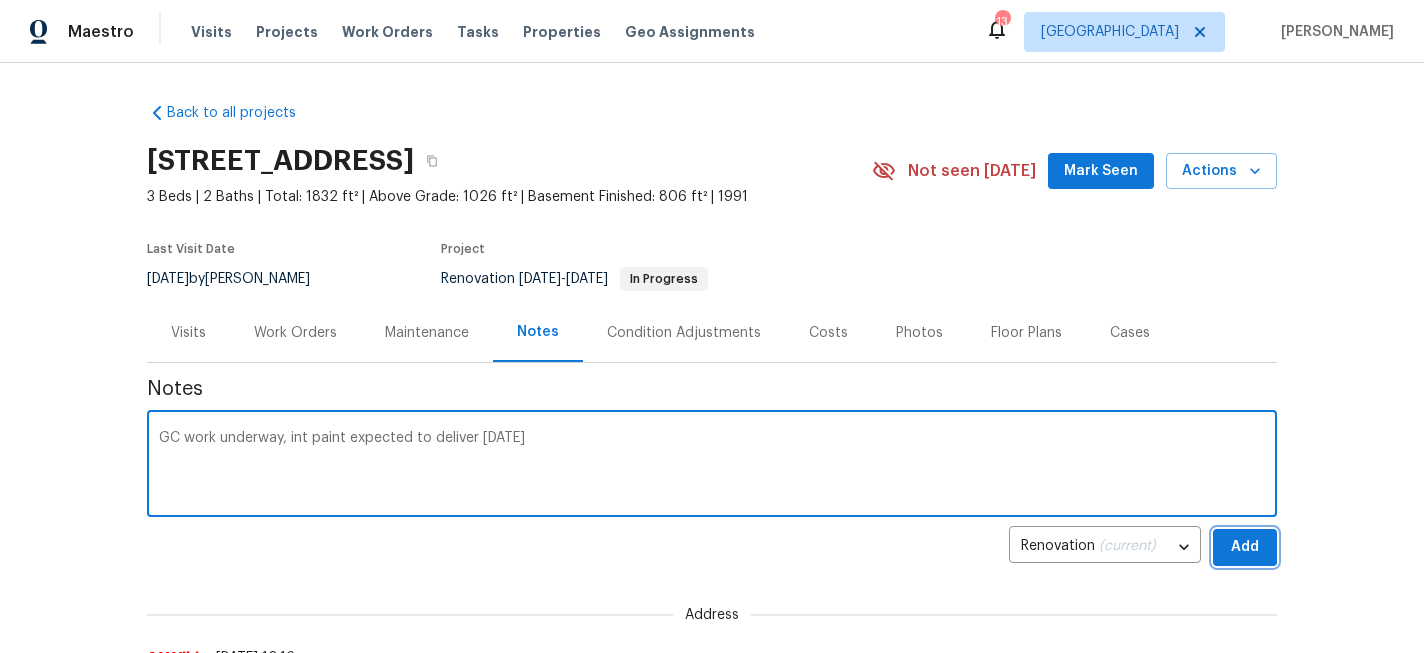 click on "Add" at bounding box center (1245, 547) 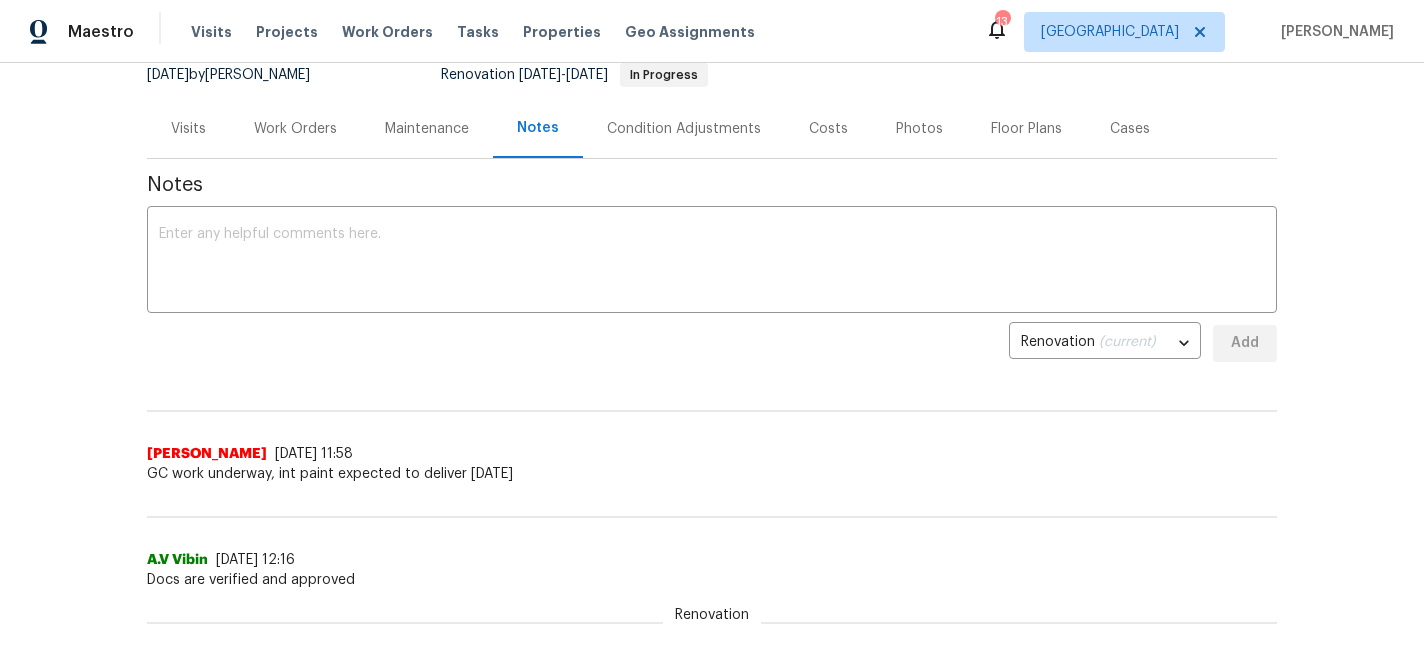 scroll, scrollTop: 236, scrollLeft: 0, axis: vertical 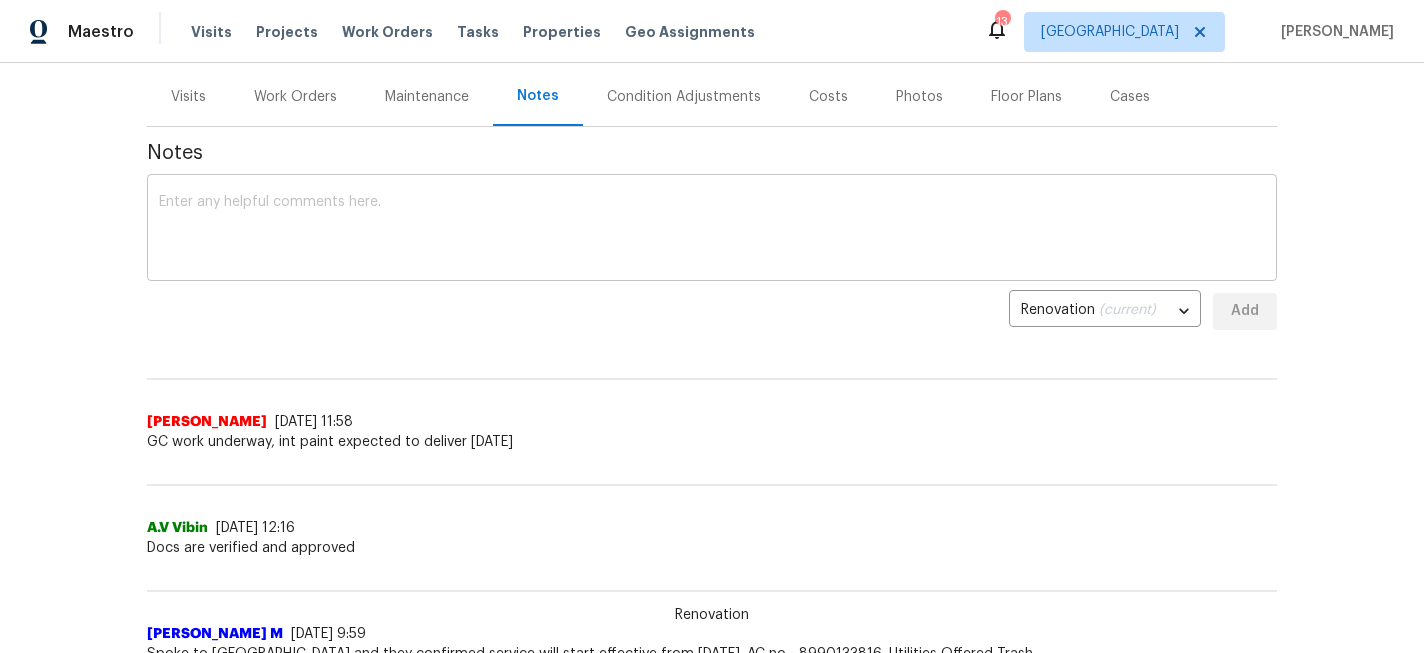 click at bounding box center [712, 230] 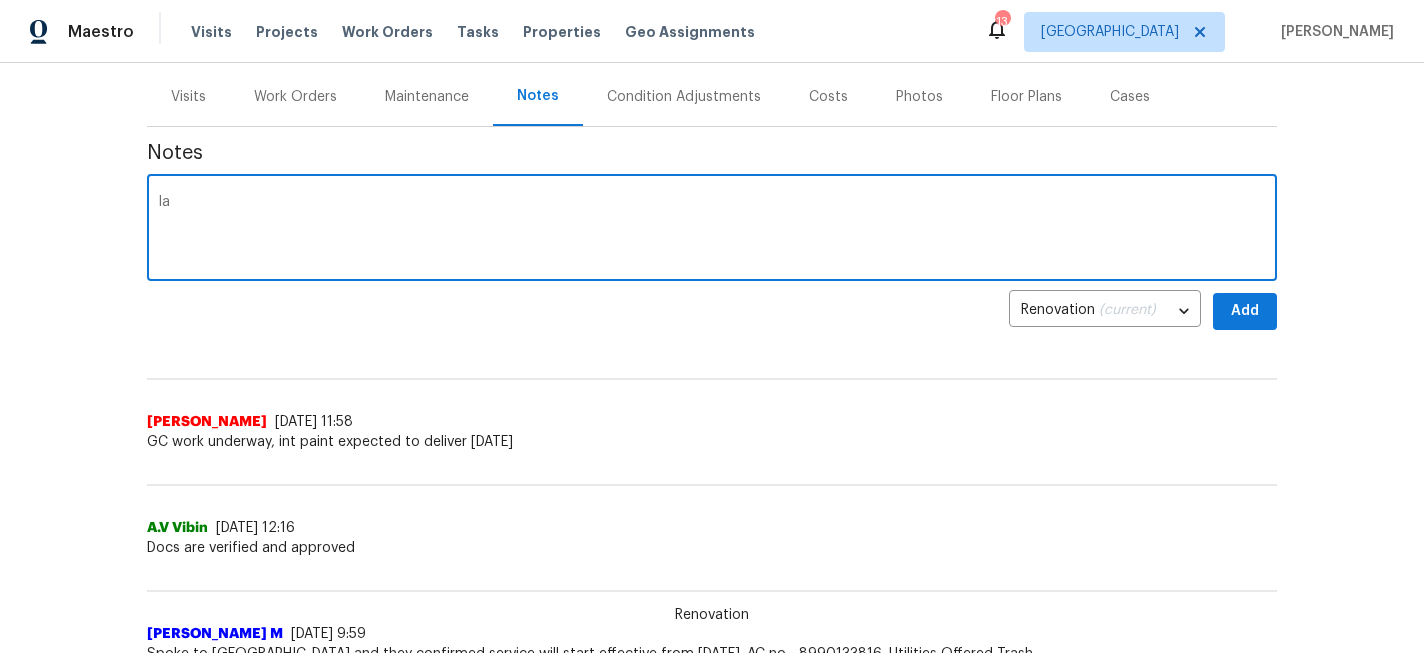 type on "l" 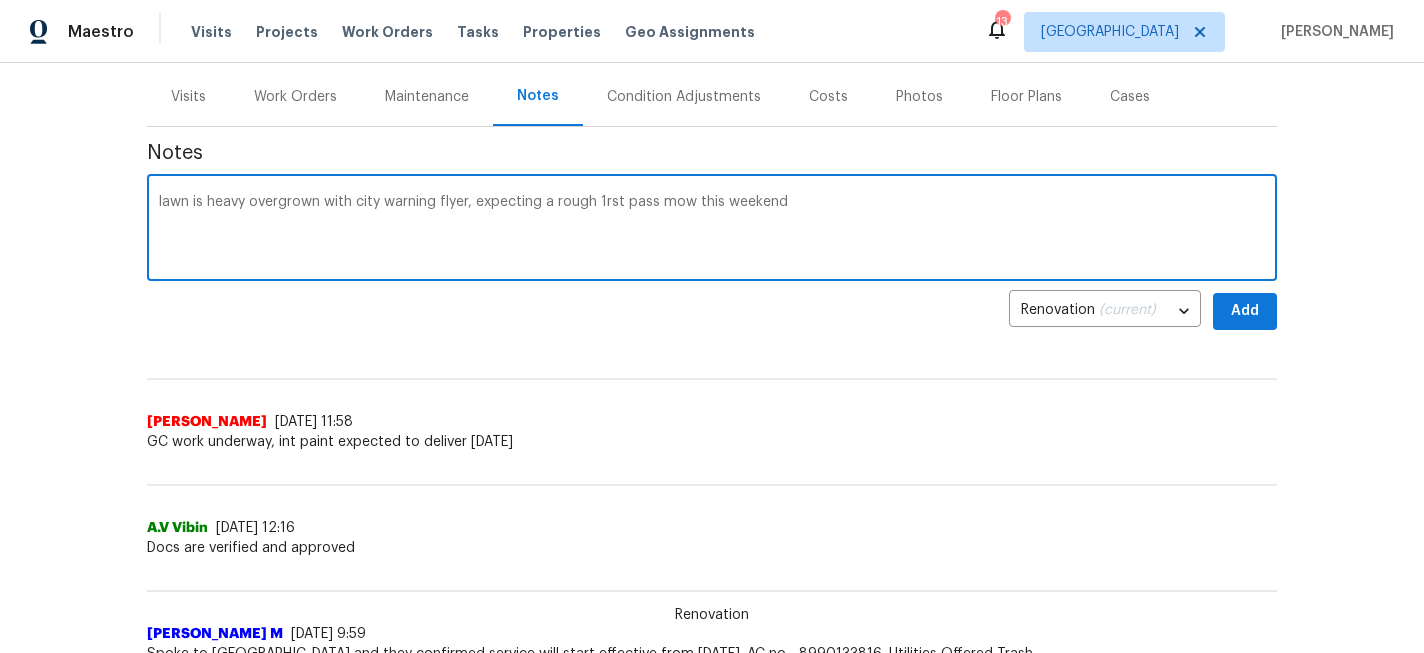 type on "lawn is heavy overgrown with city warning flyer, expecting a rough 1rst pass mow this weekend" 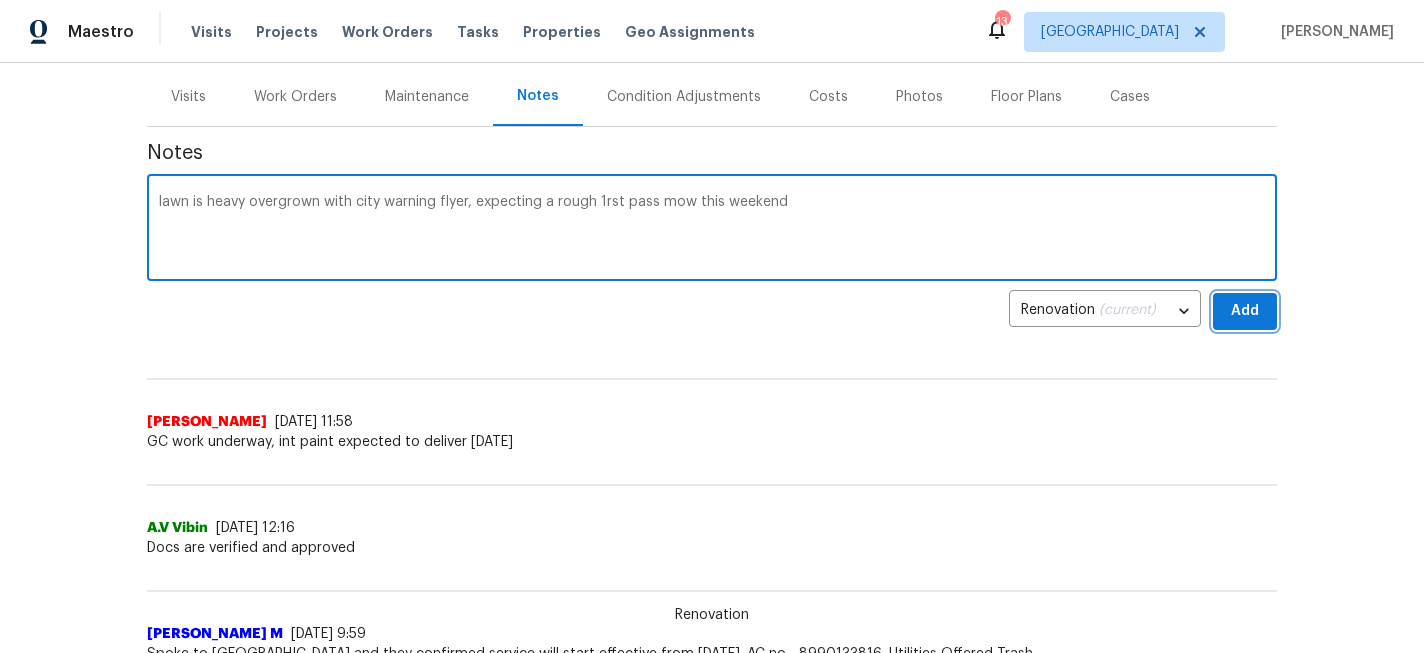 click on "Add" at bounding box center (1245, 311) 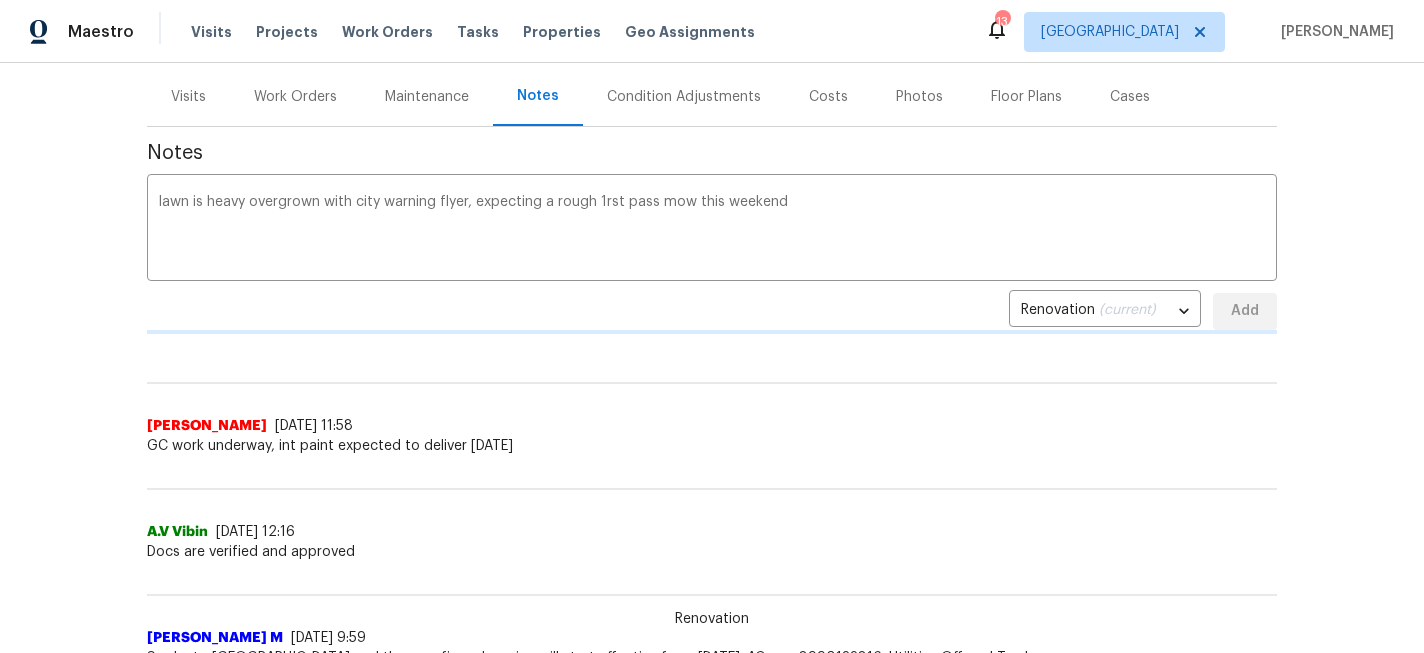 type 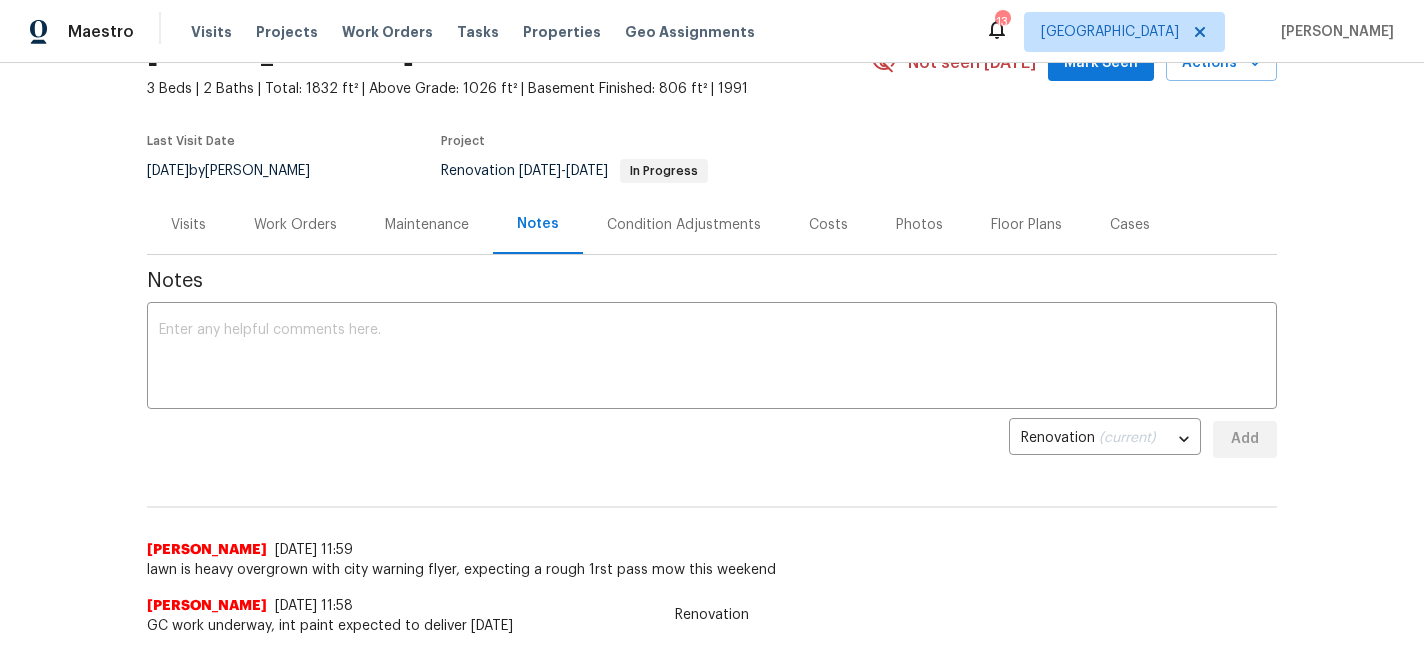 scroll, scrollTop: 90, scrollLeft: 0, axis: vertical 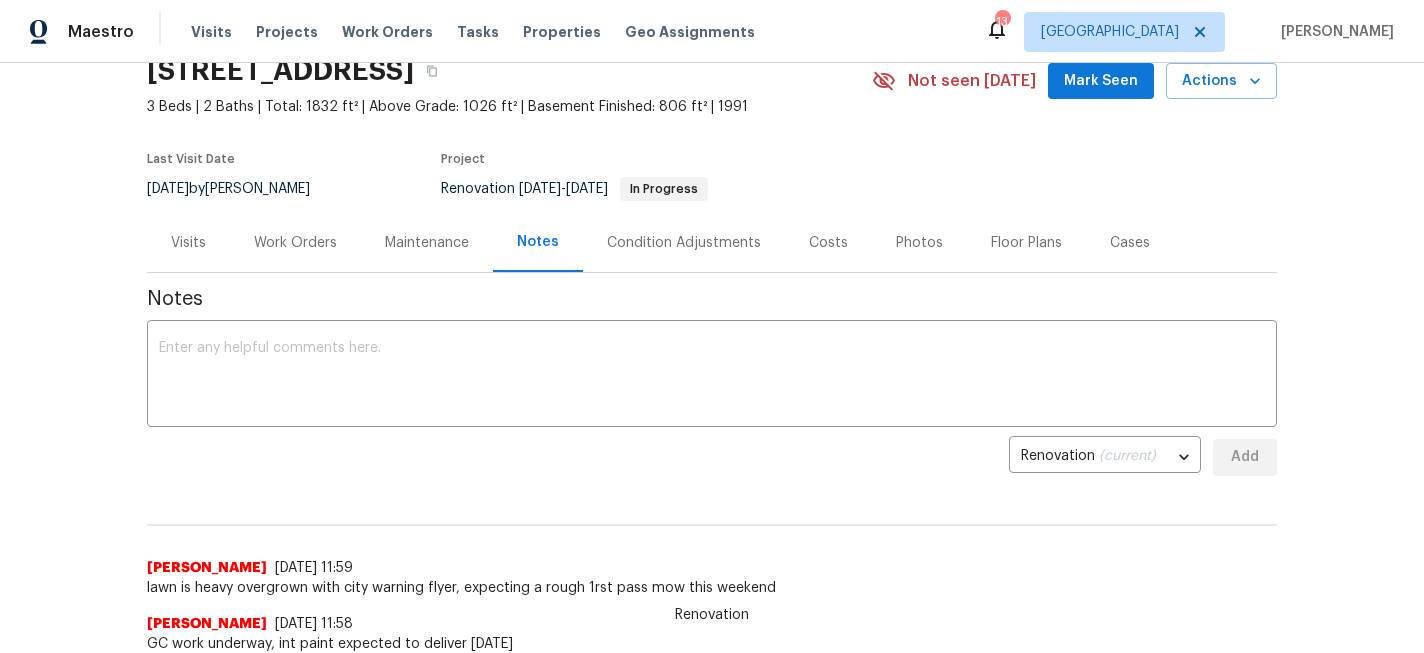 click on "Work Orders" at bounding box center (295, 242) 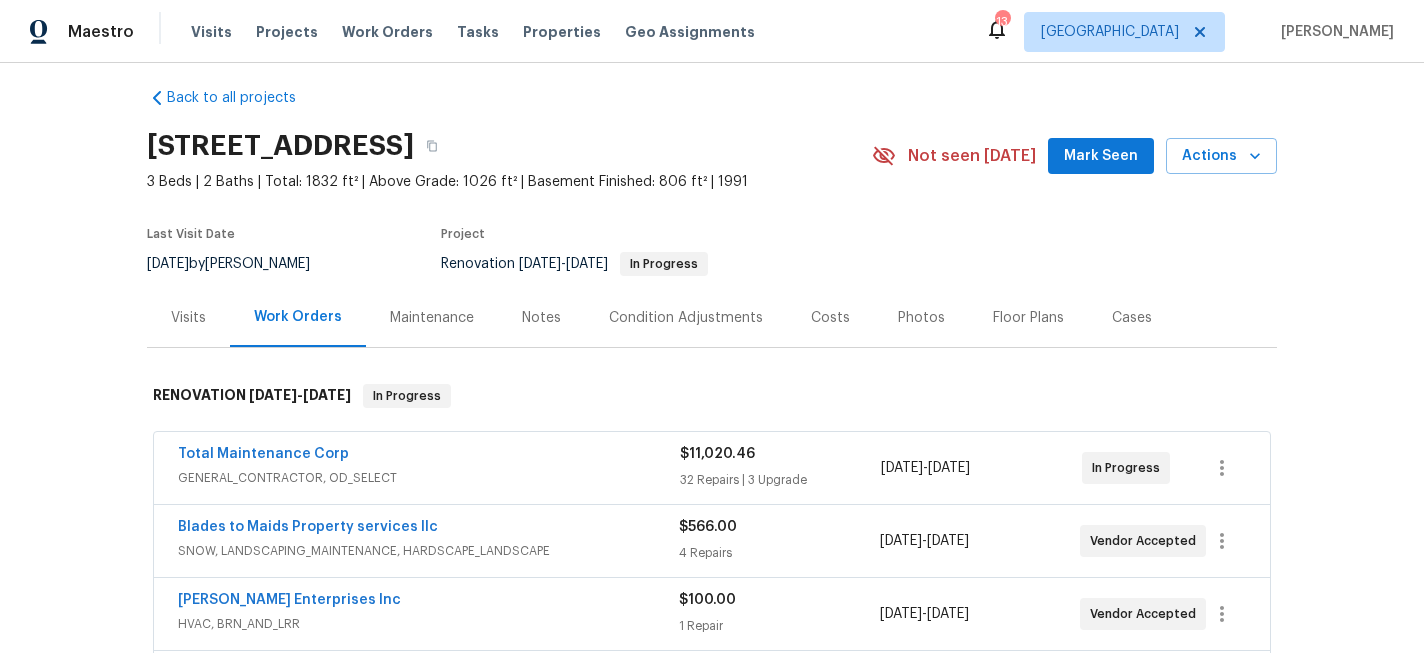 scroll, scrollTop: 0, scrollLeft: 0, axis: both 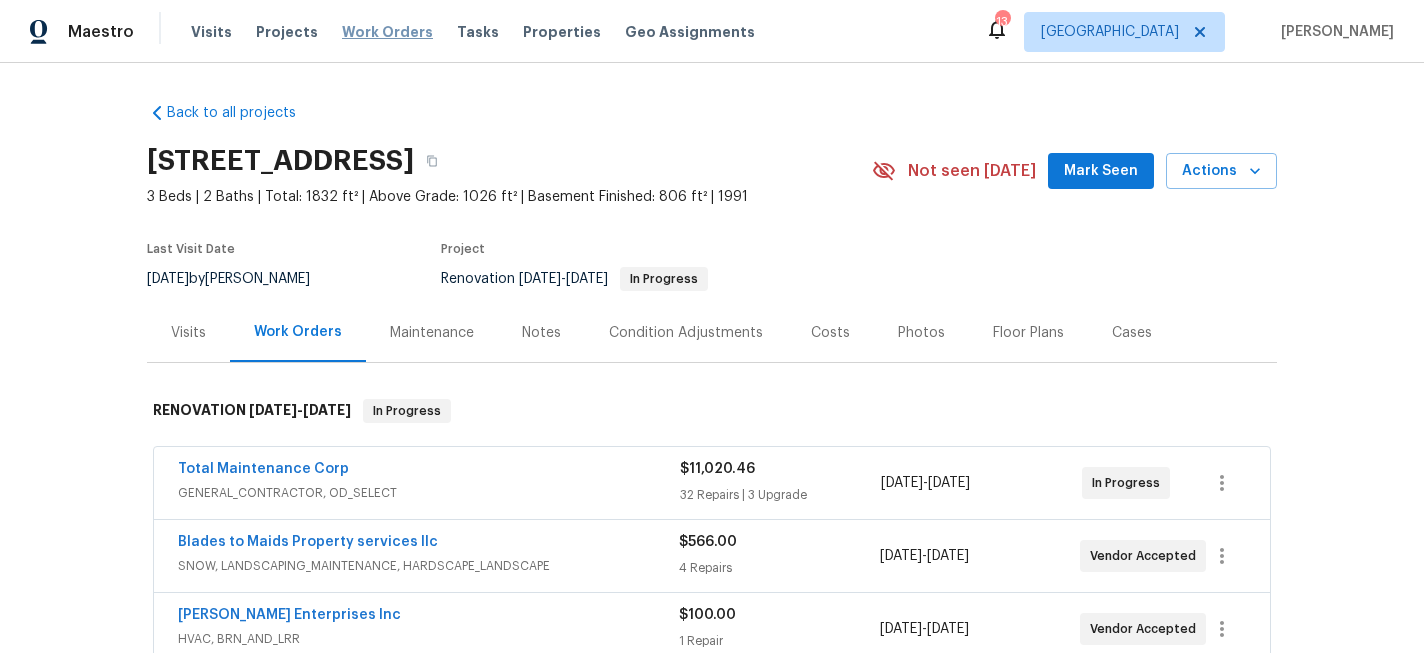 click on "Work Orders" at bounding box center (387, 32) 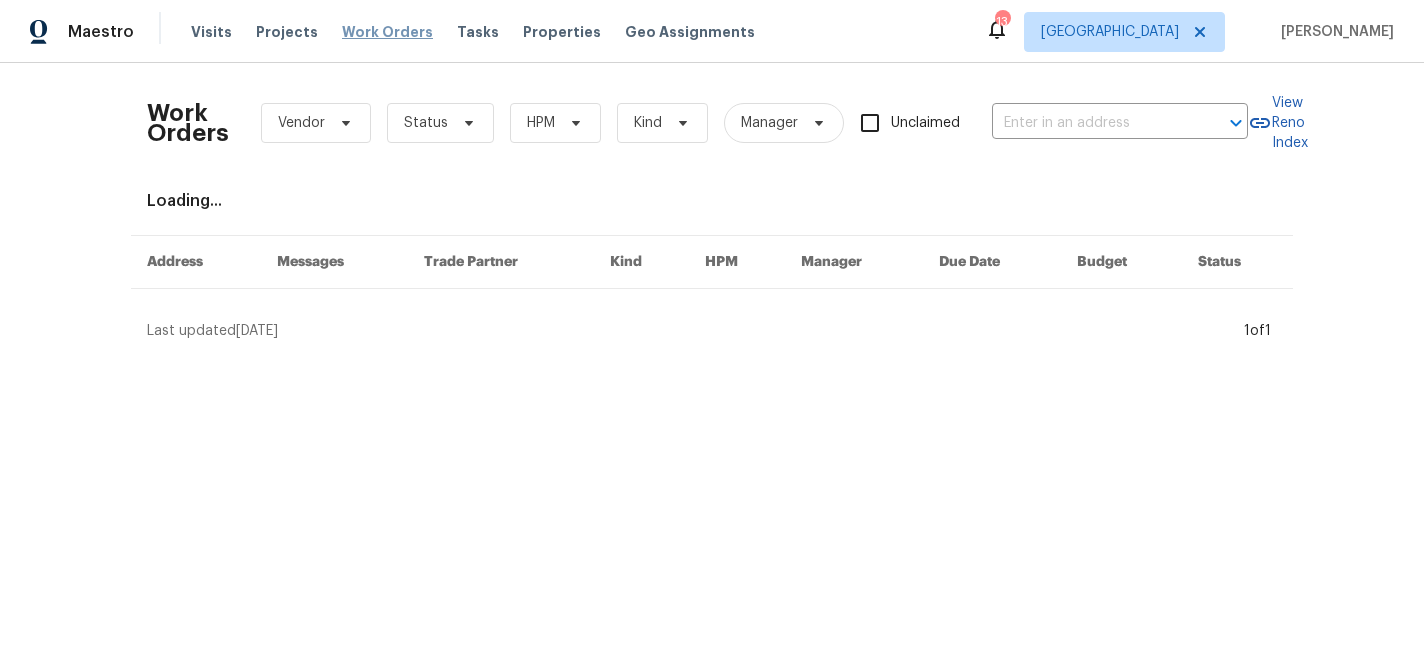 click on "Work Orders" at bounding box center (387, 32) 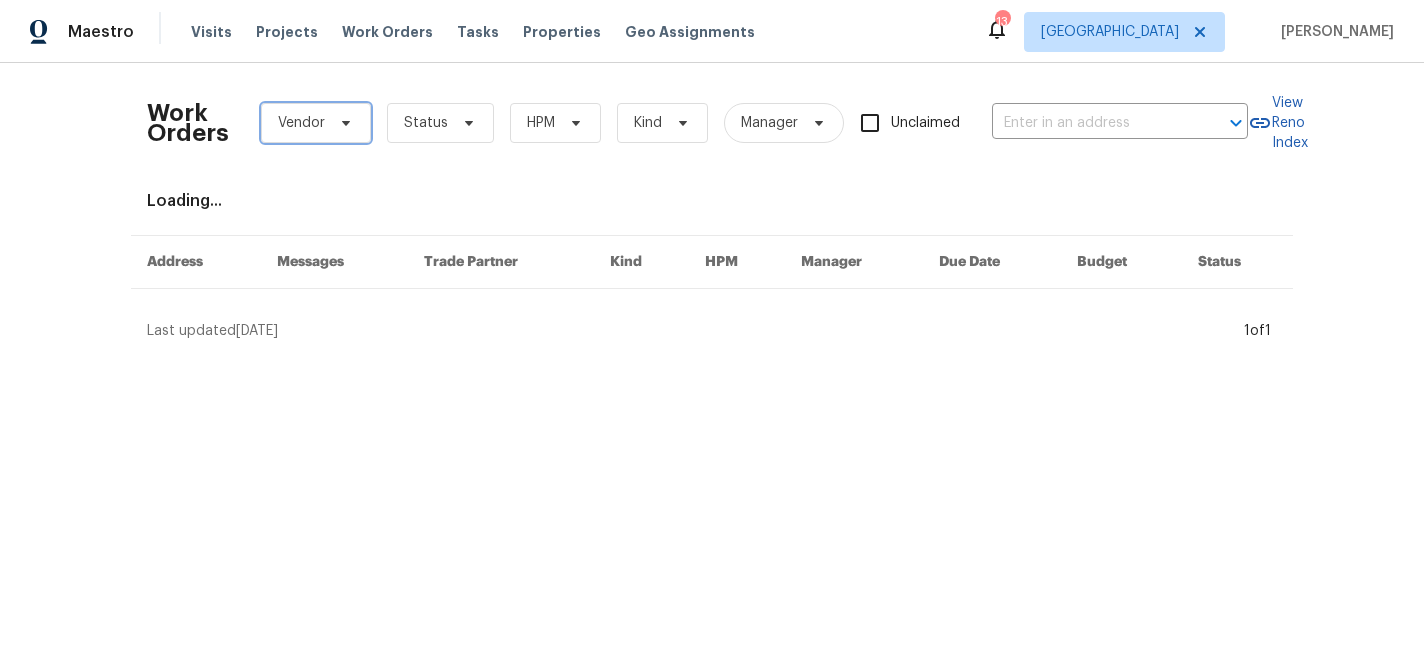 click on "Vendor" at bounding box center (301, 123) 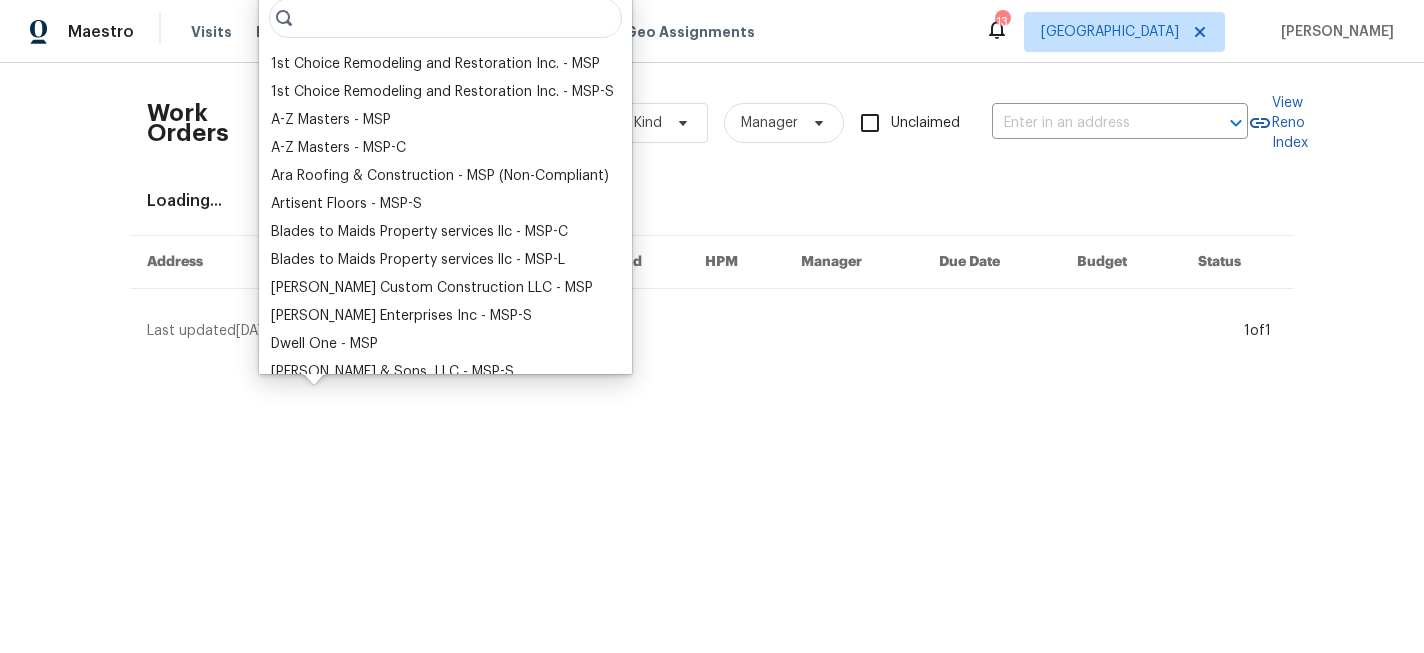 type on "9" 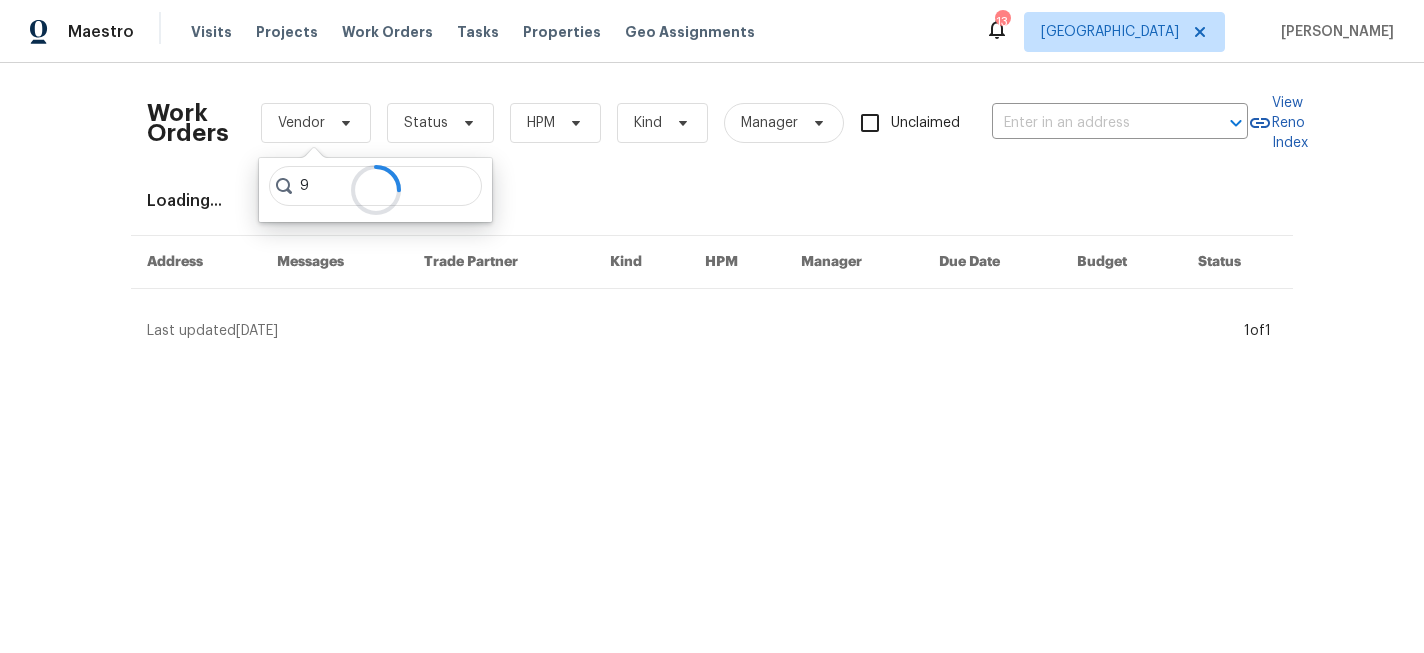 type 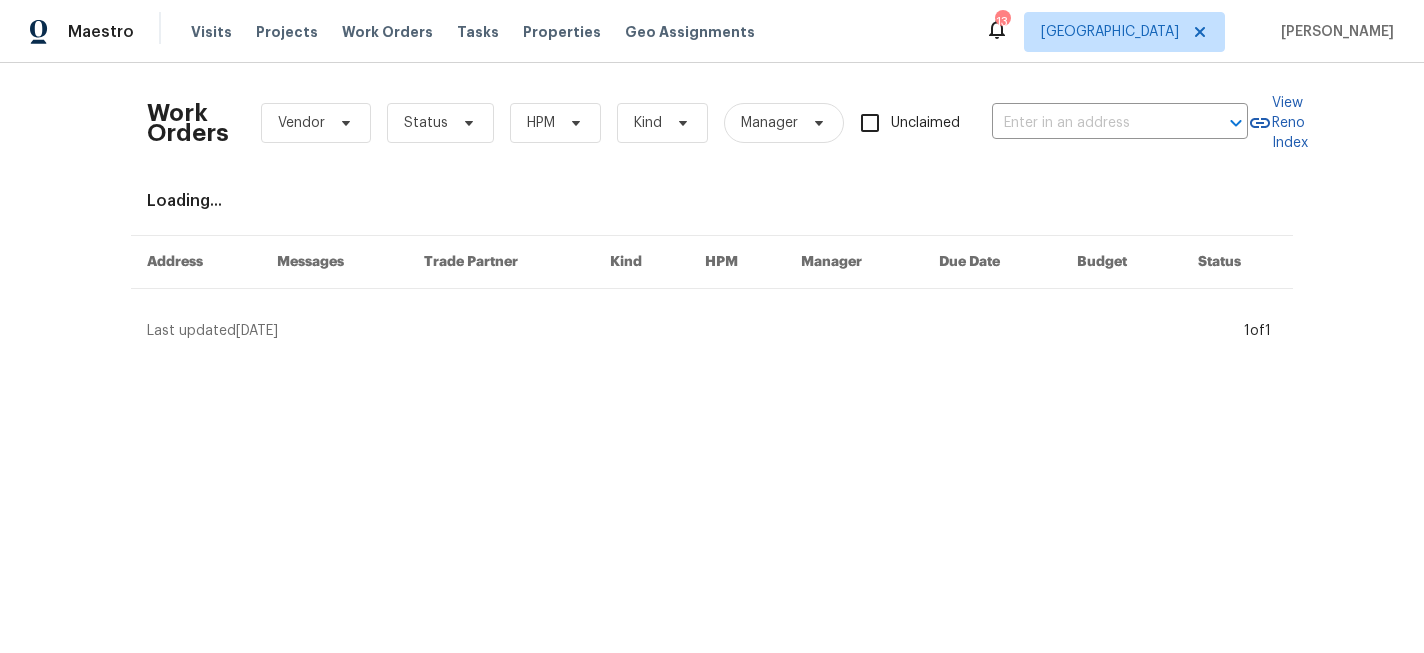 click on "Maestro Visits Projects Work Orders Tasks Properties Geo Assignments 13 Minneapolis Matt Kohler Work Orders Vendor Status HPM Kind Manager Unclaimed ​ View Reno Index Loading... Address Messages Trade Partner Kind HPM Manager Due Date Budget Status Last updated  7/11/2025 1  of  1
1st Choice Remodeling and Restoration Inc. - MSP 1st Choice Remodeling and Restoration Inc. - MSP-S A-Z Masters - MSP A-Z Masters - MSP-C Ara Roofing & Construction - MSP (Non-Compliant) Artisent Floors - MSP-S Blades to Maids Property services llc - MSP-C Blades to Maids Property services llc - MSP-L Clark Custom Construction LLC - MSP Deschene Enterprises Inc - MSP-S Dwell One - MSP E.H. Renner & Sons, LLC - MSP-S HomeDataCo - MSP (Non-Compliant) Northco Construction, LLC - MSP Northco Construction, LLC - MSP-S OD Homefield - HOC Contractors (Non-Compliant) OD Homefield - HOCs (Non-Compliant) OD Homefield - MSP (Non-Compliant) Opendoor Field Employees - MSP Pro Window Service - MSP-S (Non-Compliant) VRX Photography - MSP-S" at bounding box center (712, 178) 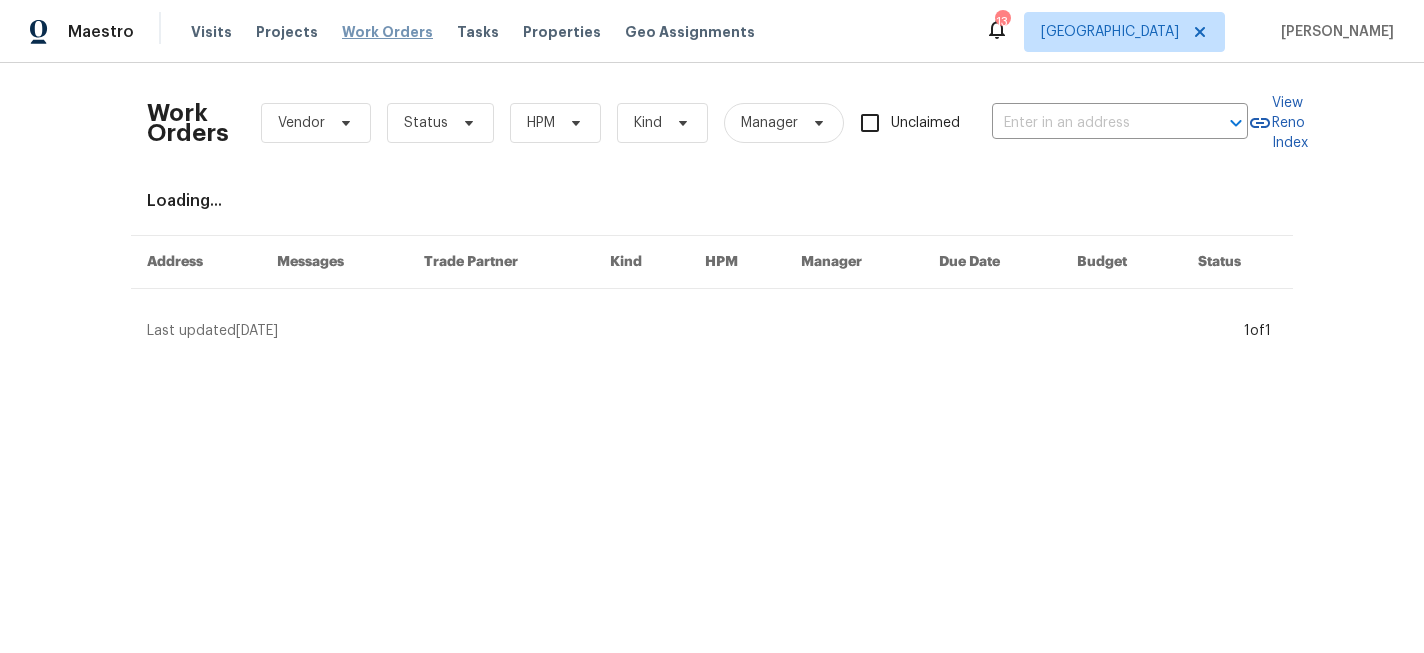 click on "Work Orders" at bounding box center [387, 32] 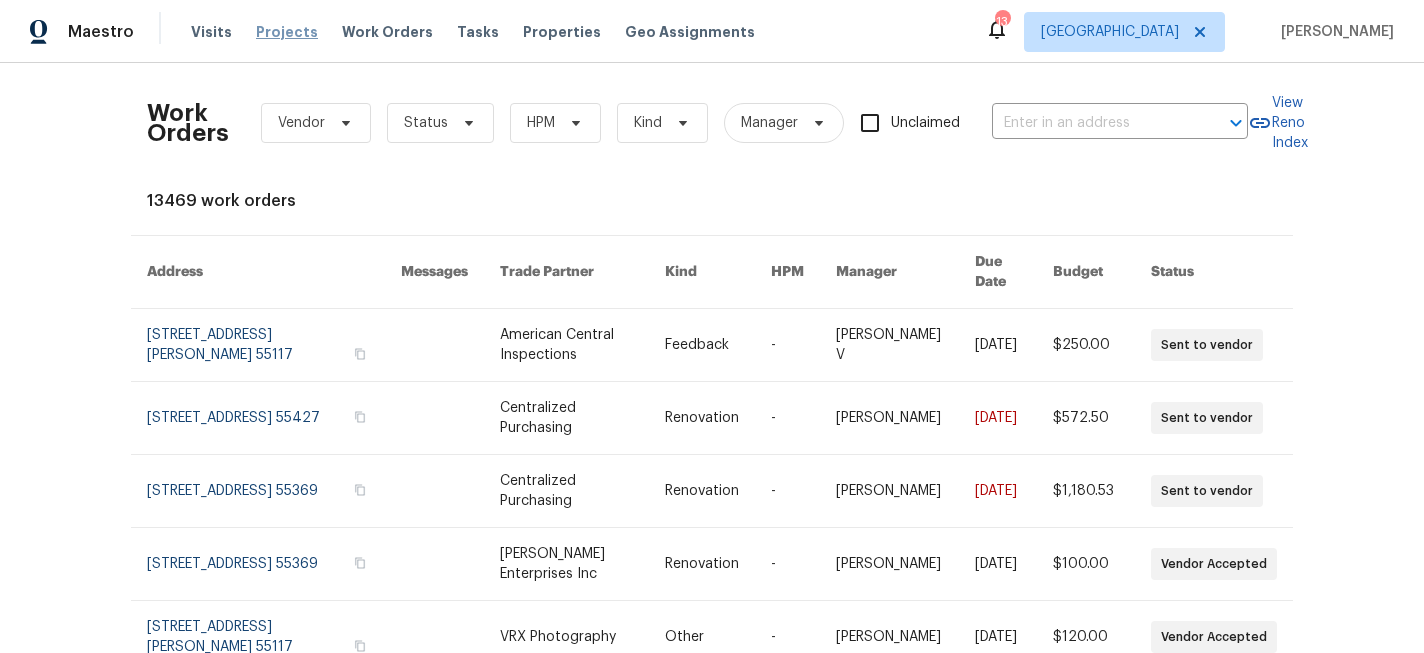 click on "Projects" at bounding box center (287, 32) 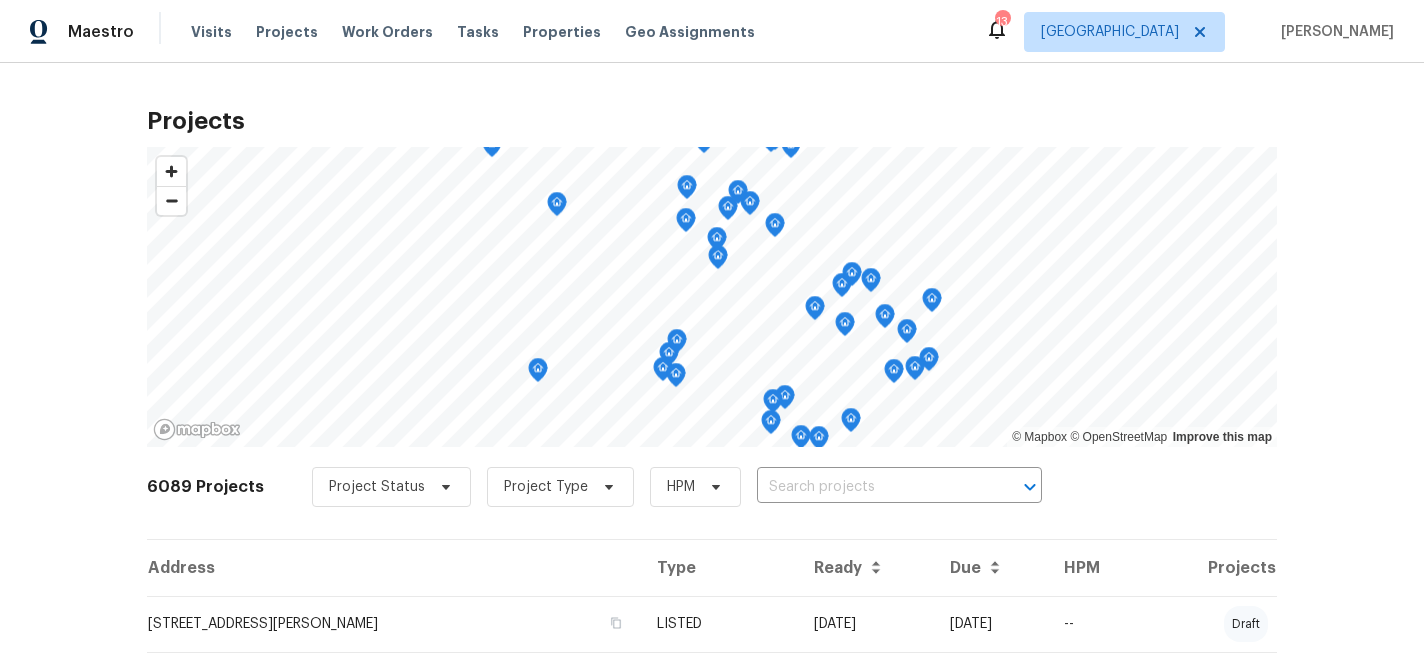 click at bounding box center (871, 487) 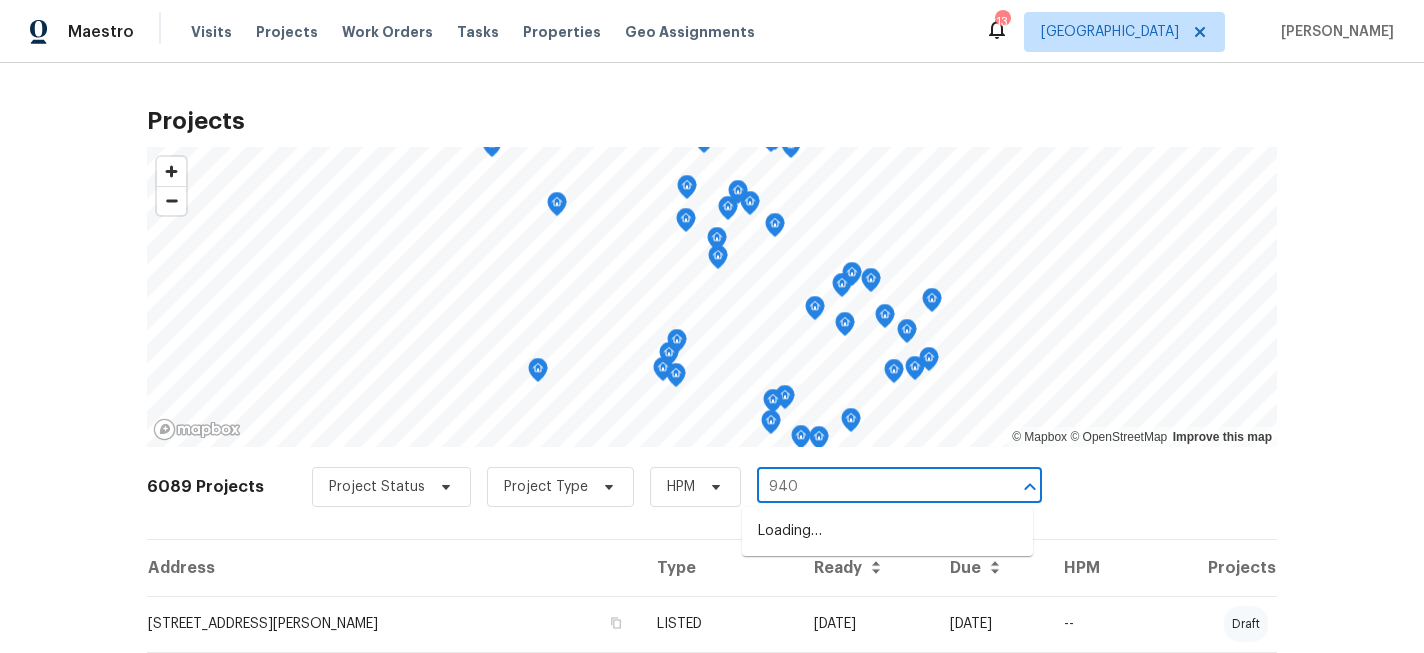 type on "9405" 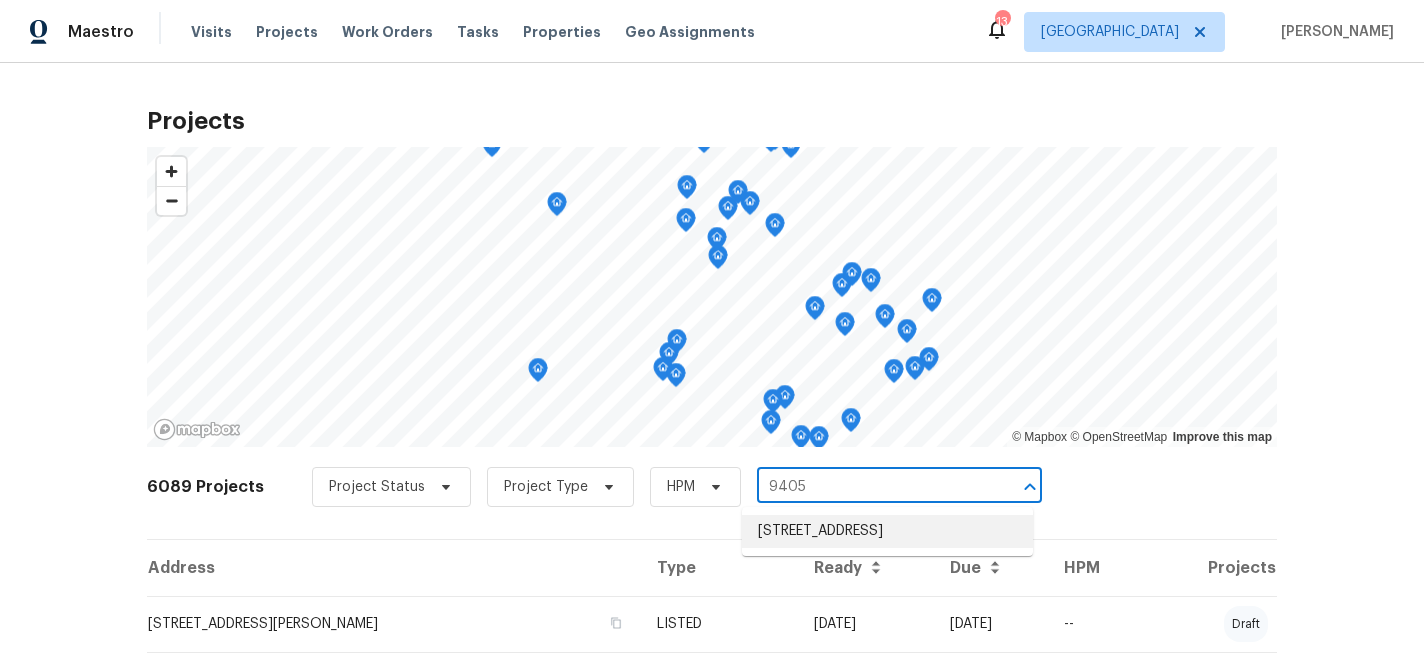 click on "[STREET_ADDRESS]" at bounding box center (887, 531) 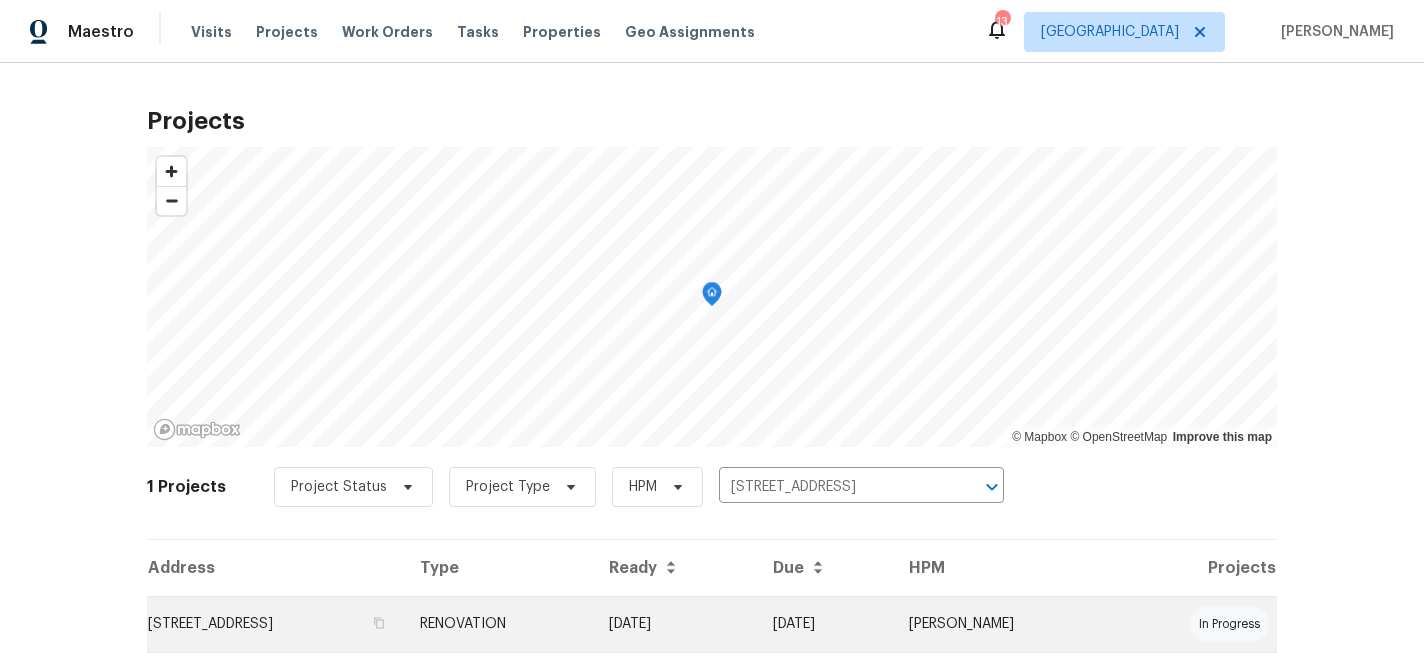 click on "[STREET_ADDRESS]" at bounding box center [275, 624] 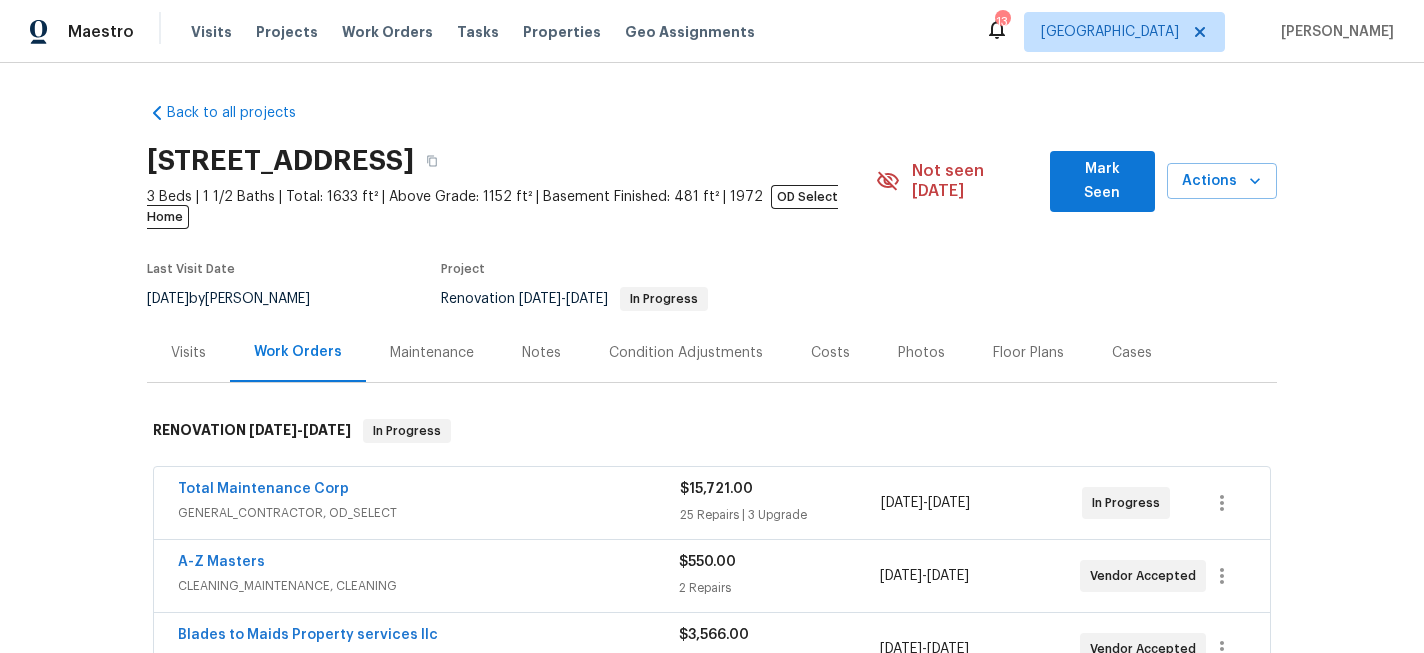 scroll, scrollTop: 140, scrollLeft: 0, axis: vertical 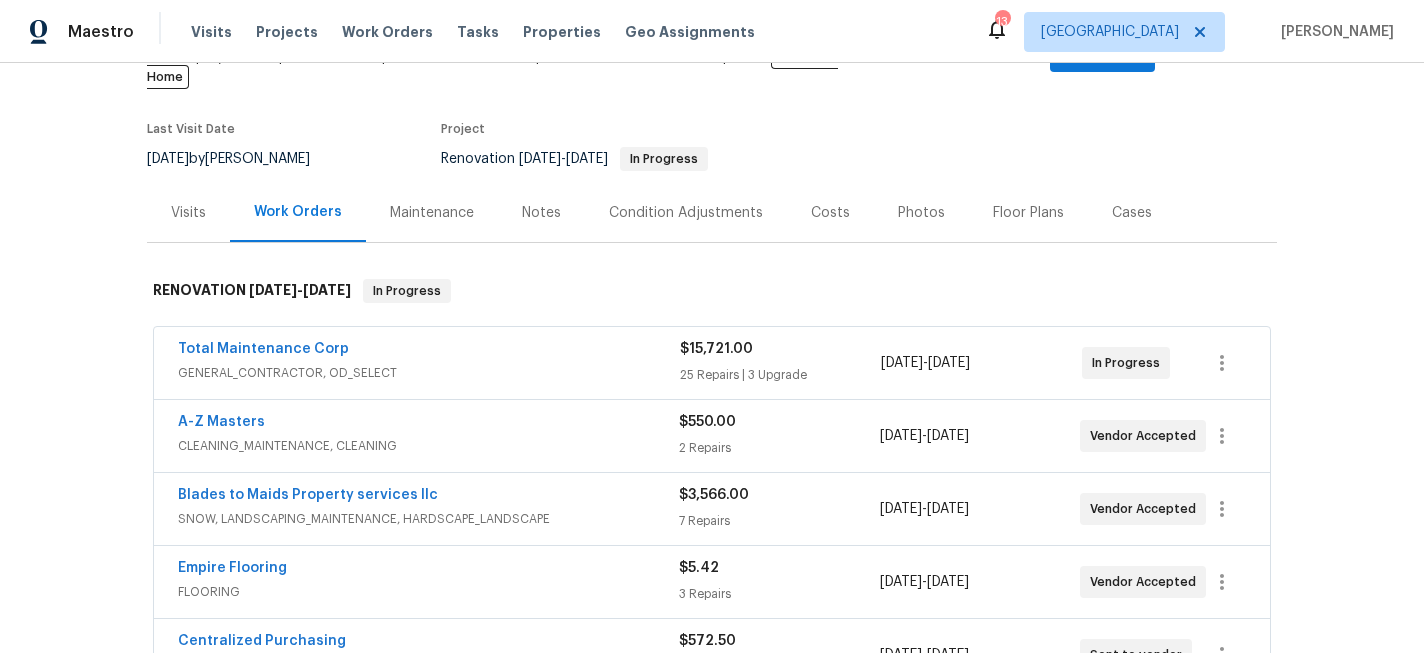 click on "Notes" at bounding box center [541, 212] 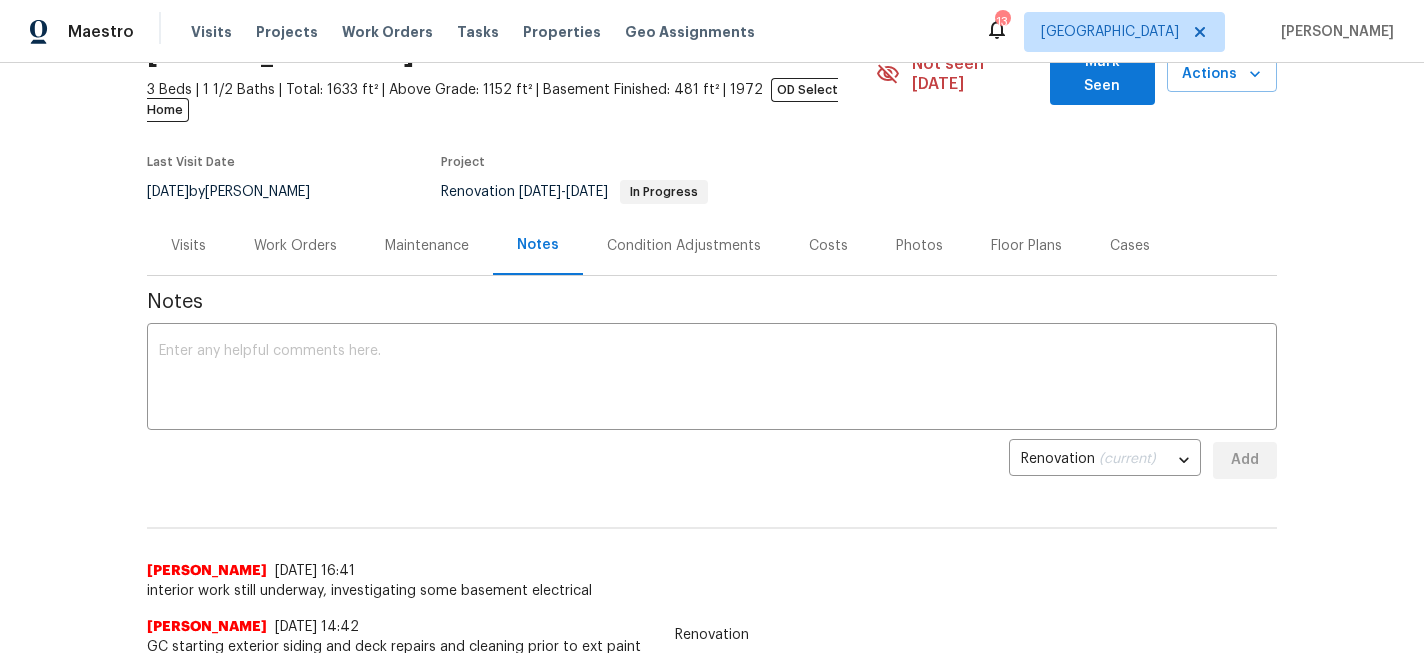 scroll, scrollTop: 93, scrollLeft: 0, axis: vertical 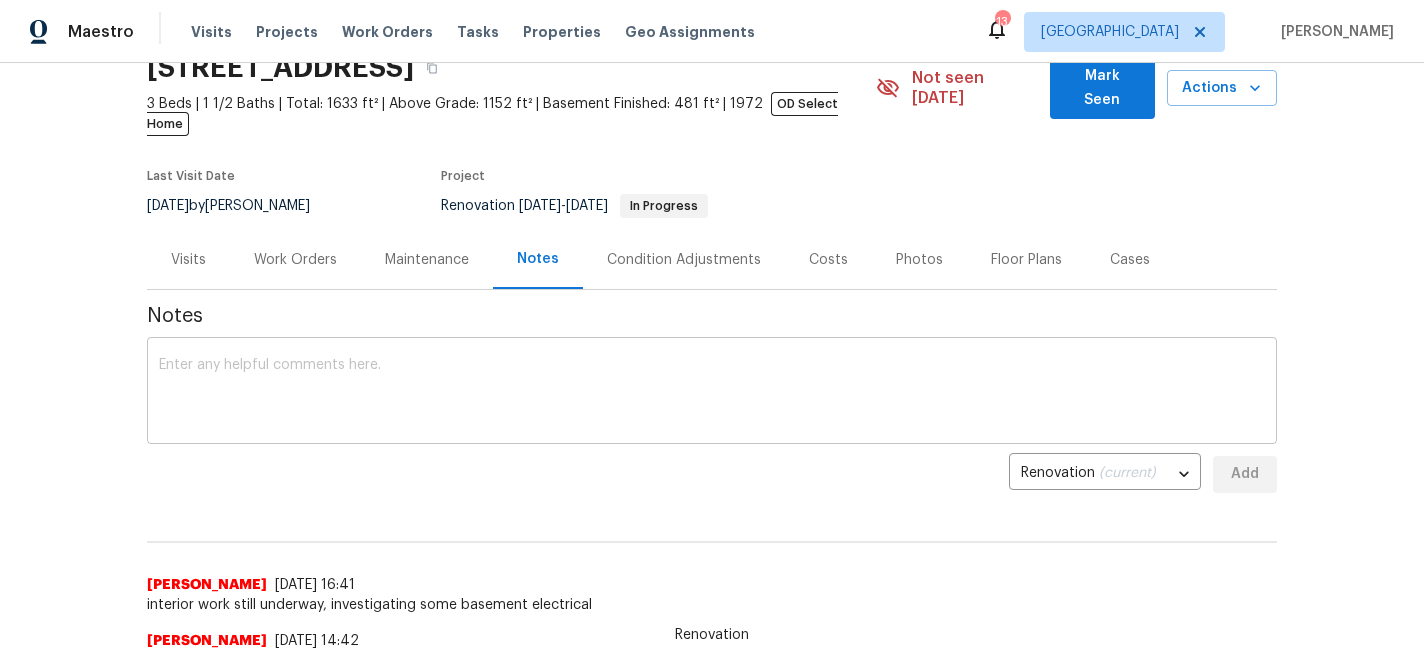 click at bounding box center (712, 393) 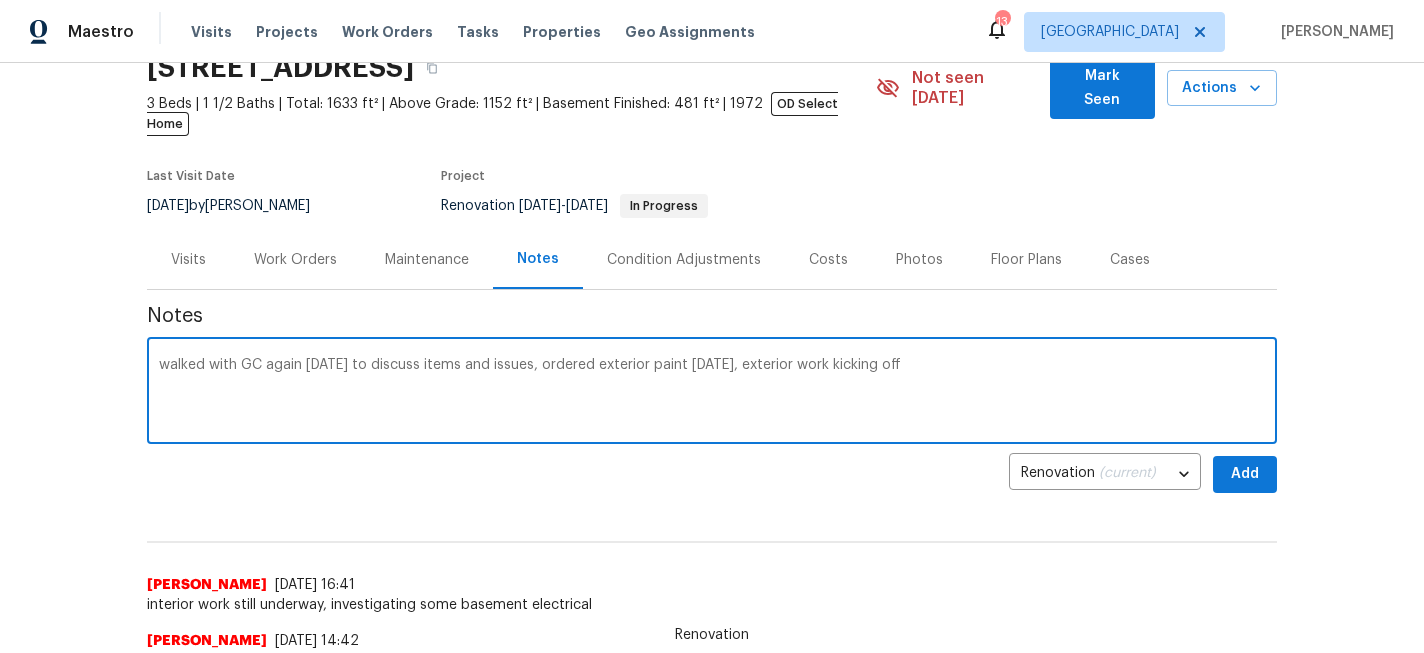 type on "walked with GC again today to discuss items and issues, ordered exterior paint today, exterior work kicking off" 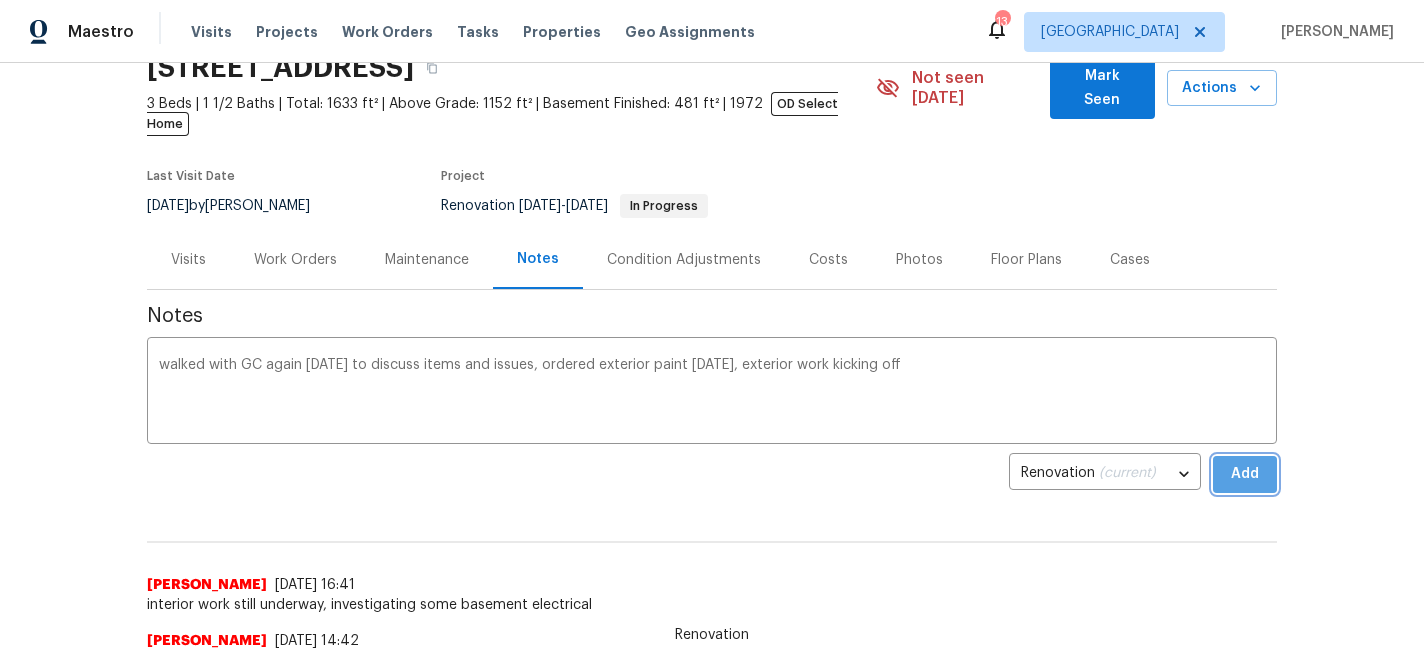 click on "Add" at bounding box center [1245, 474] 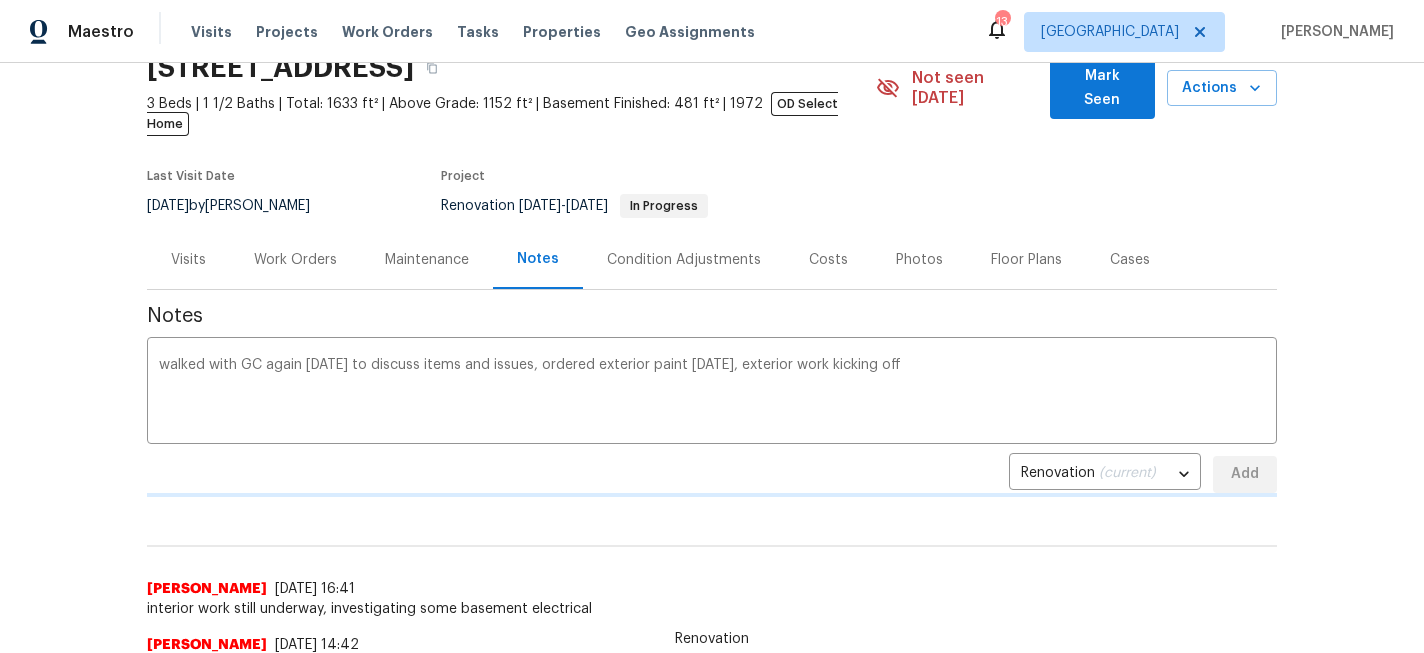type 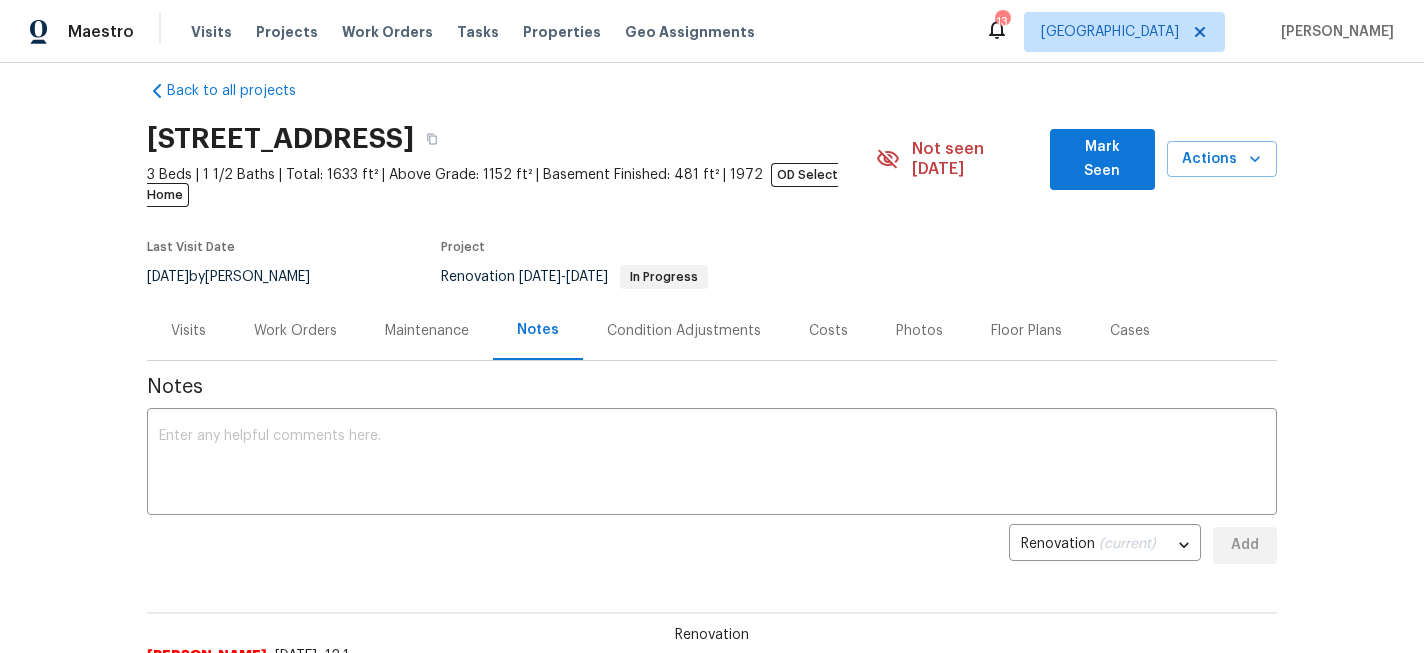 scroll, scrollTop: 11, scrollLeft: 0, axis: vertical 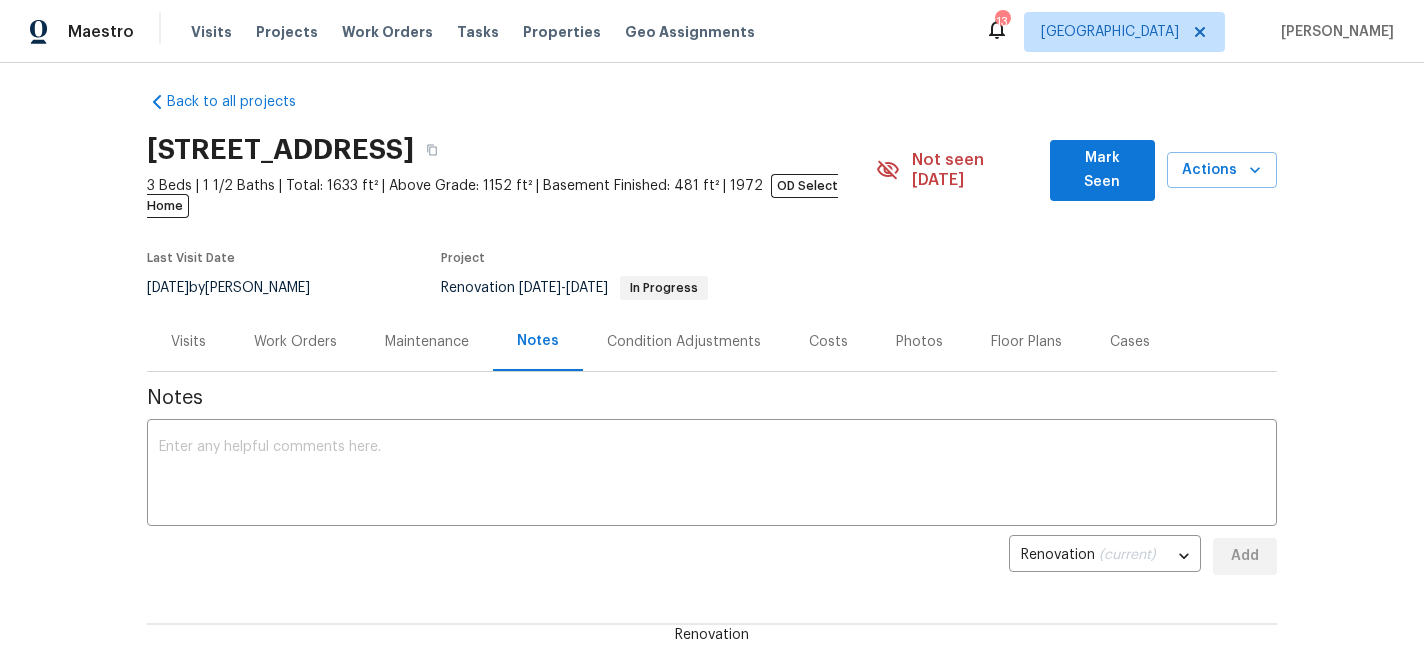 click on "Work Orders" at bounding box center [295, 342] 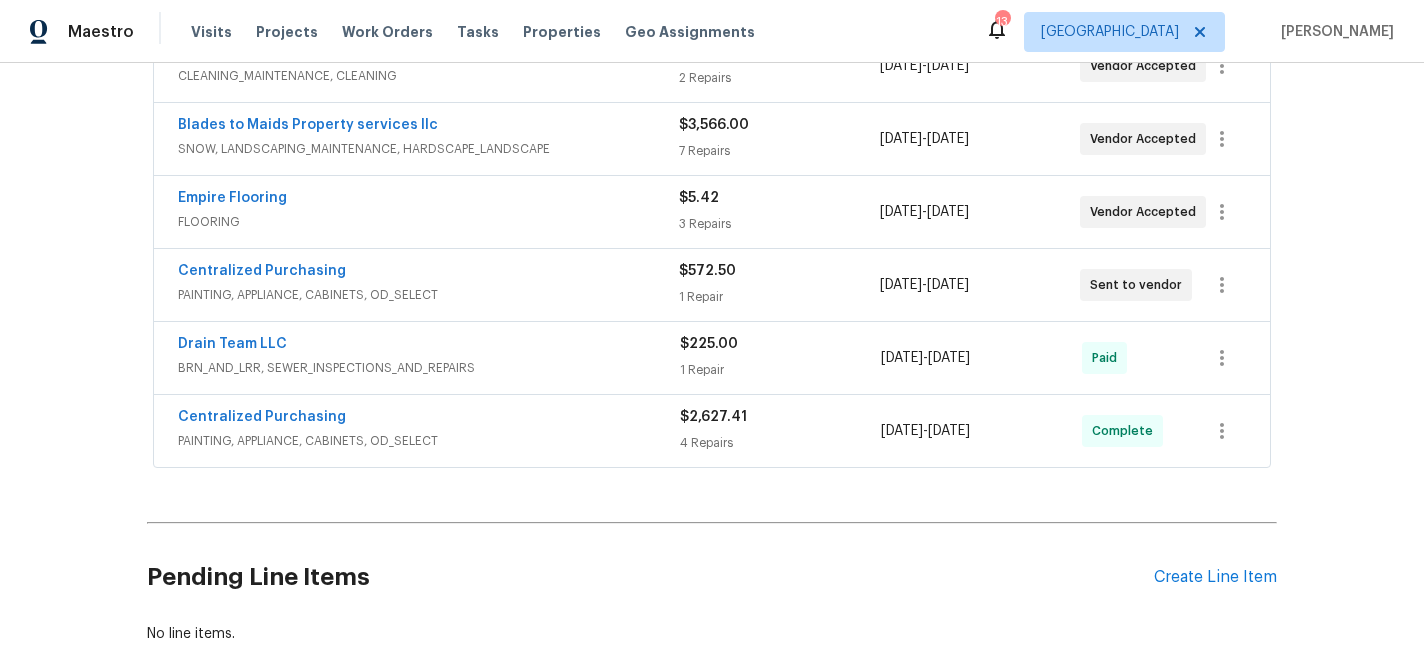 scroll, scrollTop: 550, scrollLeft: 0, axis: vertical 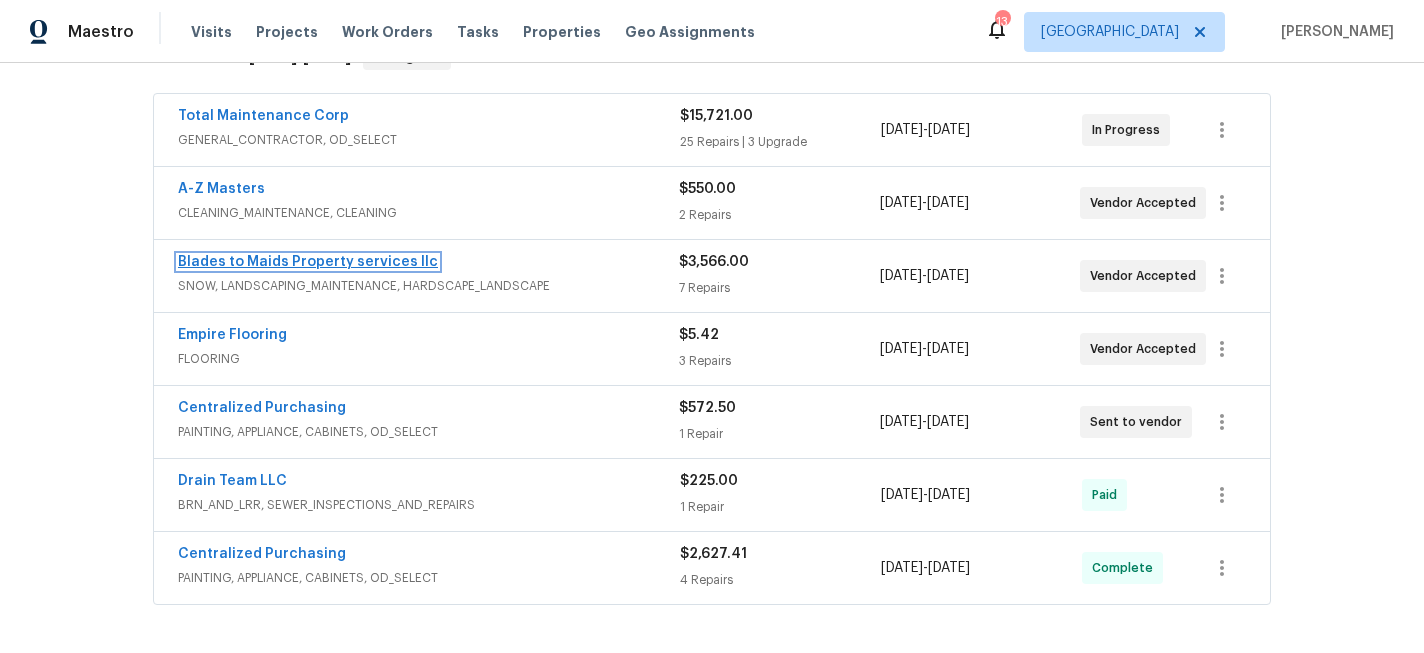 click on "Blades to Maids Property services llc" at bounding box center (308, 262) 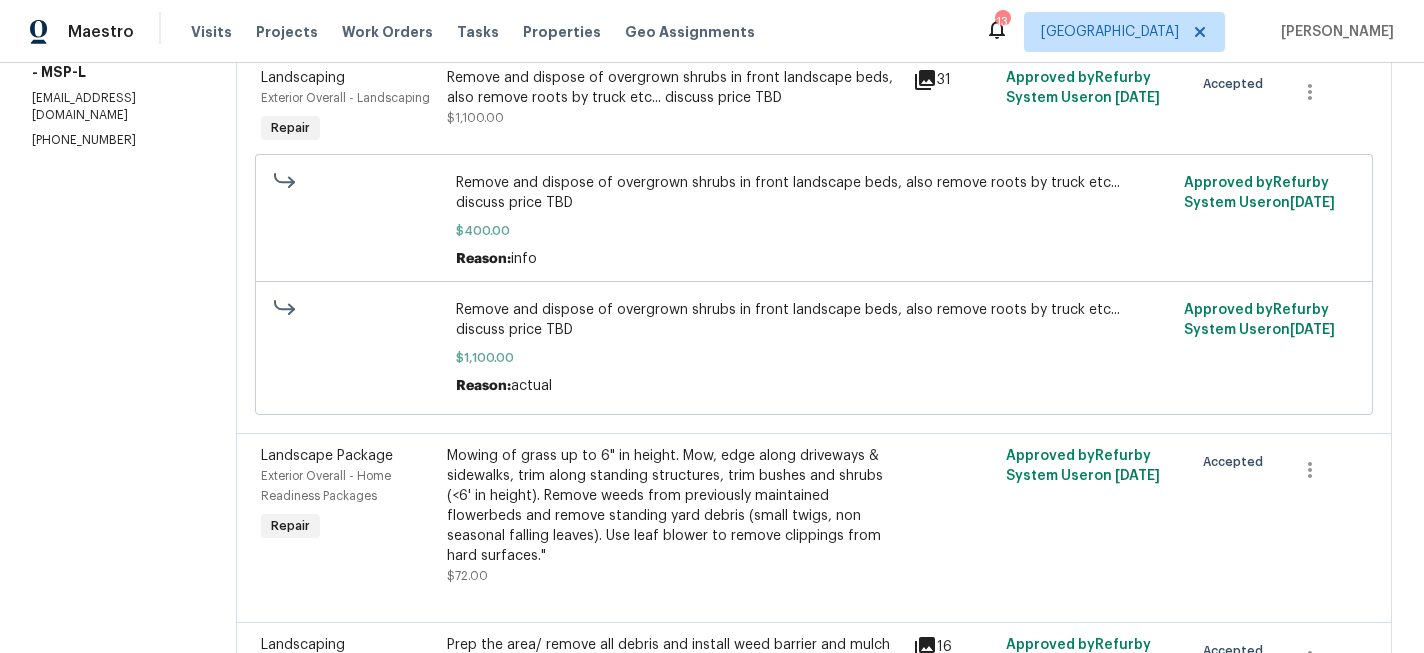 scroll, scrollTop: 0, scrollLeft: 0, axis: both 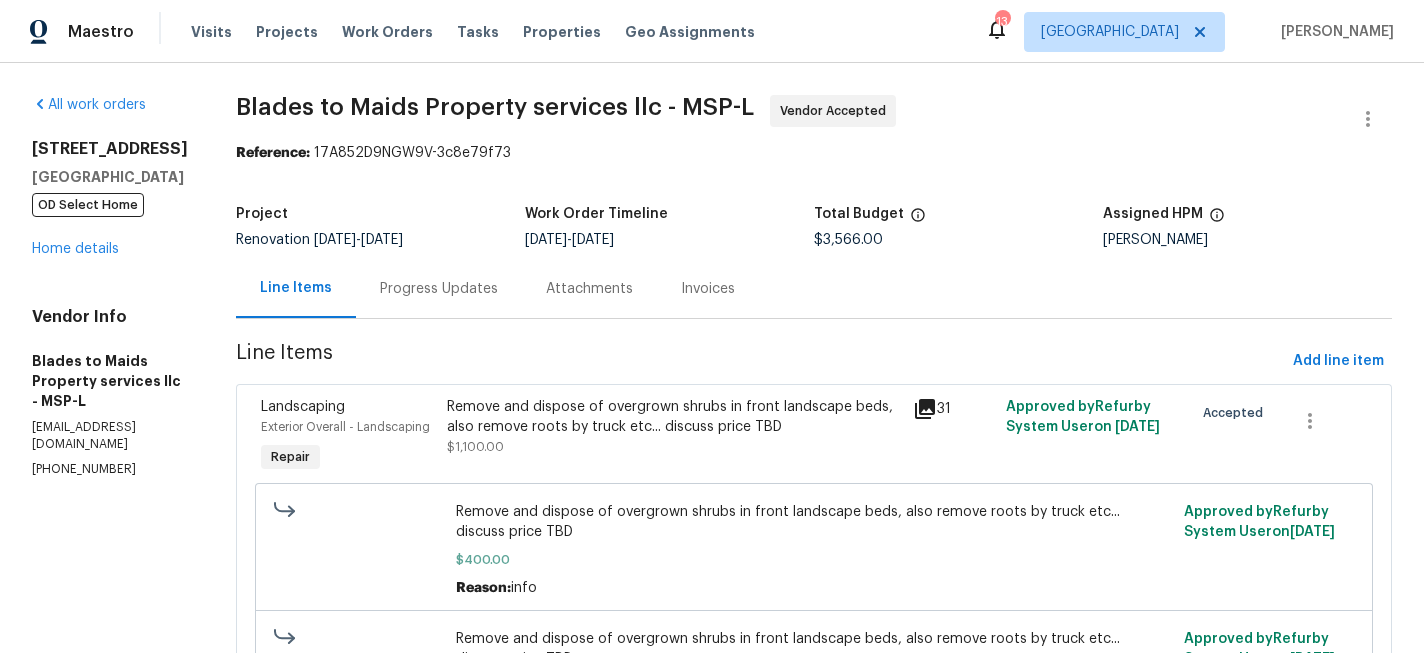 click on "[STREET_ADDRESS] OD Select Home Home details" at bounding box center [110, 199] 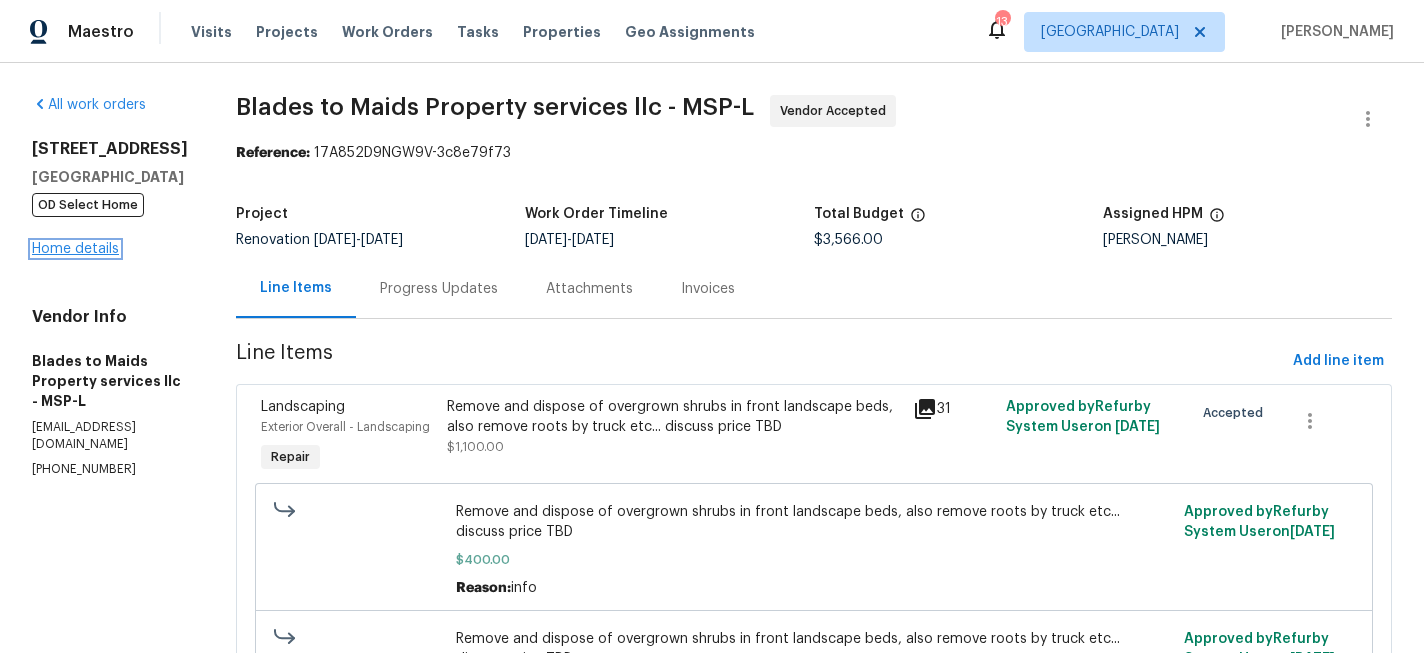 click on "Home details" at bounding box center (75, 249) 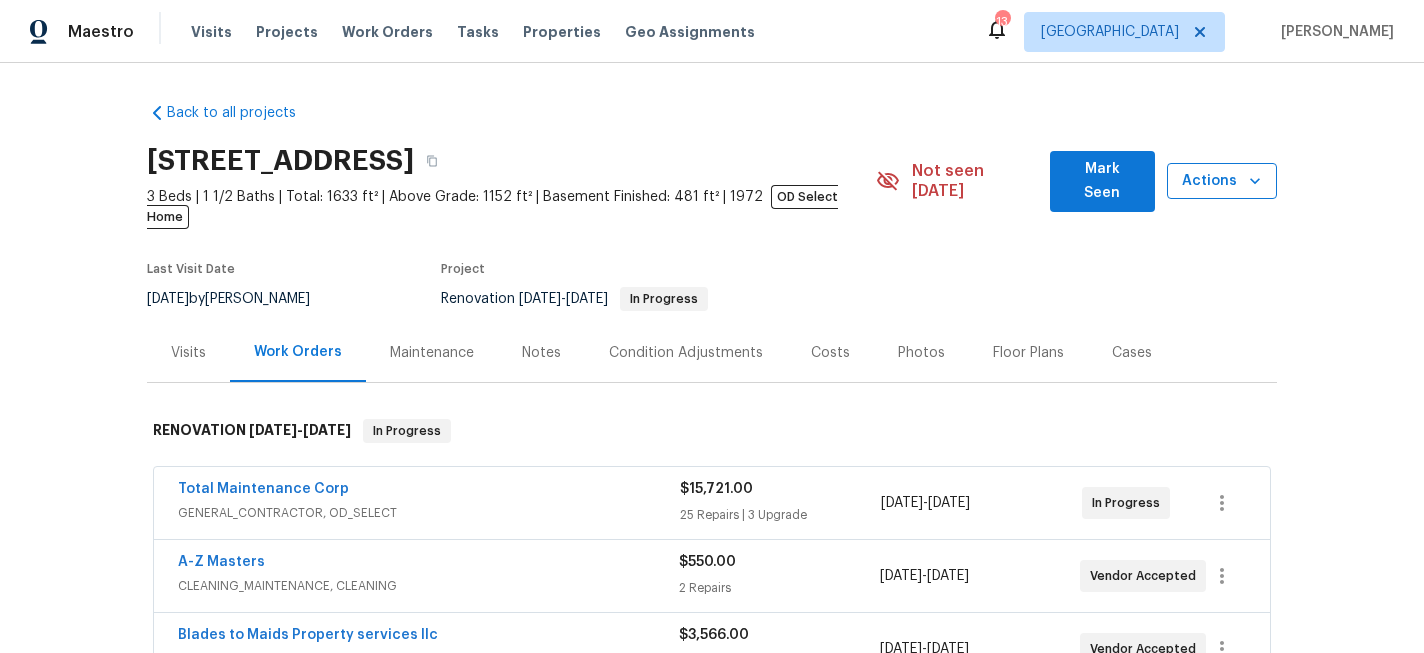 click on "Actions" at bounding box center (1222, 181) 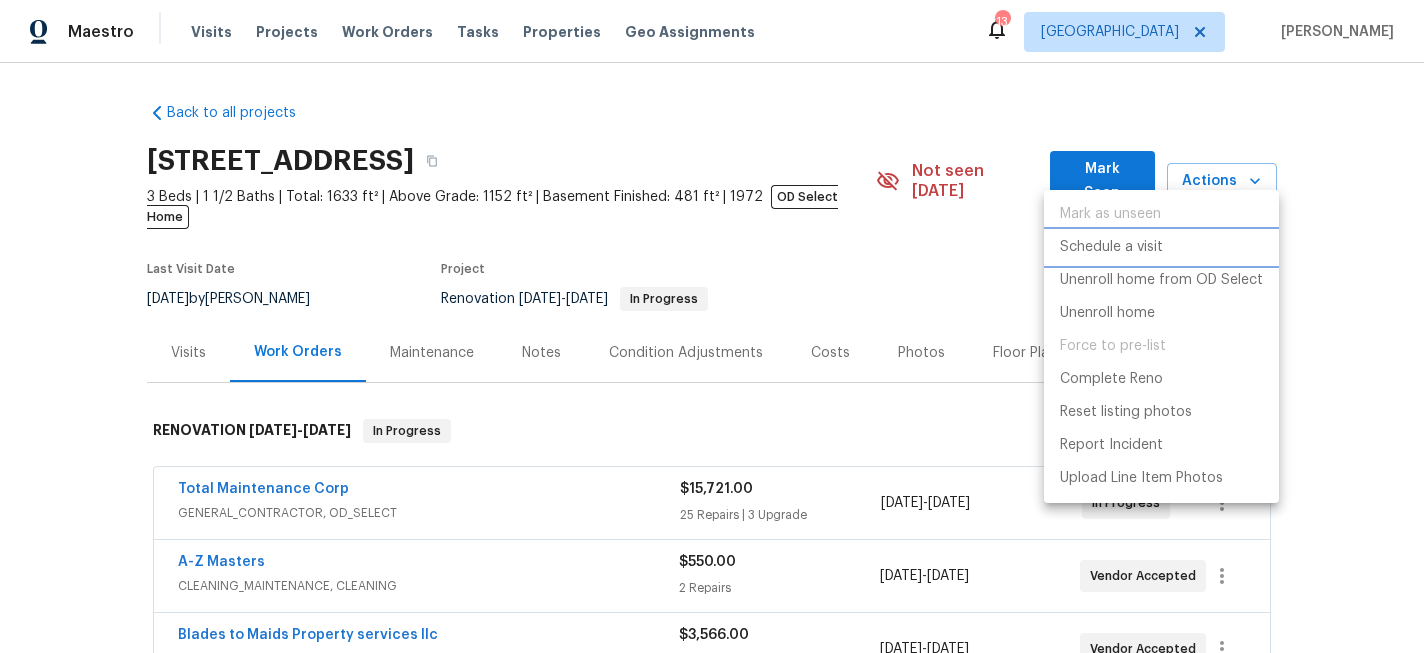 click on "Schedule a visit" at bounding box center (1111, 247) 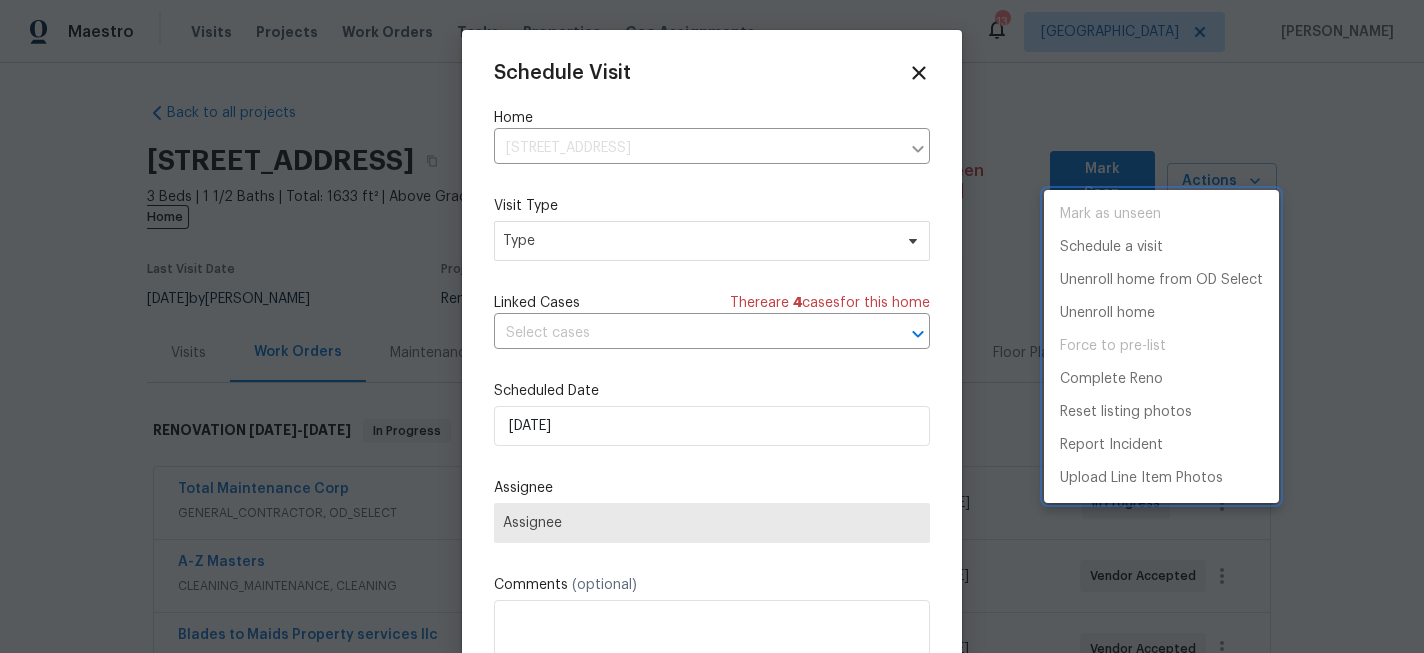 click at bounding box center (712, 326) 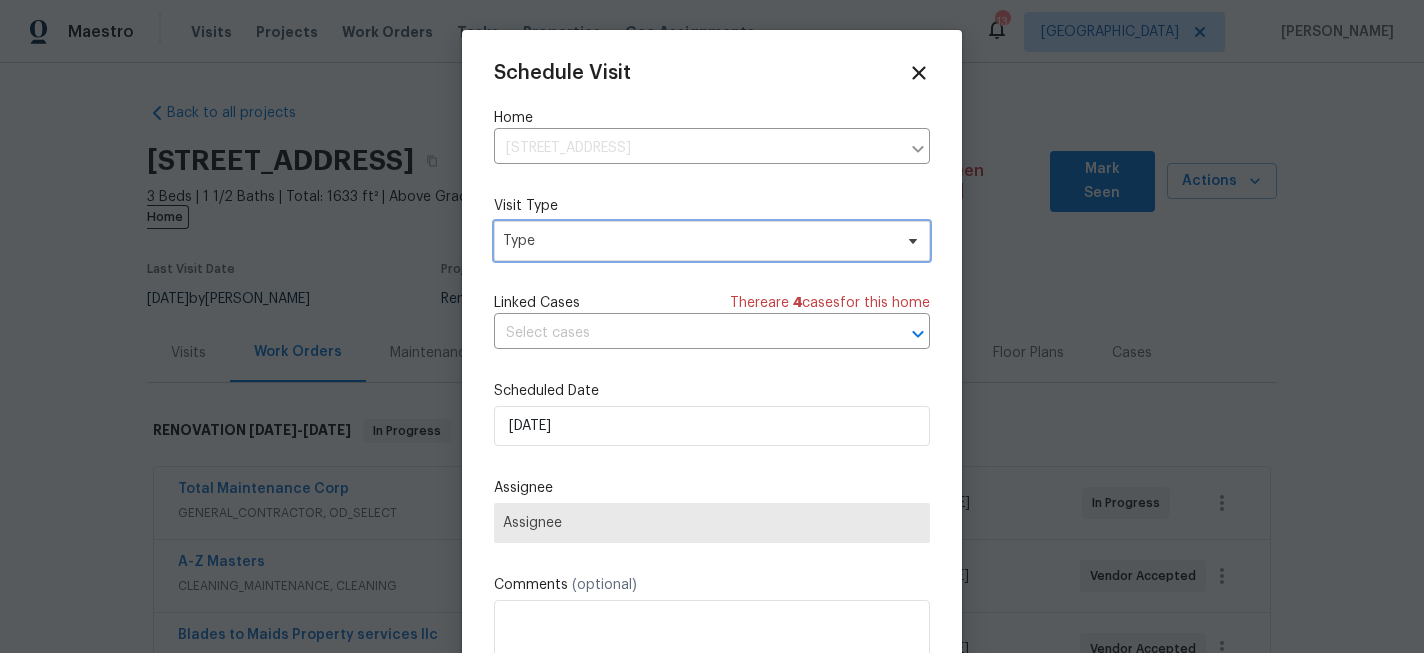click on "Type" at bounding box center [697, 241] 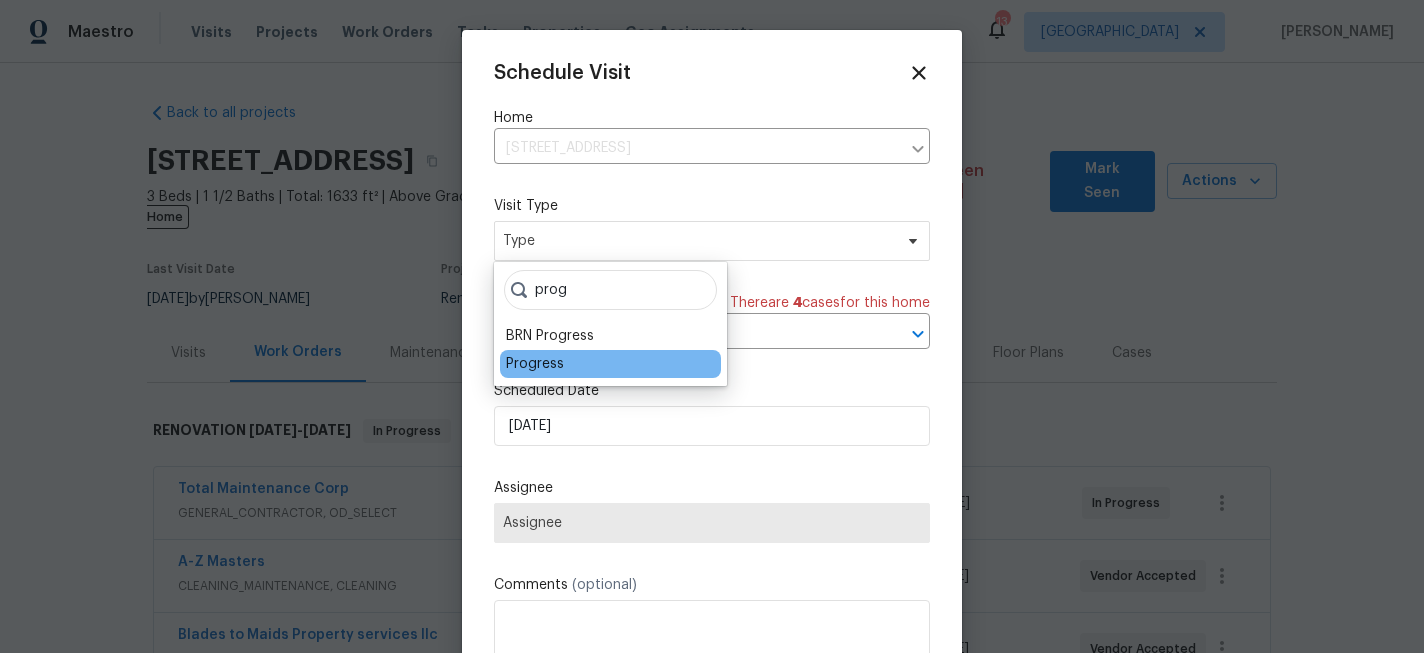 type on "prog" 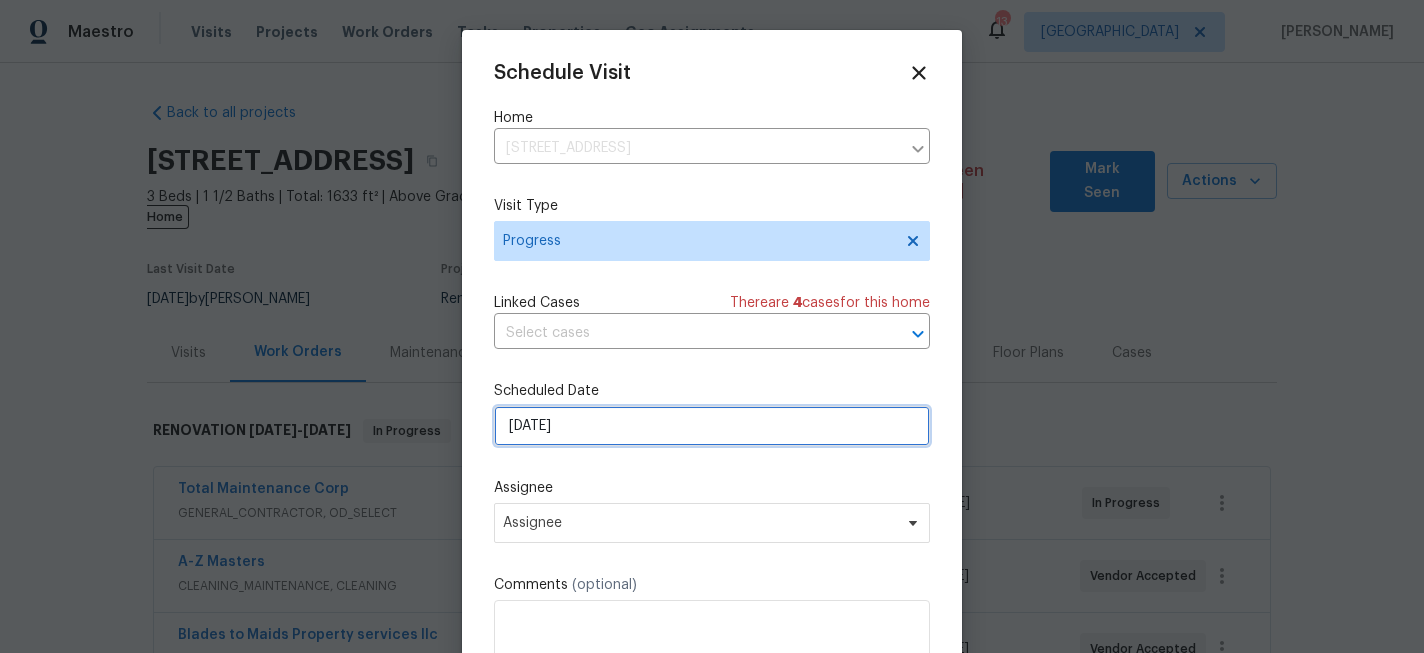 click on "[DATE]" at bounding box center [712, 426] 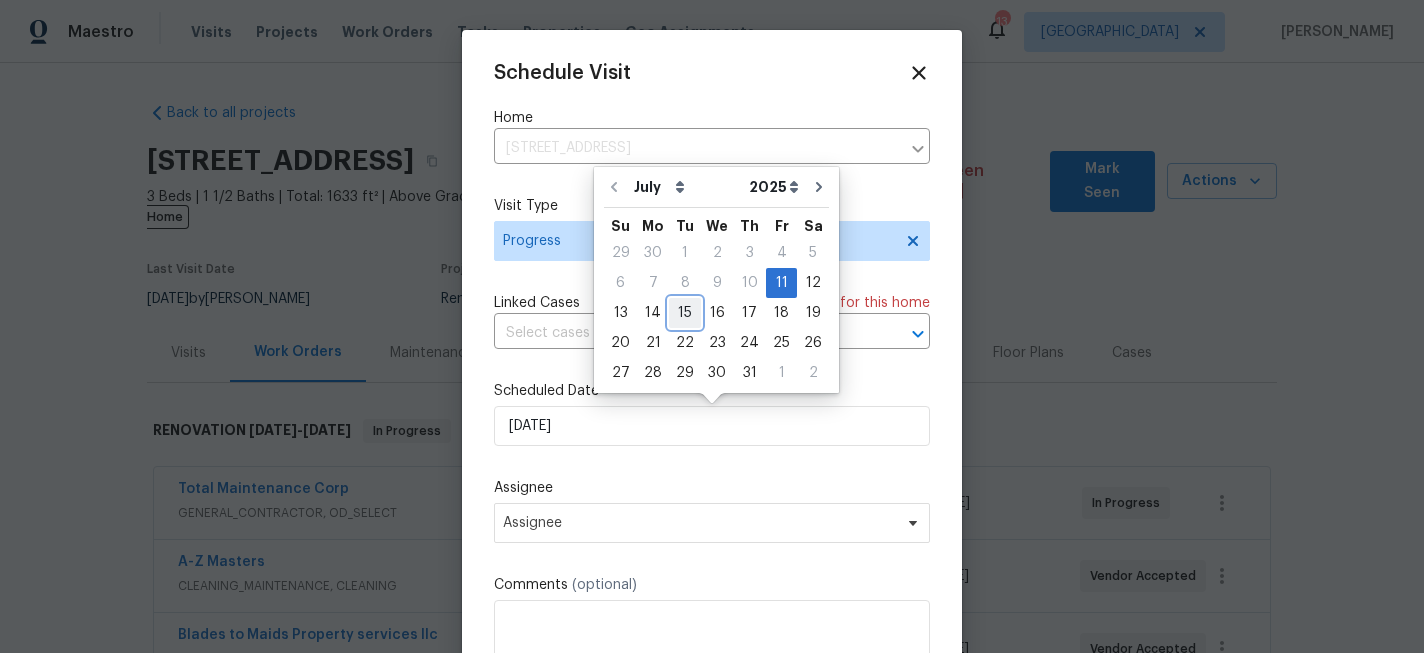 click on "15" at bounding box center [685, 313] 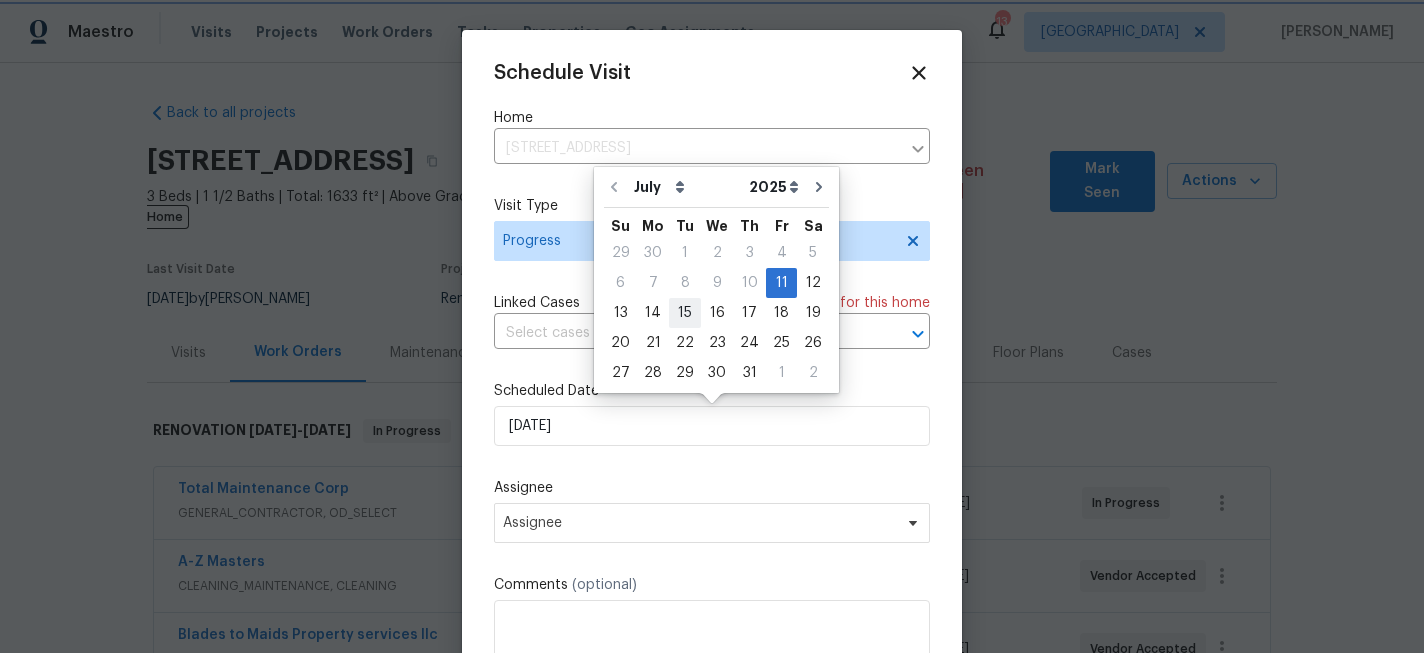 type on "[DATE]" 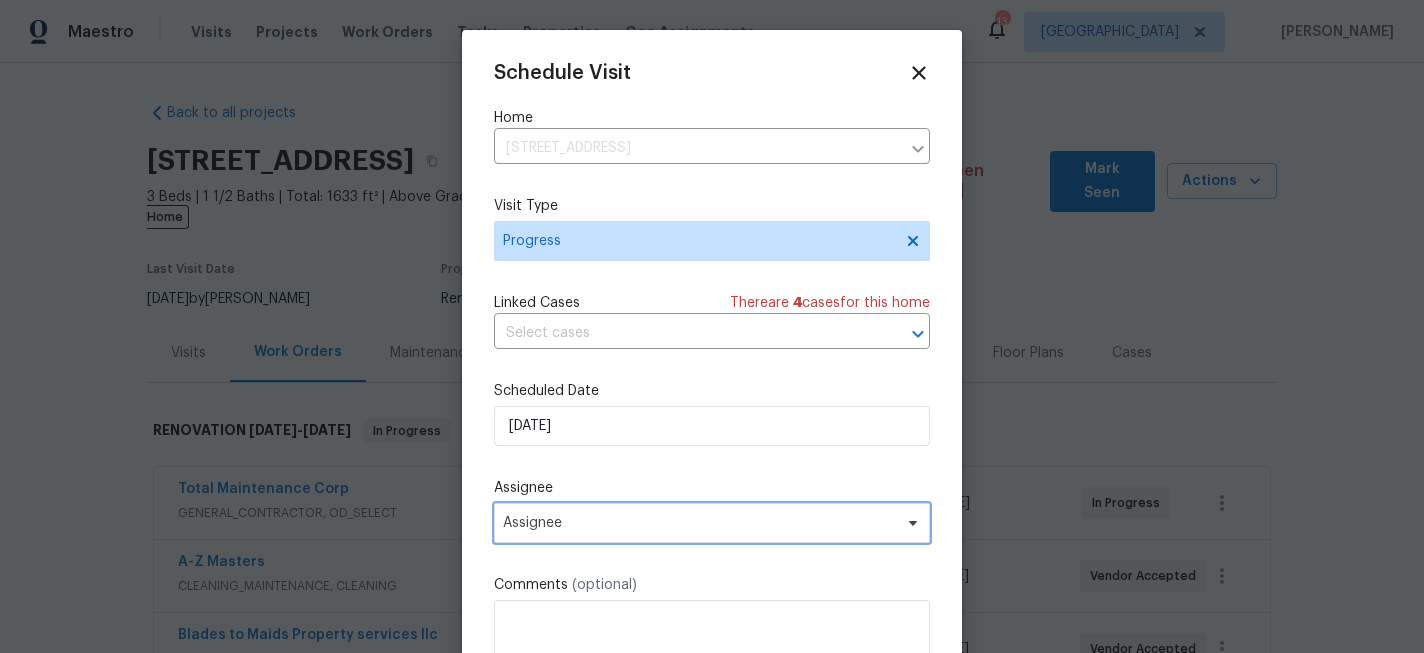 click on "Assignee" at bounding box center [699, 523] 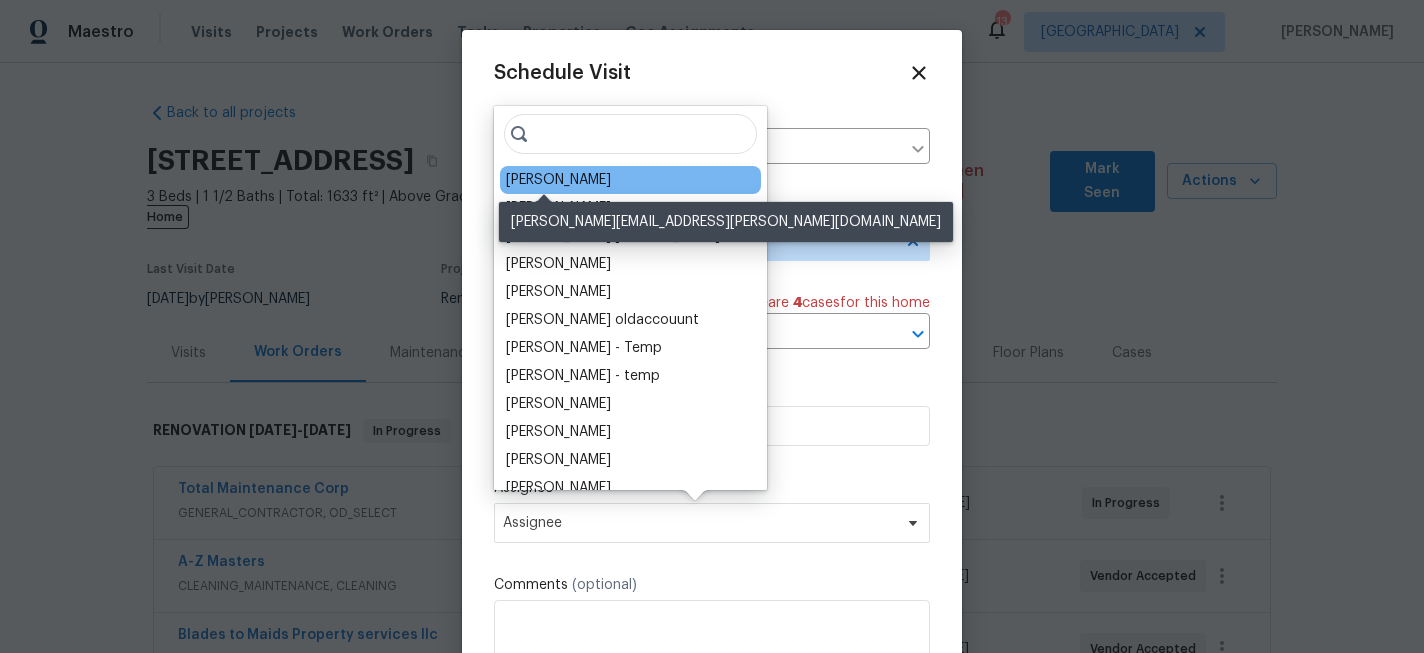 click on "[PERSON_NAME]" at bounding box center (558, 180) 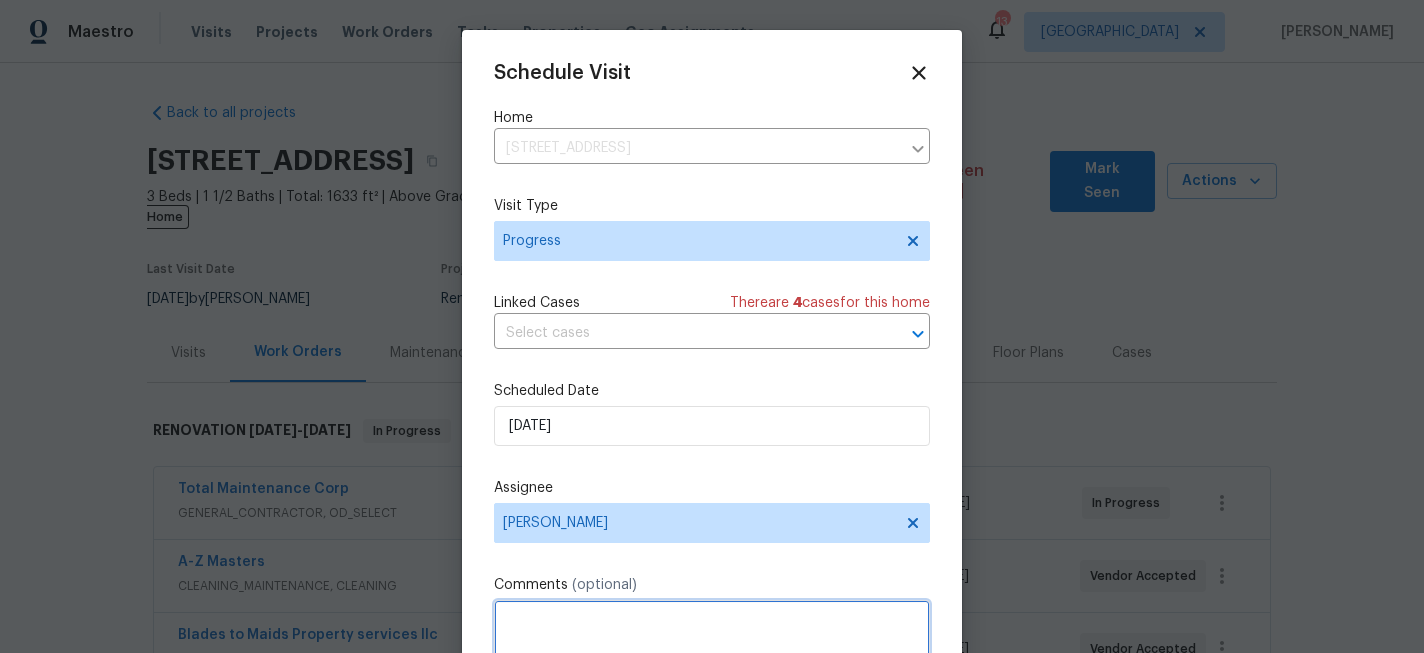 click at bounding box center (712, 640) 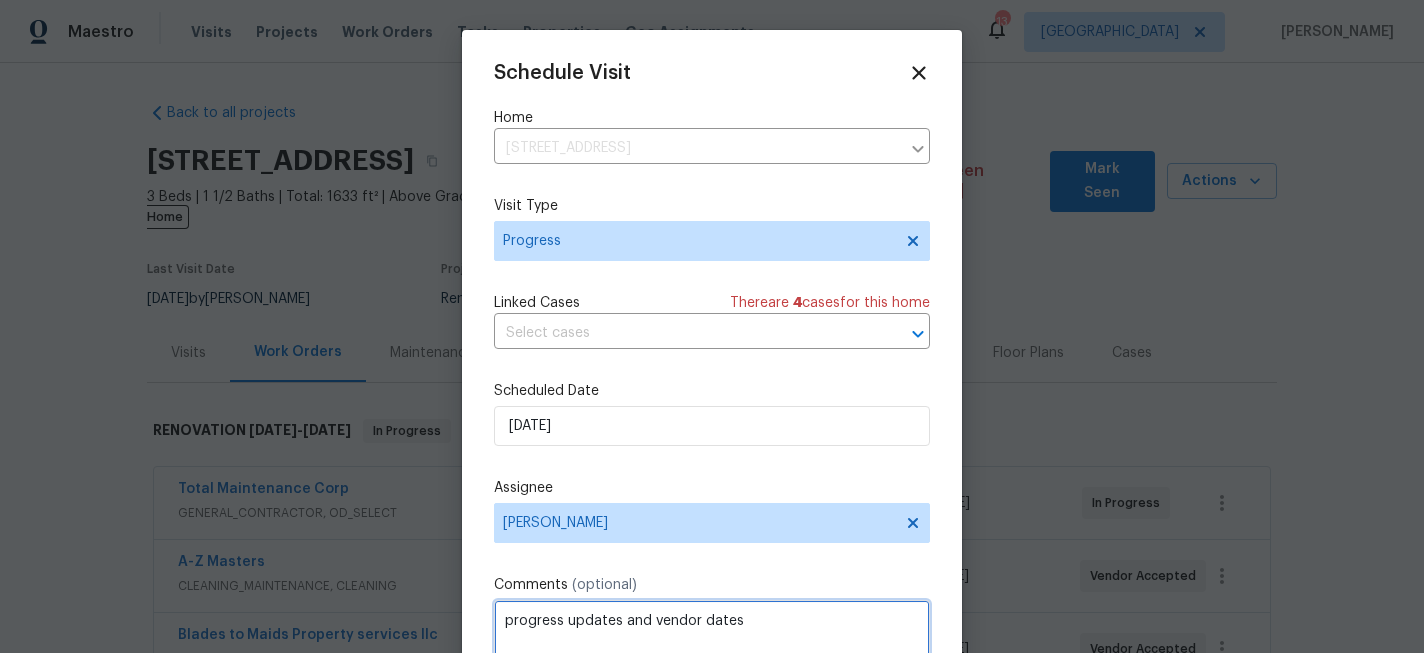 scroll, scrollTop: 36, scrollLeft: 0, axis: vertical 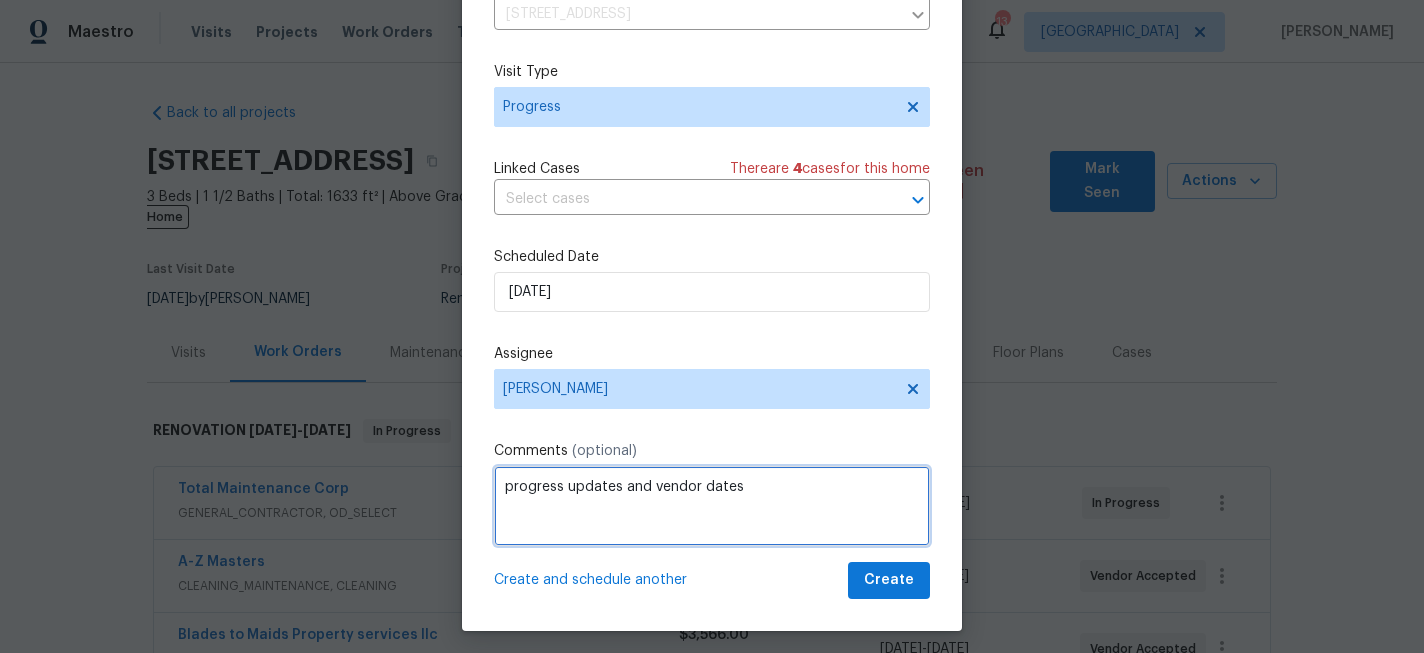 type on "progress updates and vendor dates" 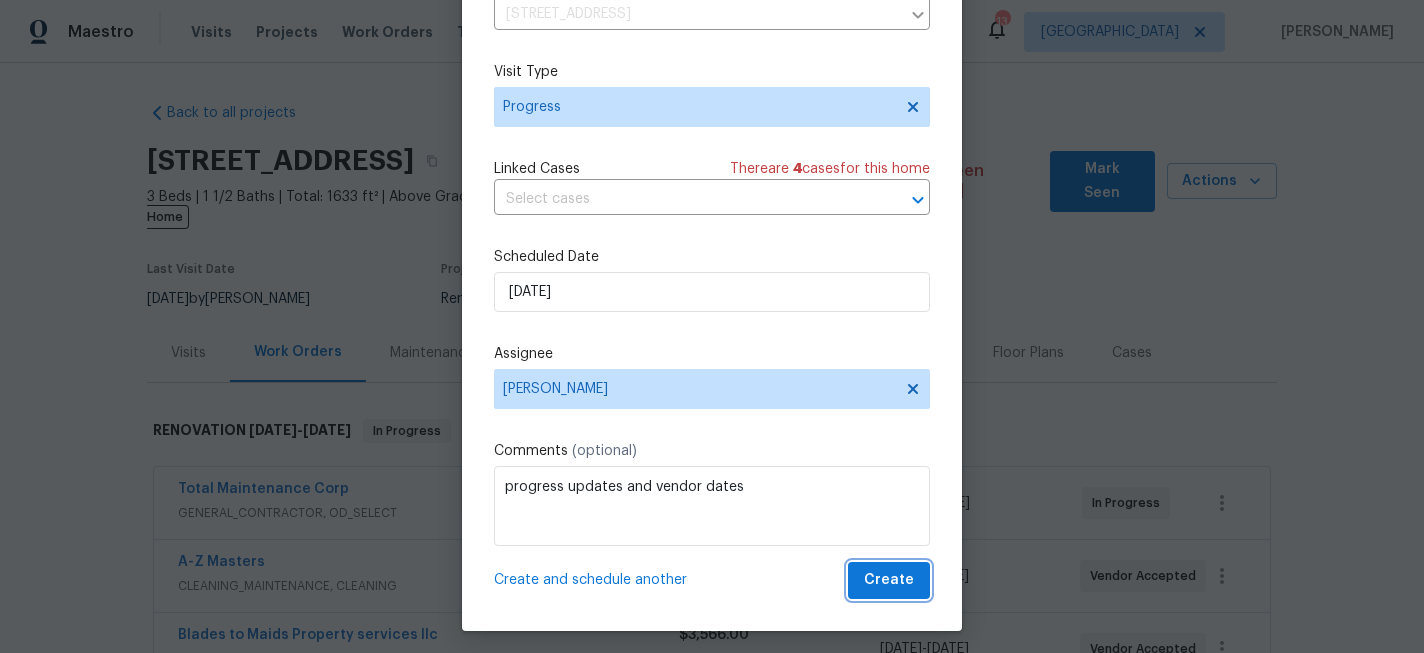 click on "Create" at bounding box center [889, 580] 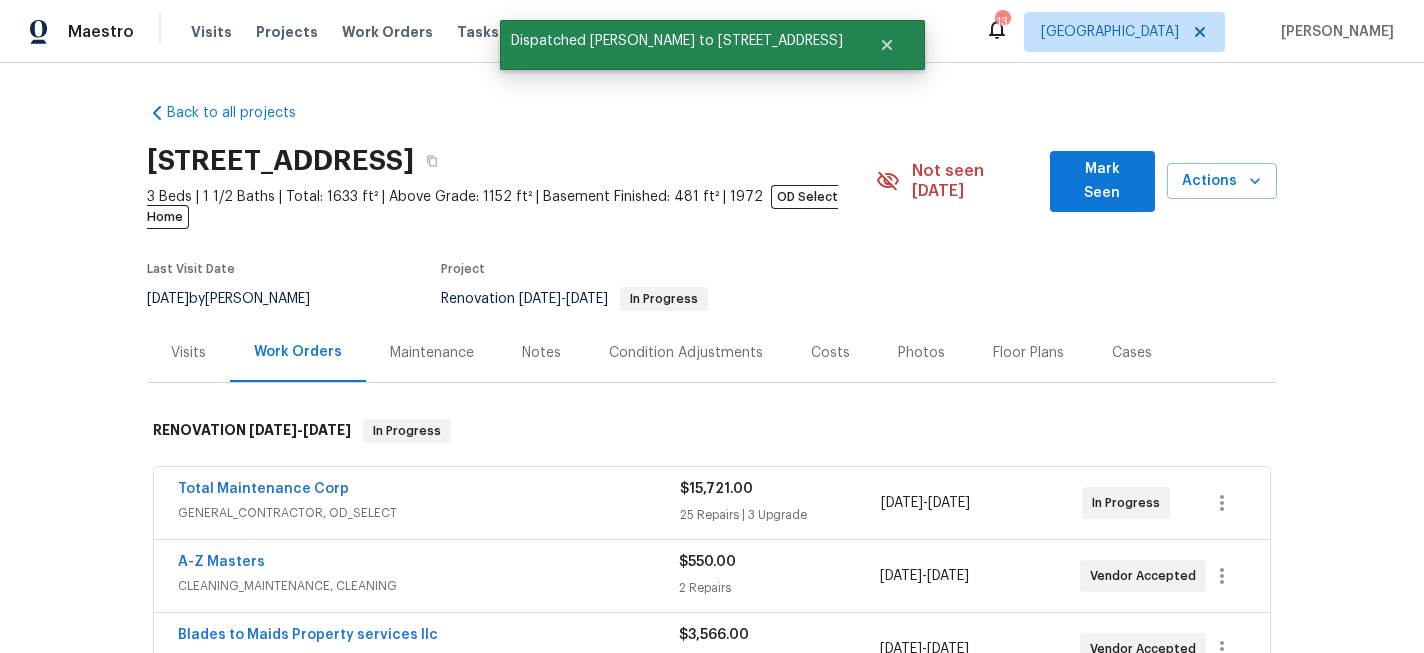 scroll, scrollTop: 0, scrollLeft: 0, axis: both 